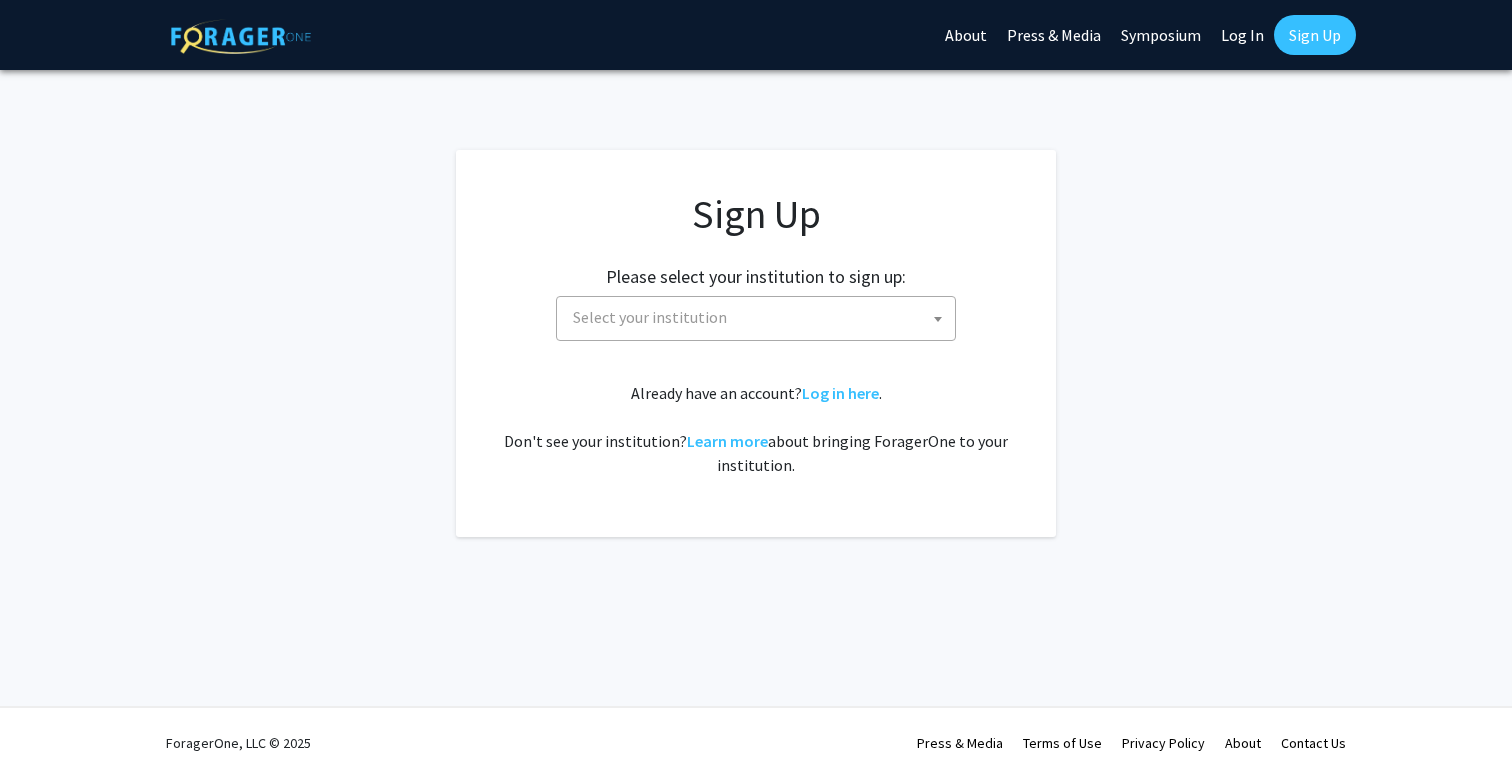 scroll, scrollTop: 0, scrollLeft: 0, axis: both 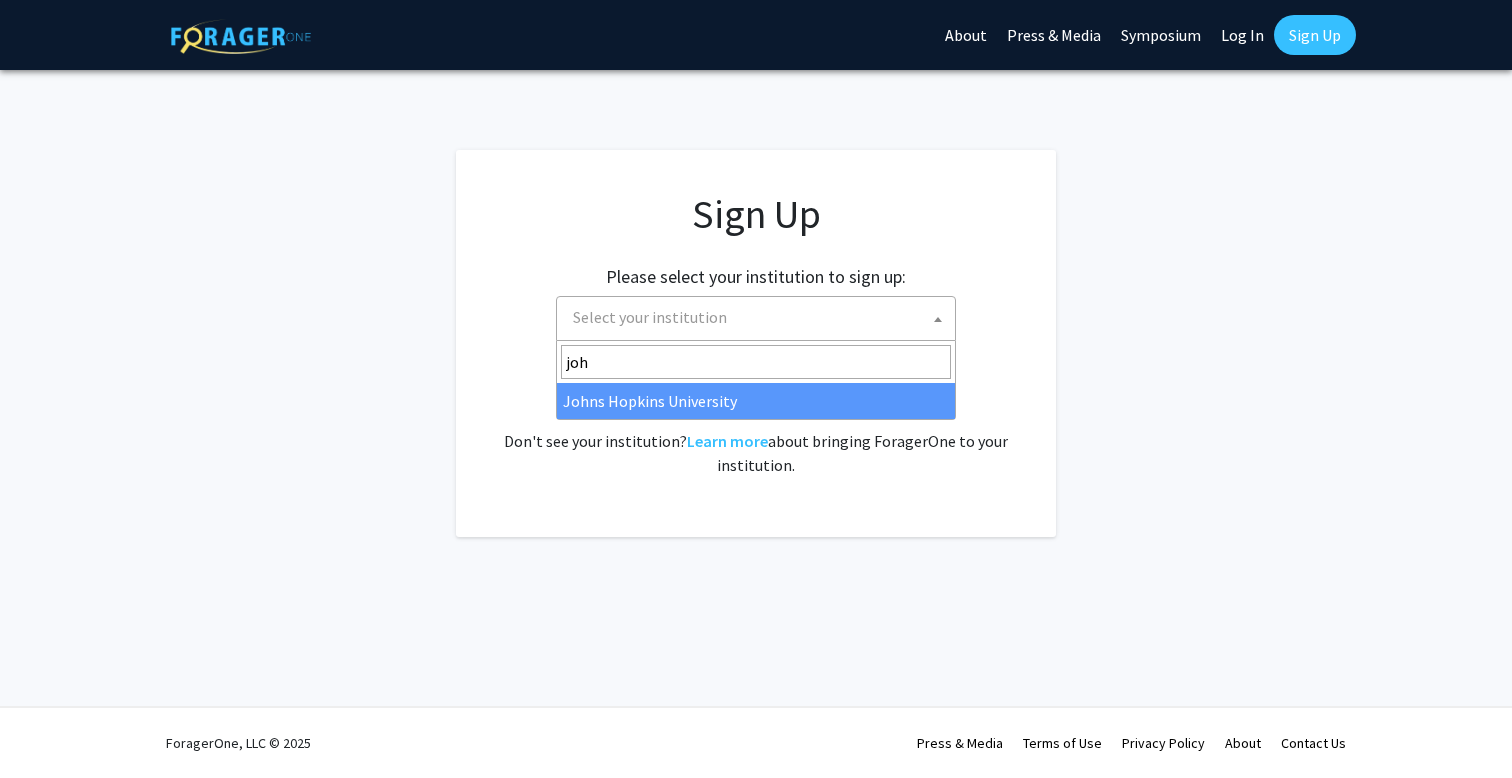 type on "john" 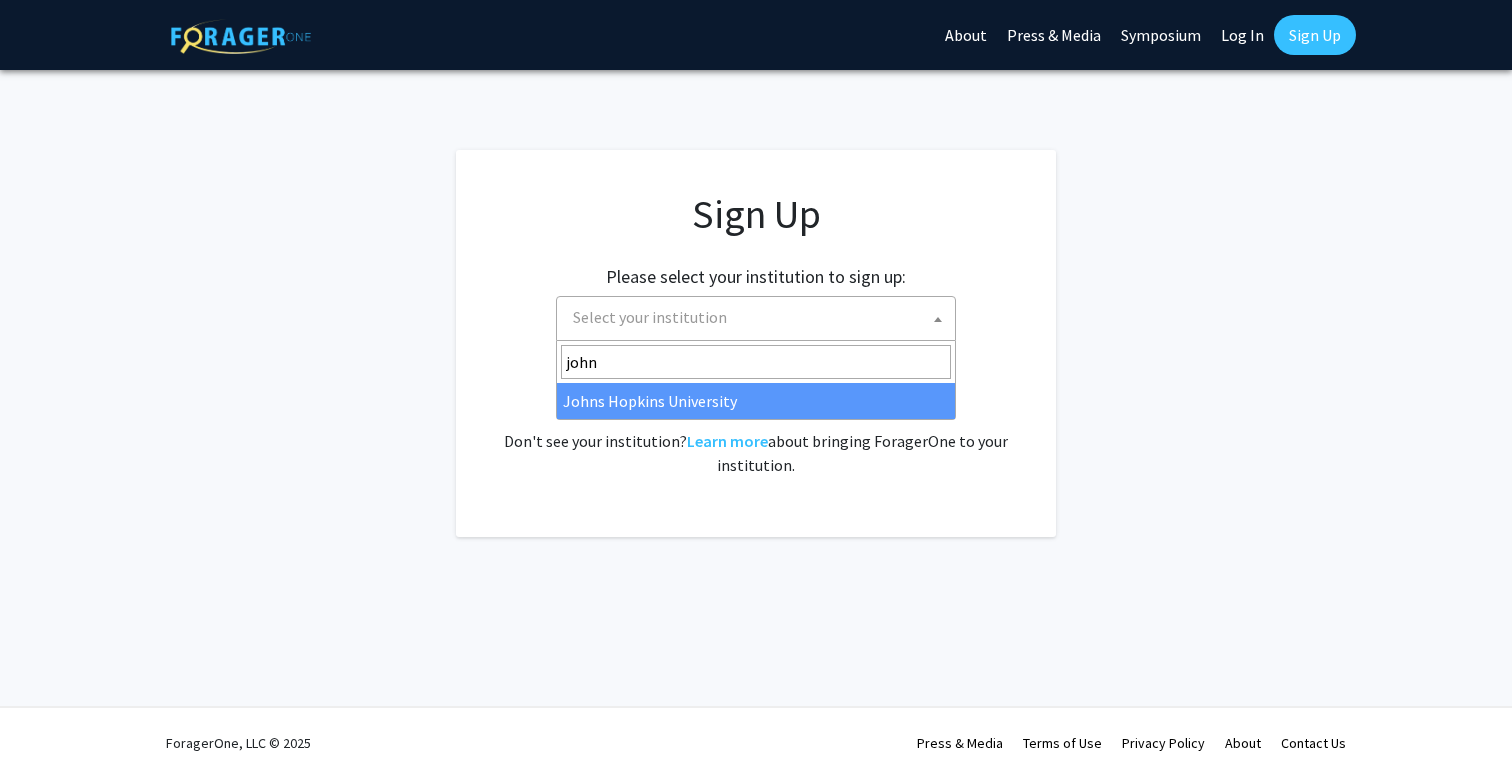 select on "1" 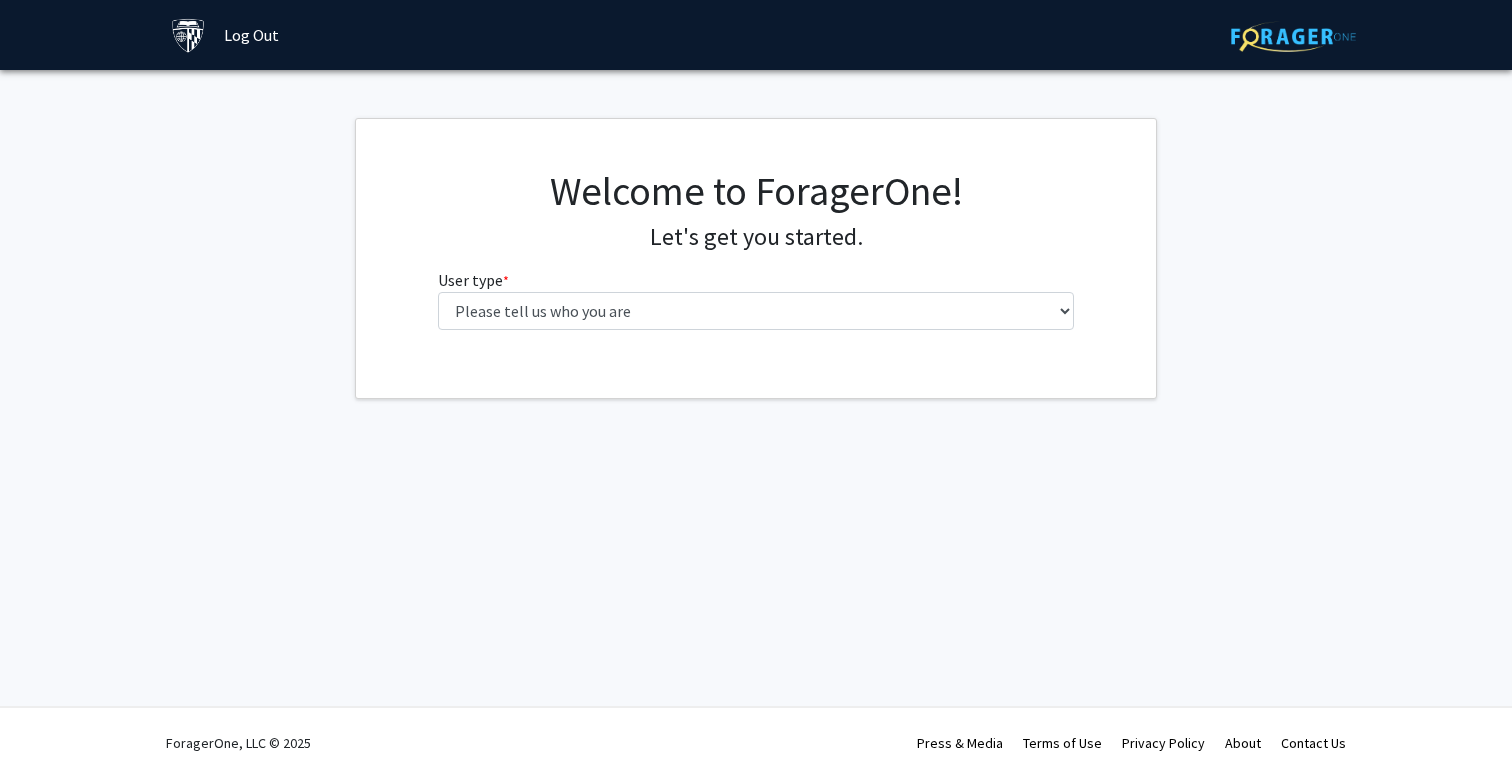 scroll, scrollTop: 0, scrollLeft: 0, axis: both 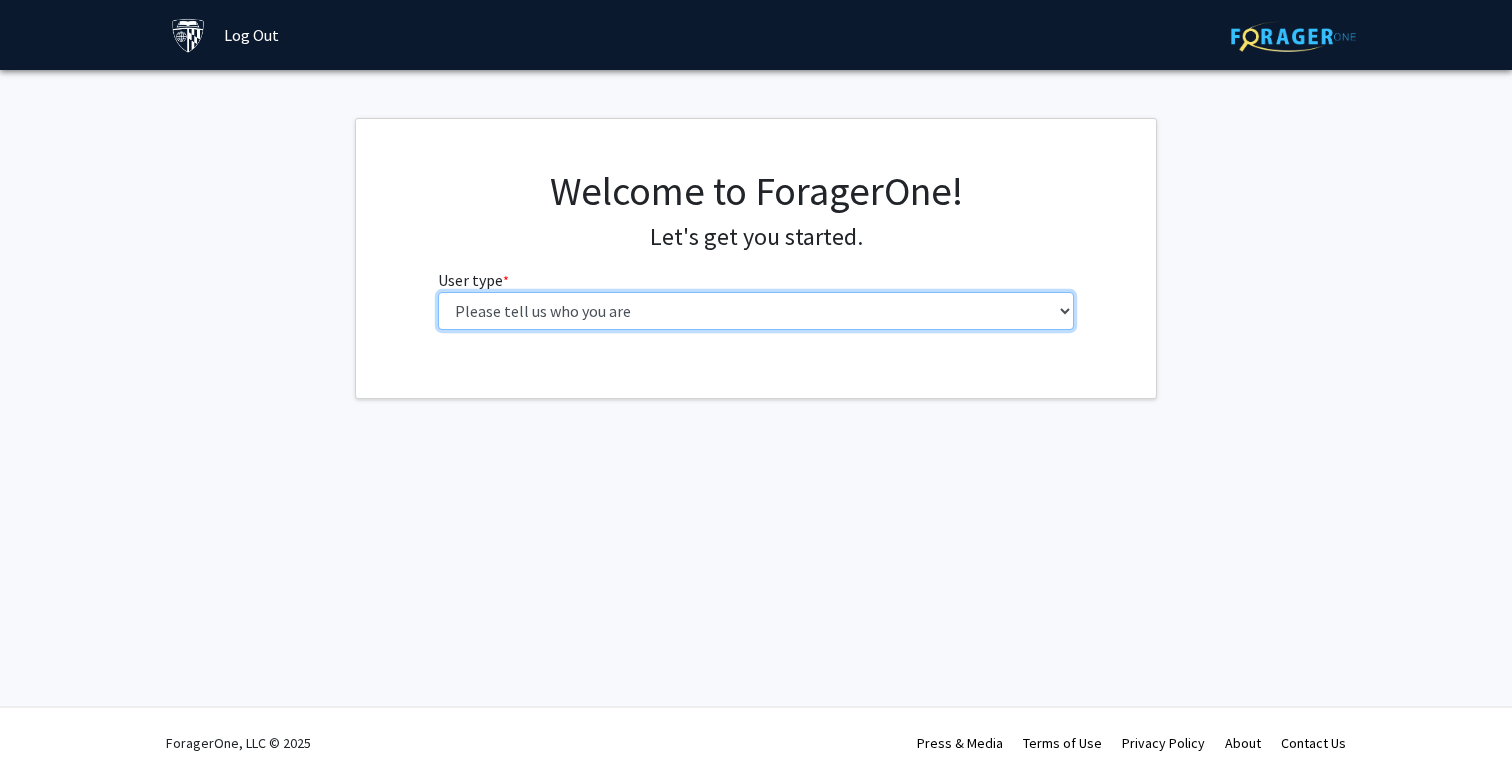click on "Please tell us who you are  Undergraduate Student   Master's Student   Doctoral Candidate (PhD, MD, DMD, PharmD, etc.)   Postdoctoral Researcher / Research Staff / Medical Resident / Medical Fellow   Faculty   Administrative Staff" at bounding box center (756, 311) 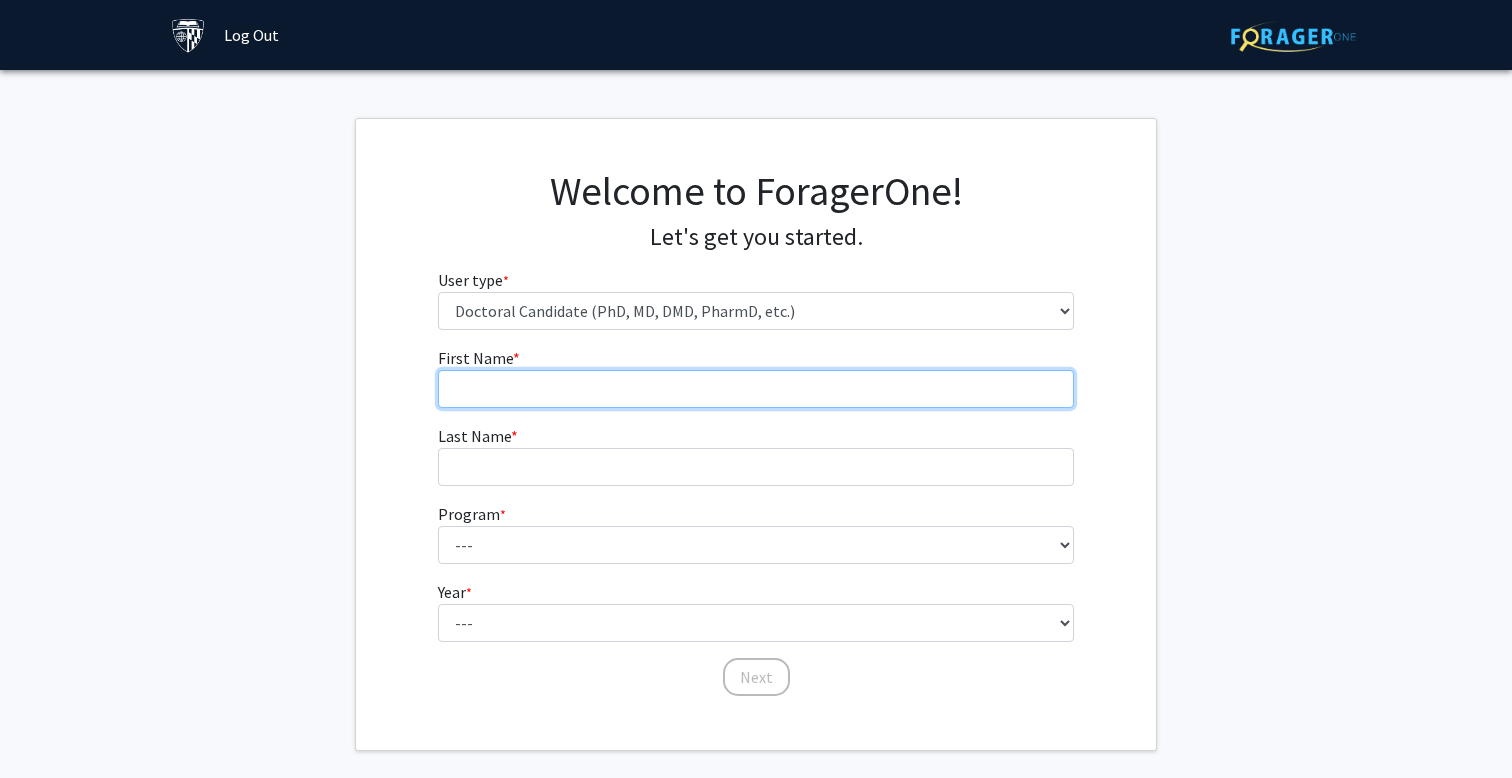 click on "First Name * required" at bounding box center [756, 389] 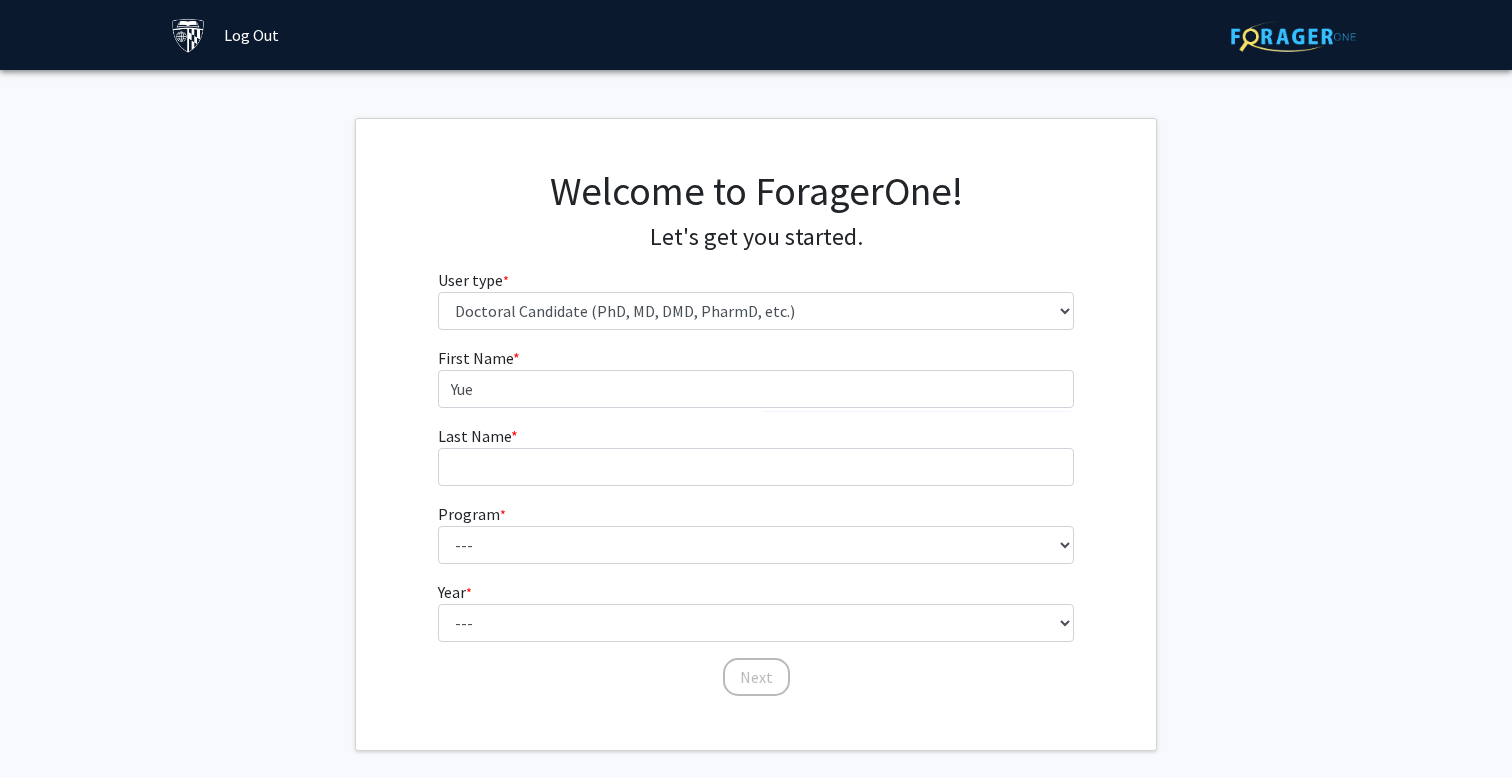 type on "[LAST]" 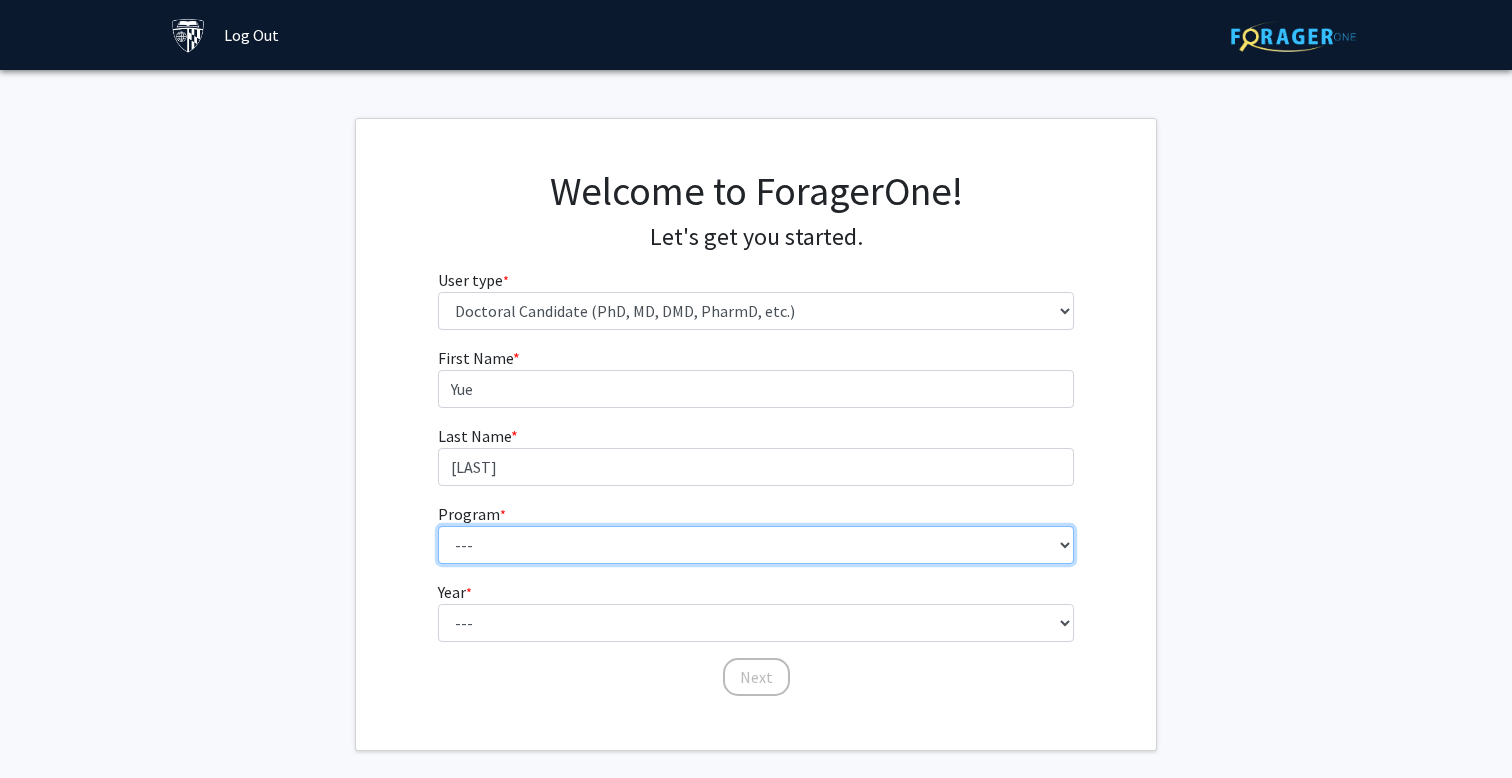 click on "---  Adult-Gerontological Acute Care Nurse Practitioner   Adult-Gerontological Critical Care Clinical Nurse Specialist   Adult-Gerontological Health Clinical Nurse Specialist   Adult-Gerontological Primary Care Nurse Practitioner   Anthropology   Applied Mathematics and Statistics   Biochemistry and Molecular Biology   Biochemistry, Cellular and Molecular Biology   Biological Chemistry   Biomedical Engineering   Biostatistics   Cellular and Molecular Medicine   Cellular and Molecular Physiology   Cellular, Molecular, Developmental Biology and Biophysics   Chemical and Biomolecular Engineering   Chemistry   Civil Engineering   Classics   Cognitive Science   Composition   Computer Science   Doctor of Medicine   Doctor of Nursing Practice   Doctor of Public Health   Earth and Planetary Sciences   Economics   Education   Electrical and Computer Engineering   Engineering   English   Environmental Health   Epidemiology   Family Primary Care Nurse Practitioner   Functional Anatomy and Evolution   Guitar   History" at bounding box center [756, 545] 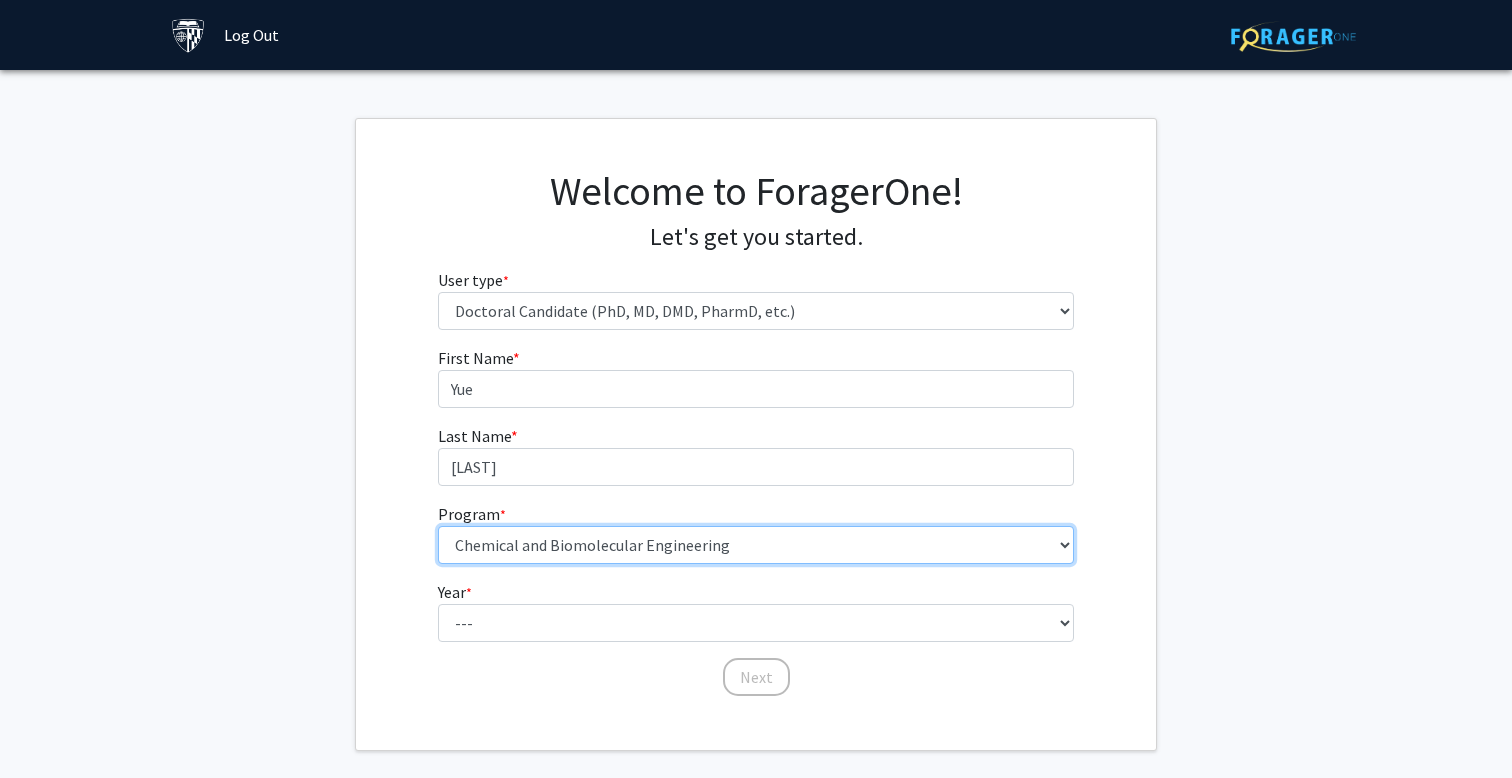 scroll, scrollTop: 89, scrollLeft: 0, axis: vertical 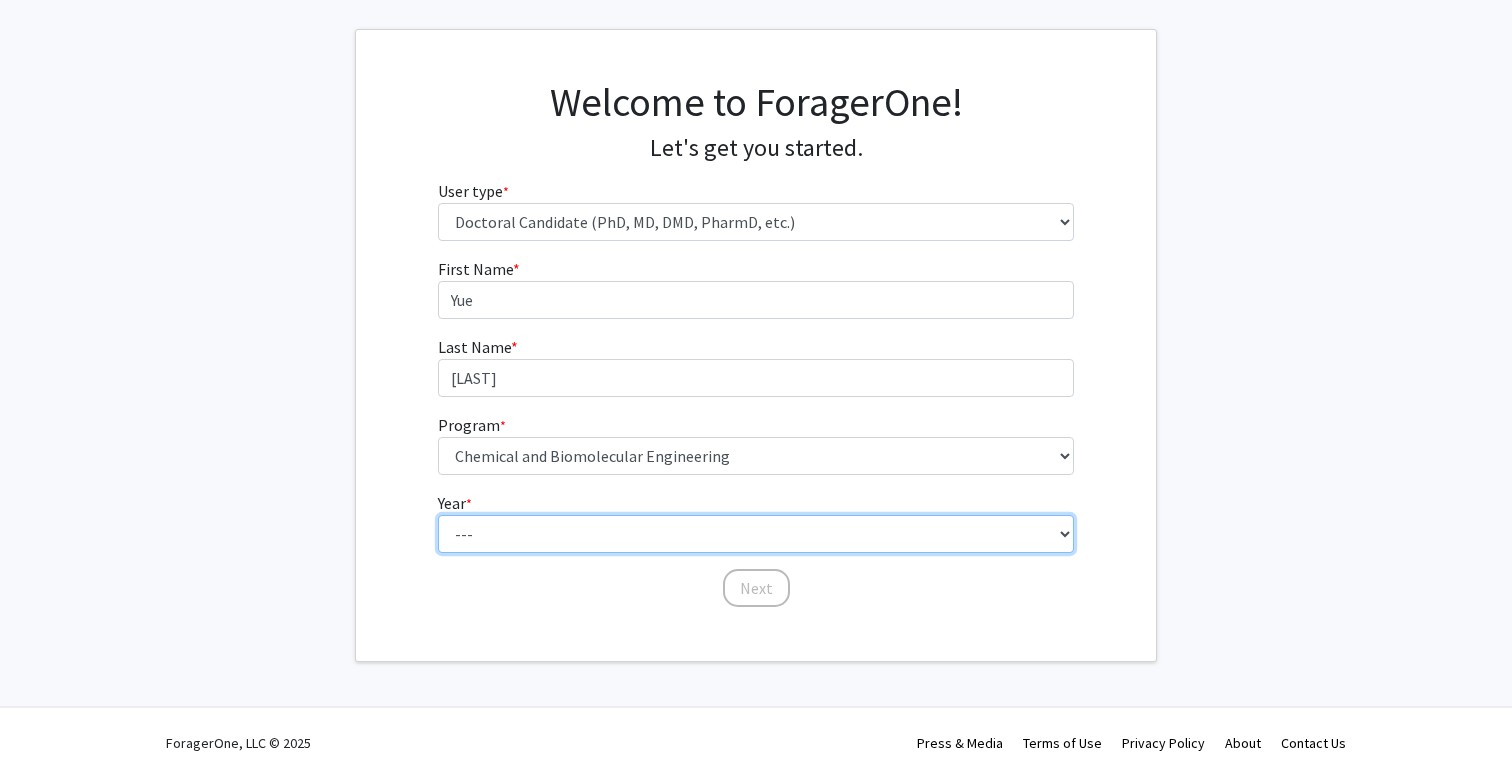 click on "---  First Year   Second Year   Third Year   Fourth Year   Fifth Year   Sixth Year   Seventh Year   Eighth Year   Ninth Year   Tenth Year" at bounding box center [756, 534] 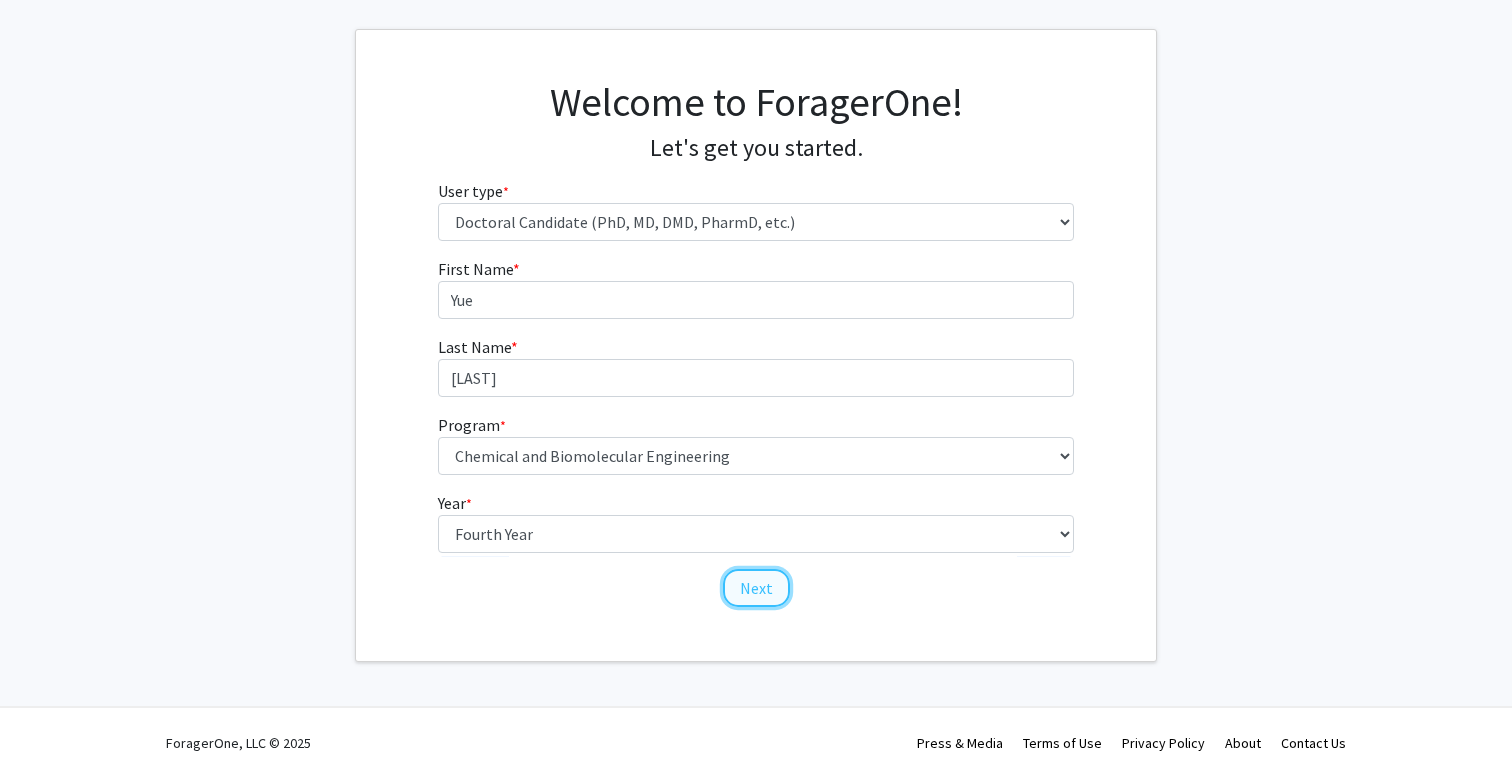 click on "Next" 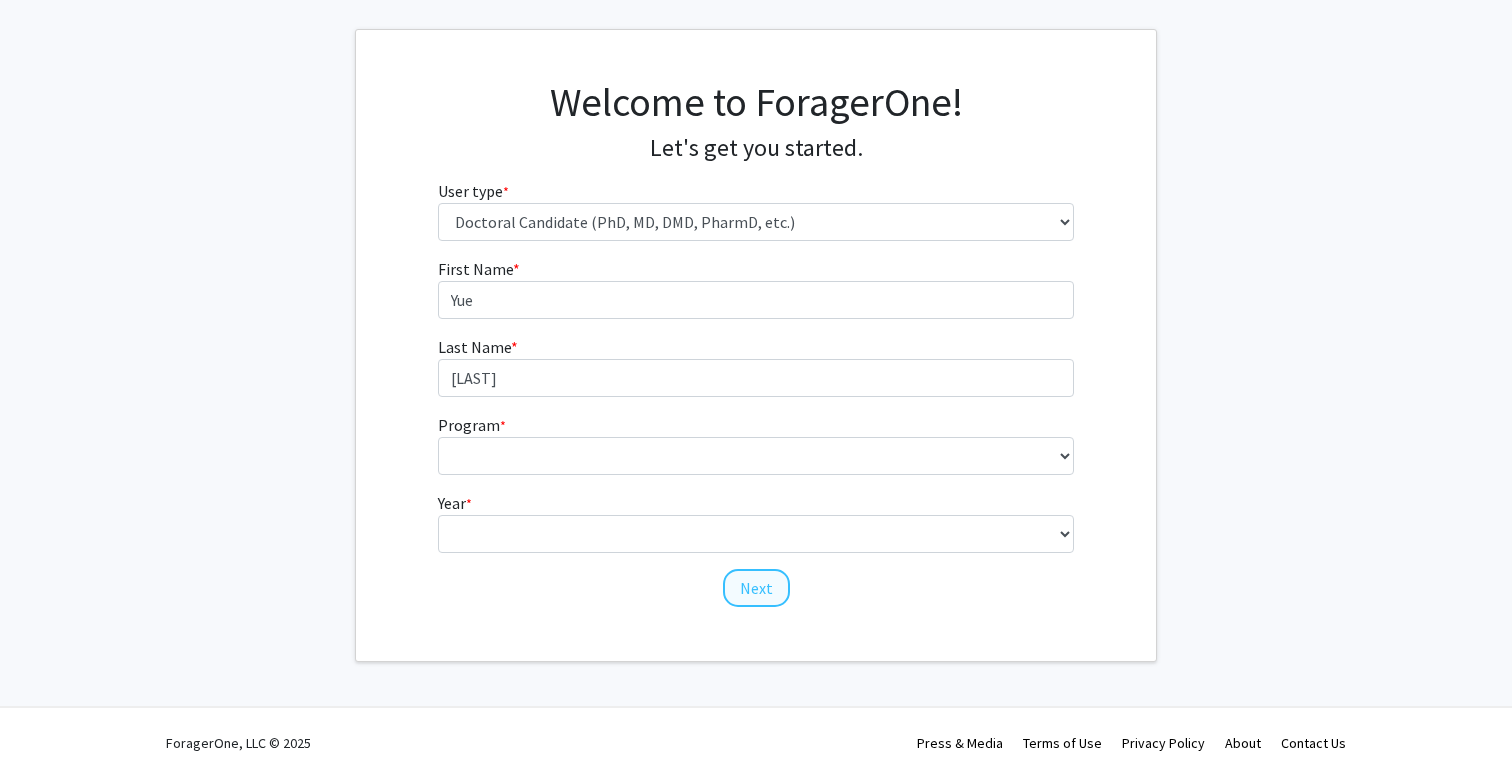 scroll, scrollTop: 0, scrollLeft: 0, axis: both 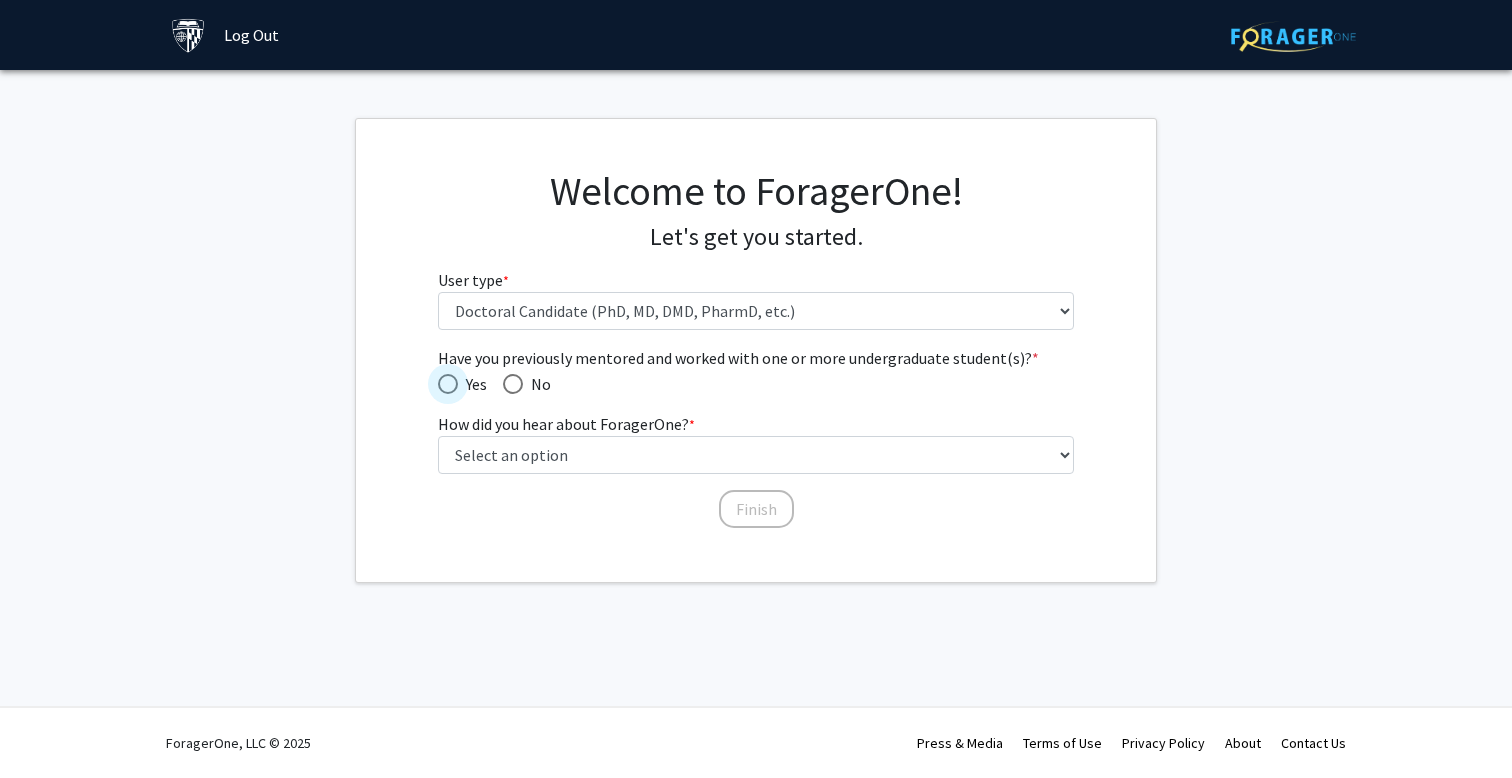 click on "Yes" at bounding box center (472, 384) 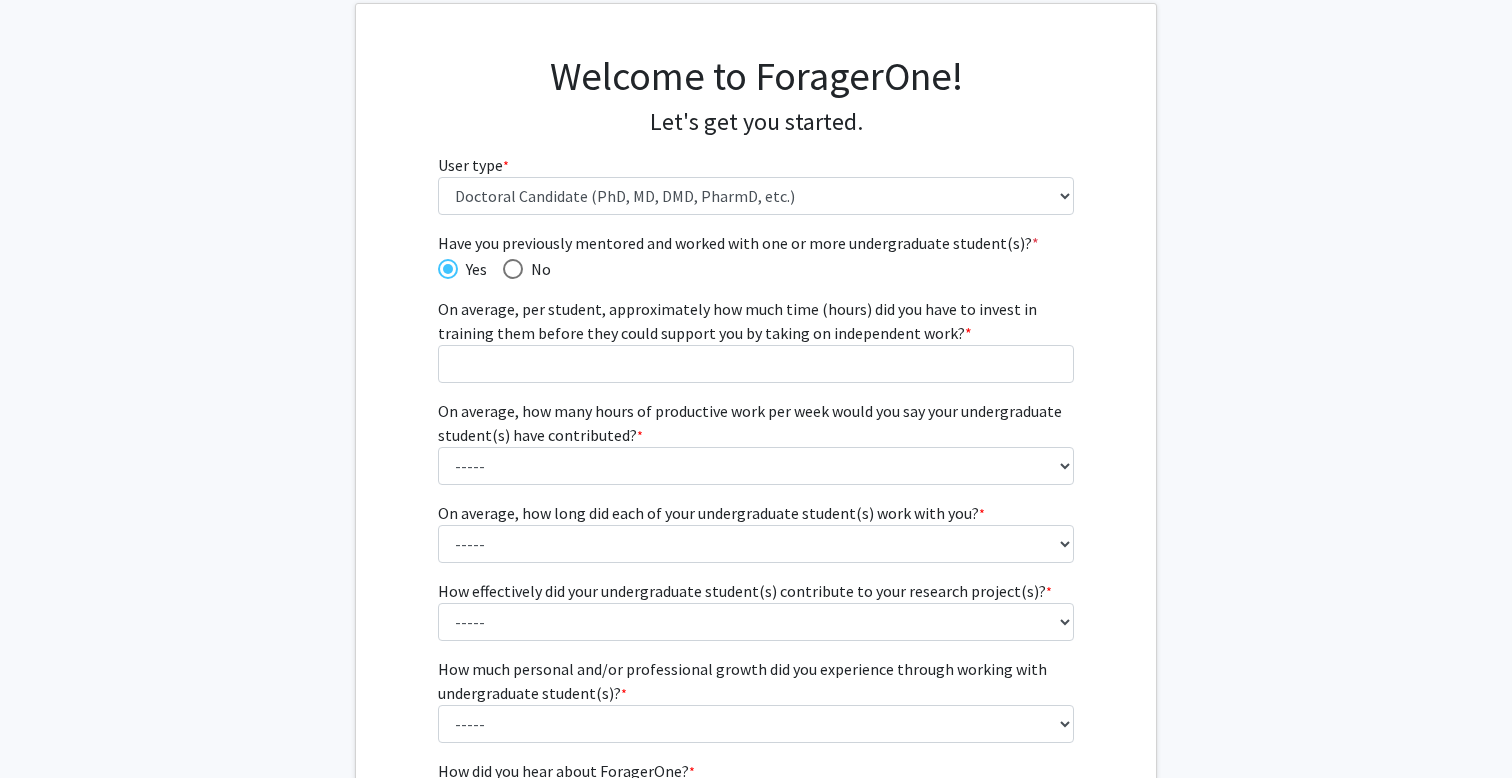 scroll, scrollTop: 171, scrollLeft: 0, axis: vertical 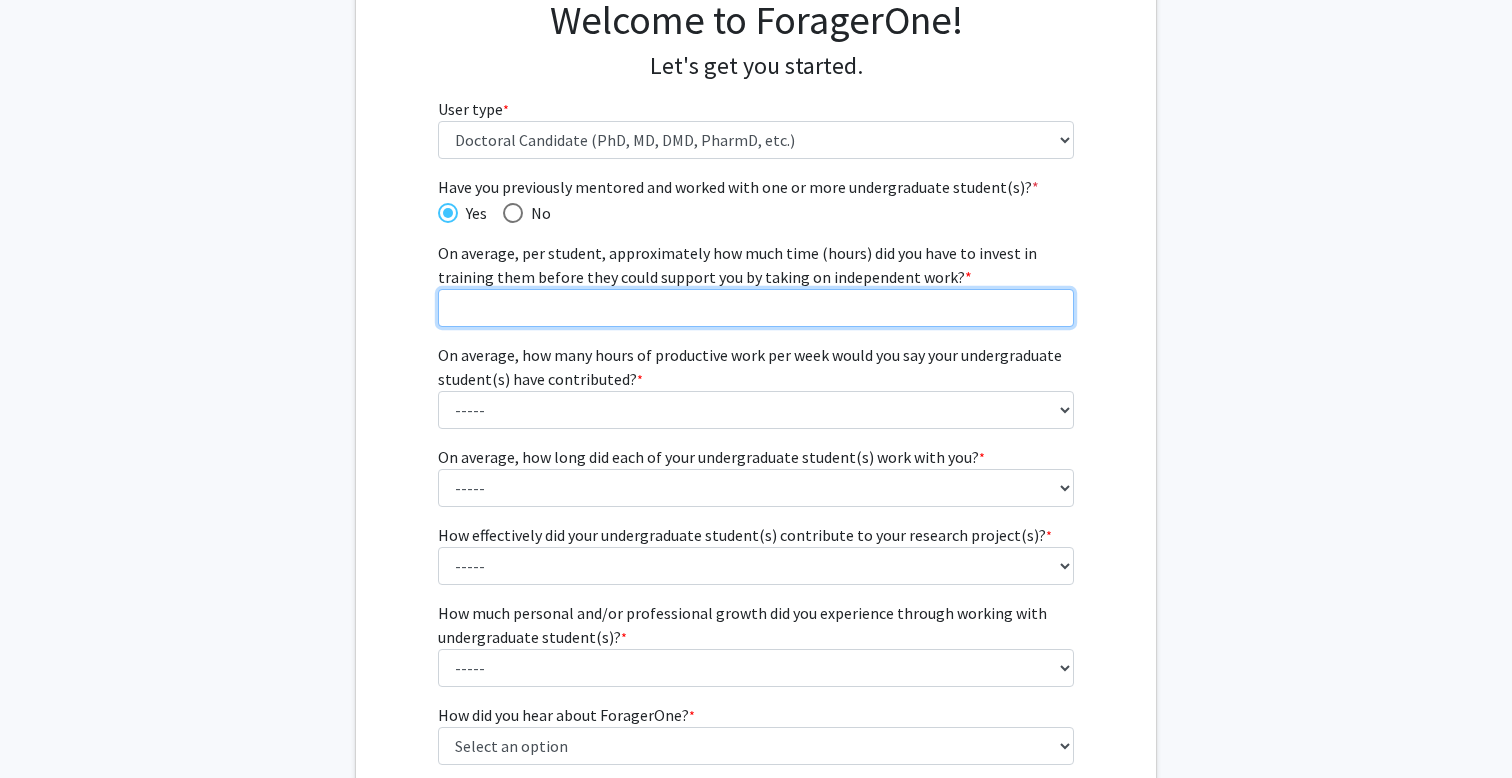 click on "On average, per student, approximately how much time (hours) did you have to invest in training them before they could support you by taking on independent work? * required" at bounding box center [756, 308] 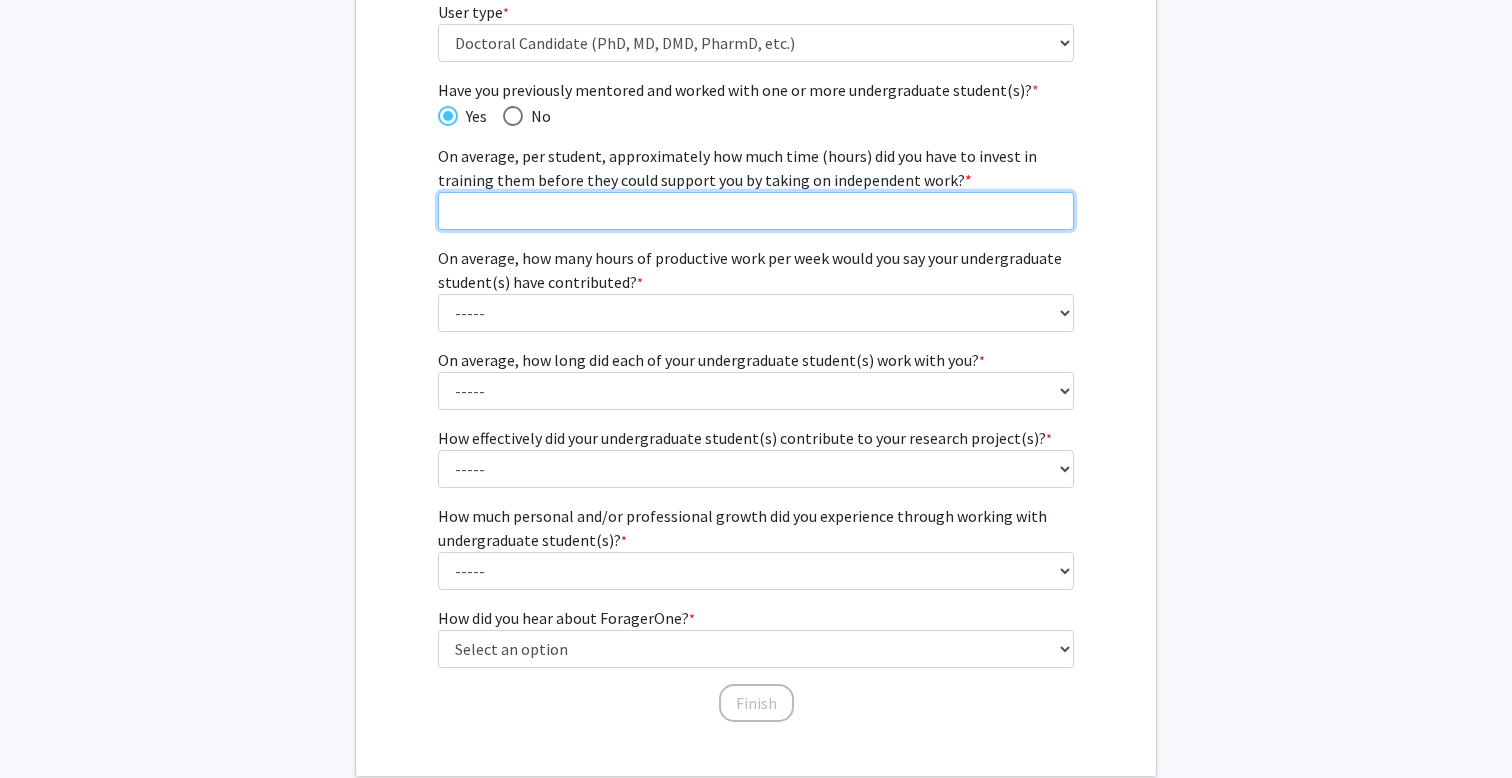 scroll, scrollTop: 276, scrollLeft: 0, axis: vertical 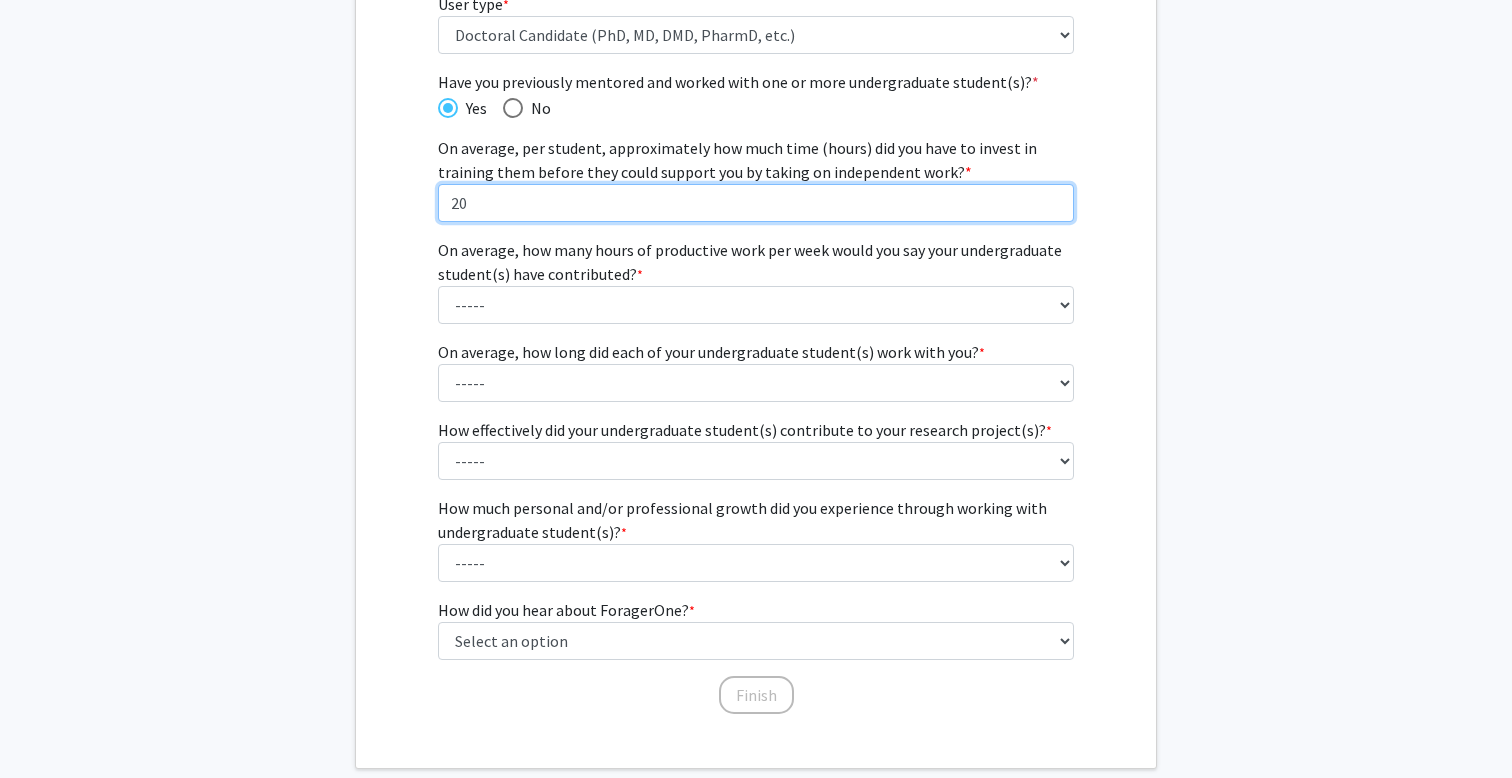 type on "20" 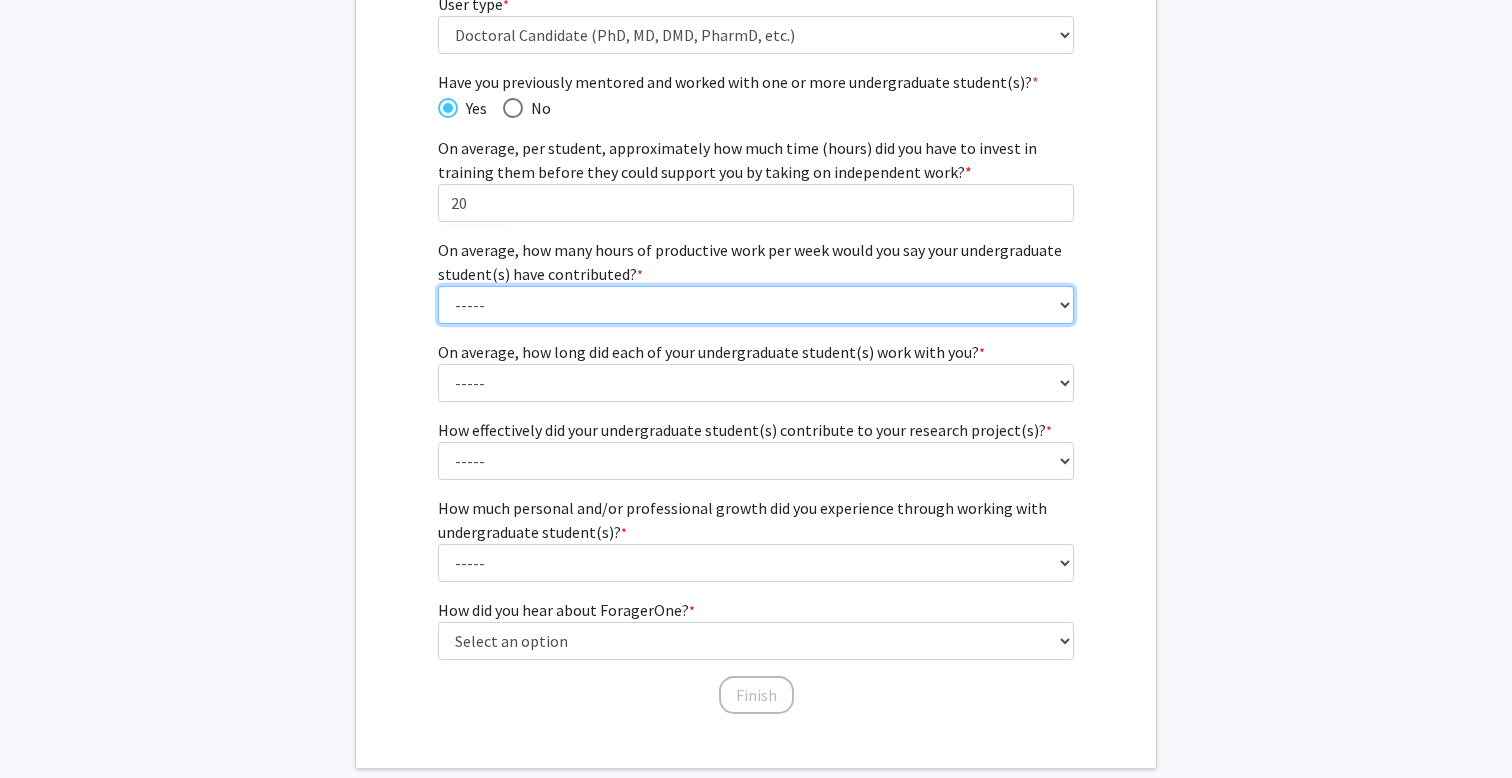 click on "-----  1 - 5 hours   6 - 10 hours   11 - 15 hours   16 - 20 hours   21 - 30 hours   31 - 40 hours   40+ hours" at bounding box center (756, 305) 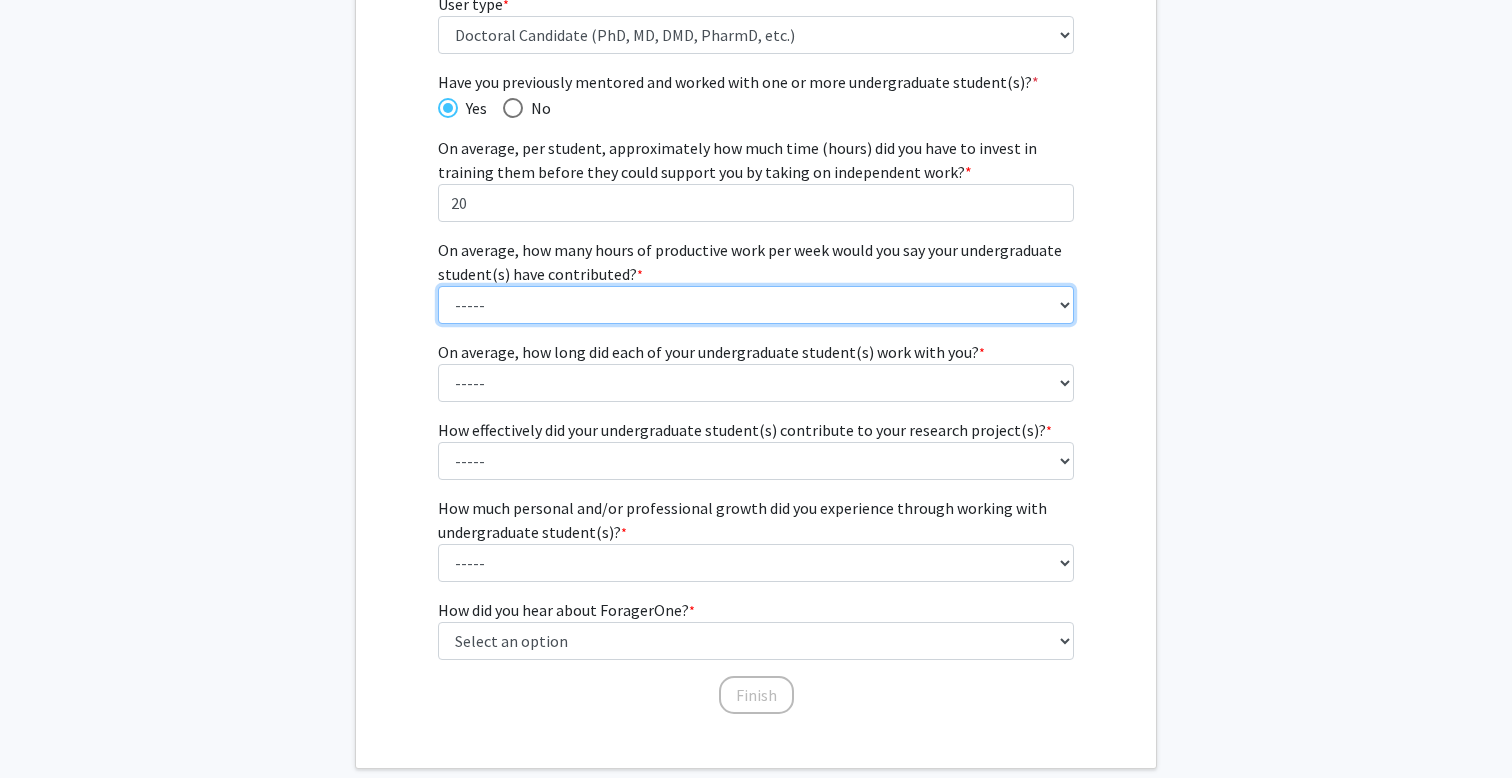 select on "1: 1 - 5 hours" 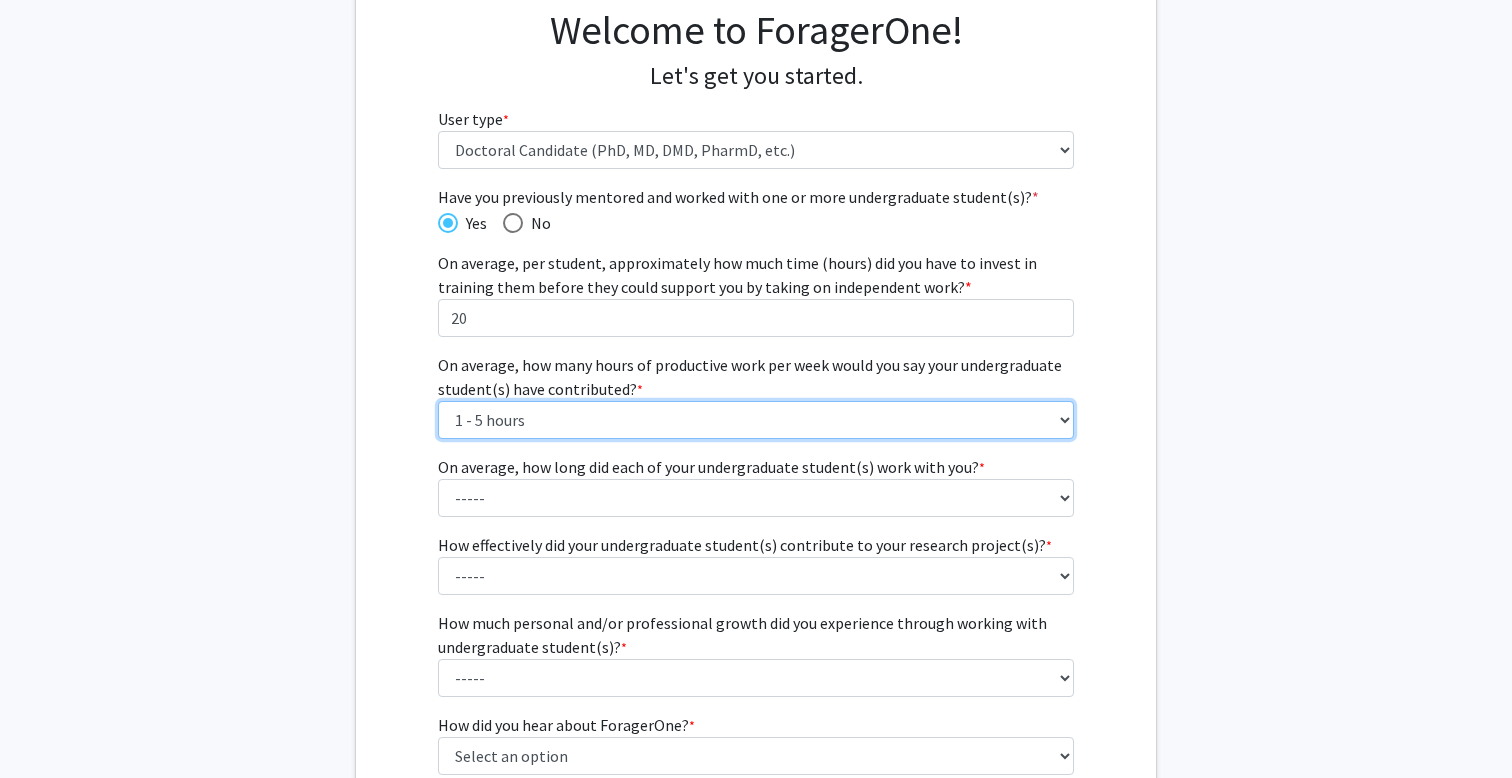 scroll, scrollTop: 158, scrollLeft: 0, axis: vertical 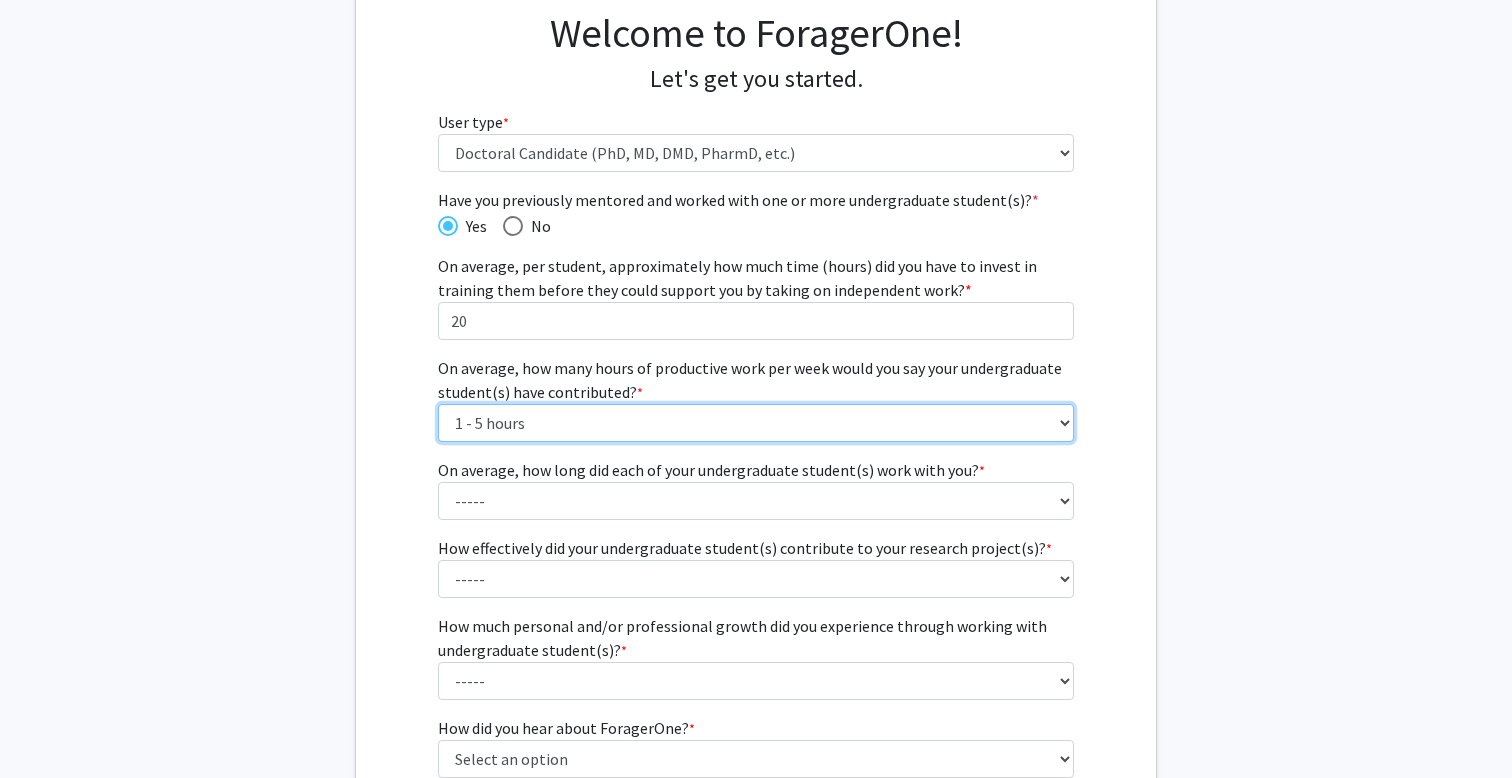 click on "-----  1 - 5 hours   6 - 10 hours   11 - 15 hours   16 - 20 hours   21 - 30 hours   31 - 40 hours   40+ hours" at bounding box center (756, 423) 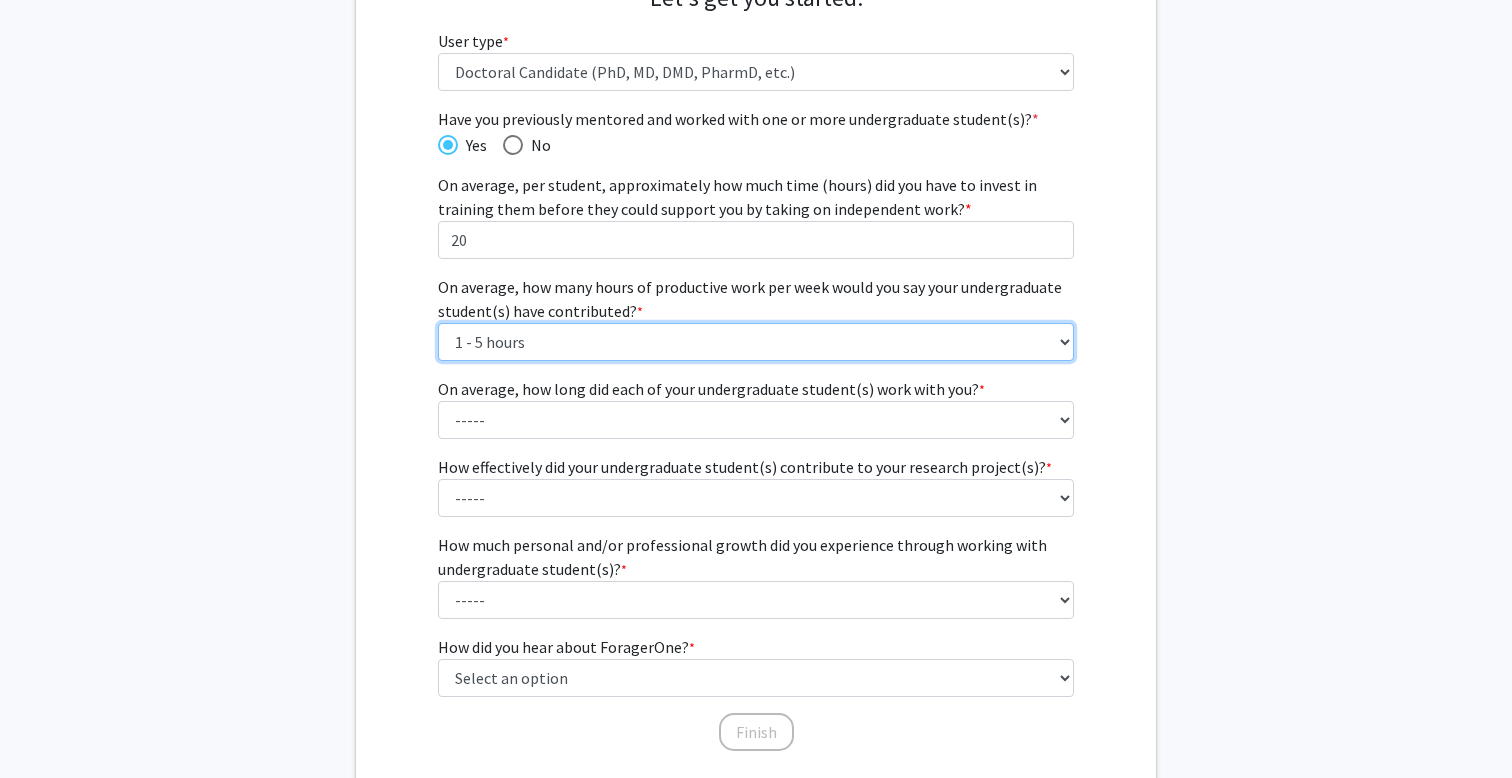 scroll, scrollTop: 226, scrollLeft: 0, axis: vertical 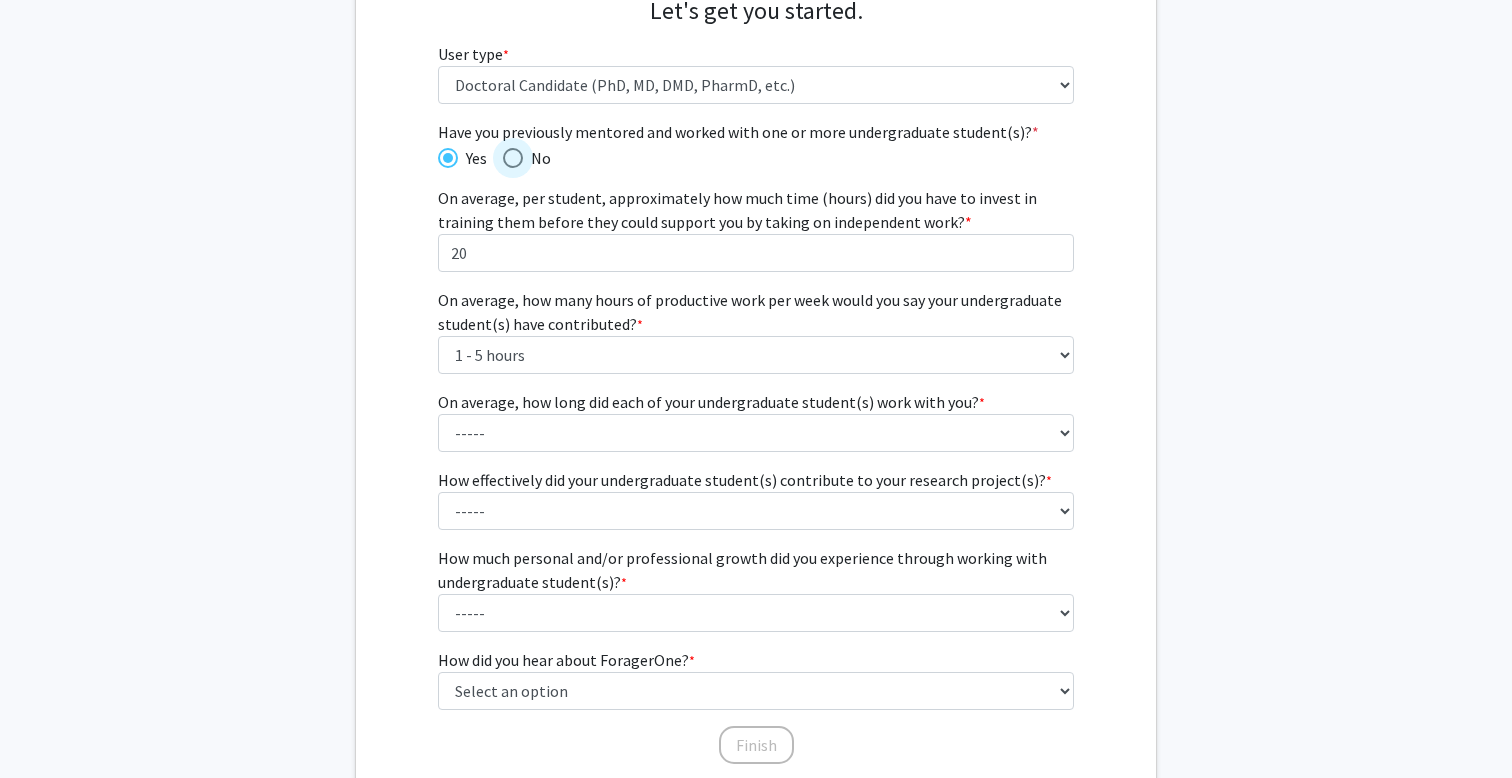click at bounding box center [513, 158] 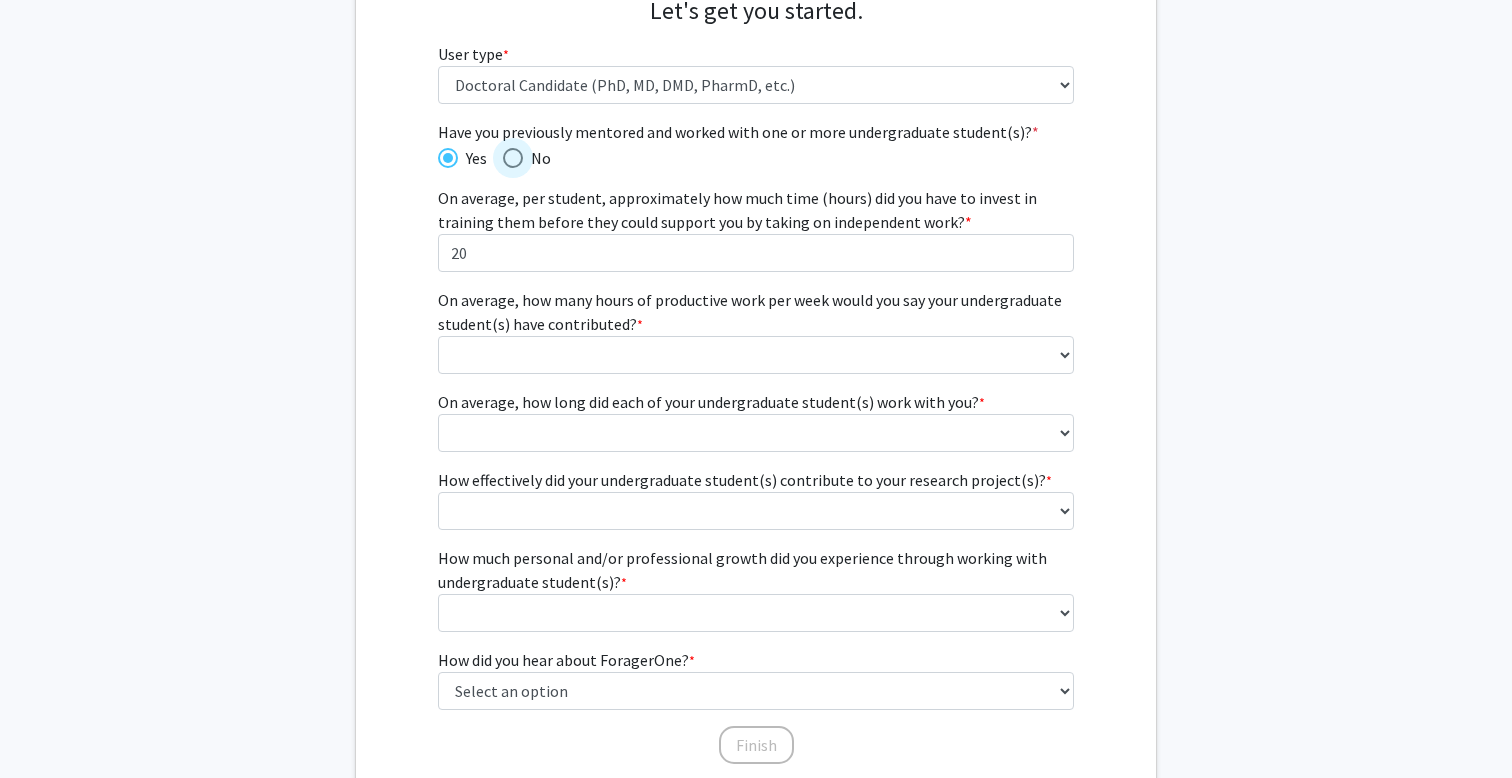 scroll, scrollTop: 0, scrollLeft: 0, axis: both 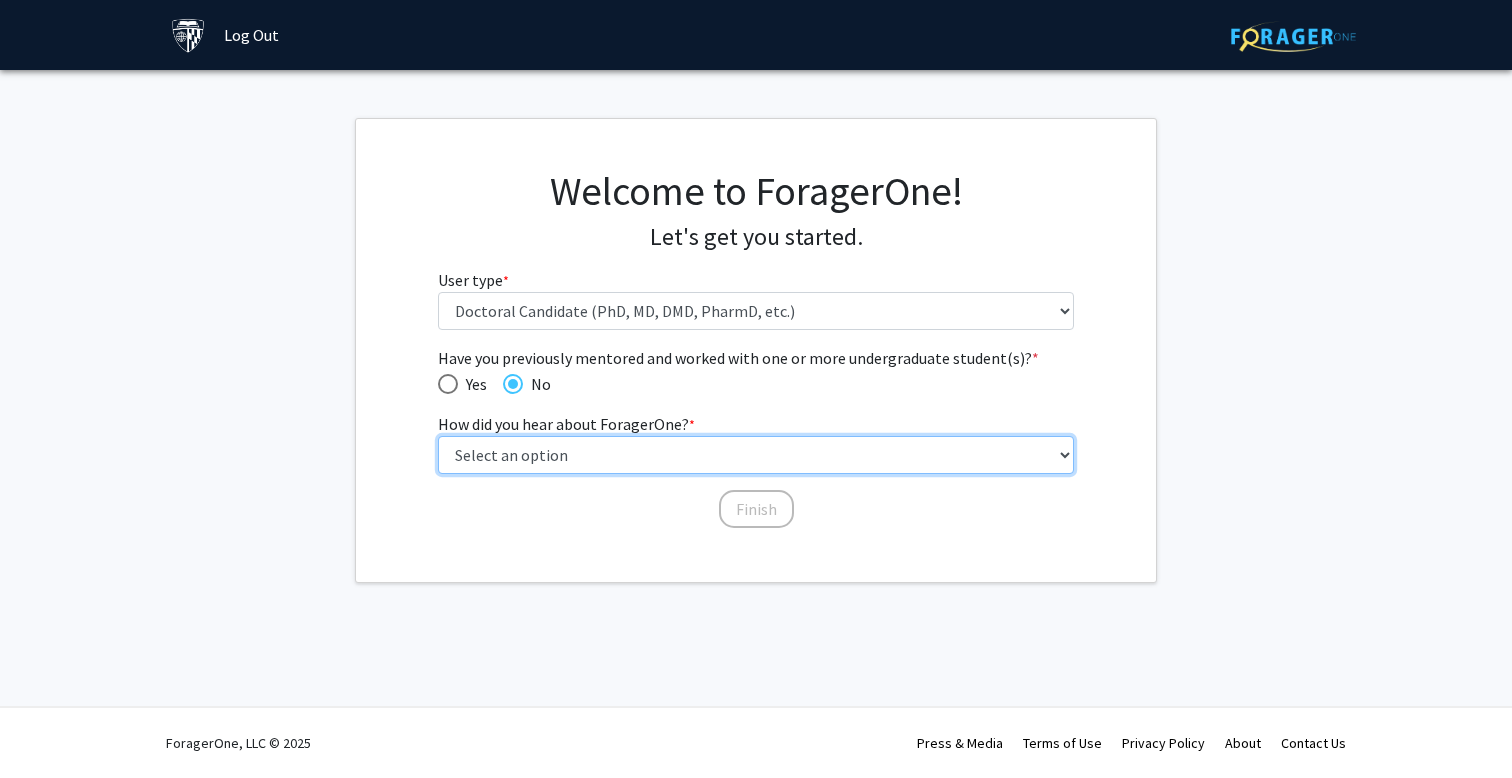 click on "Select an option  Peer/student recommendation   Faculty/staff recommendation   University website   University email or newsletter   Other" at bounding box center [756, 455] 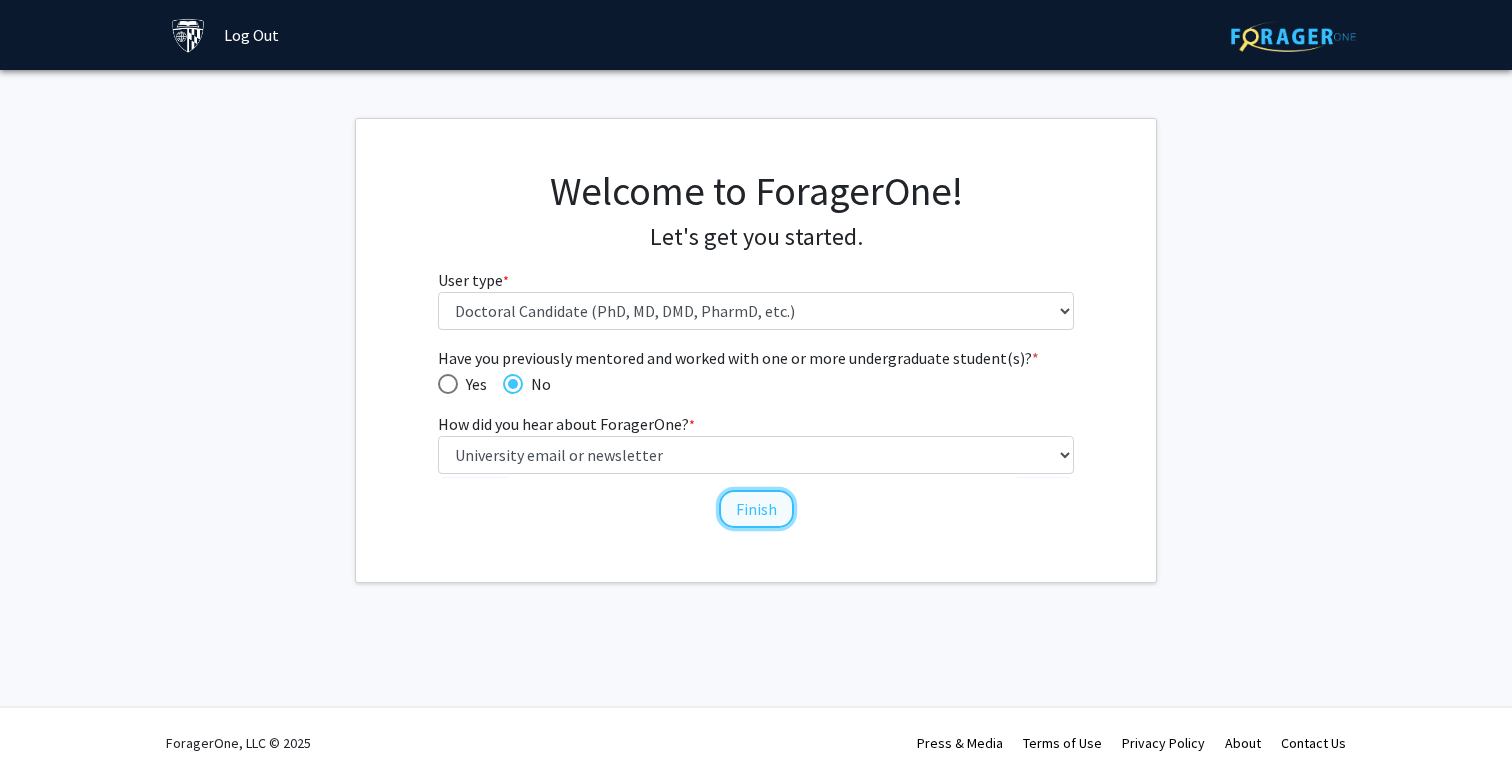 click on "Finish" 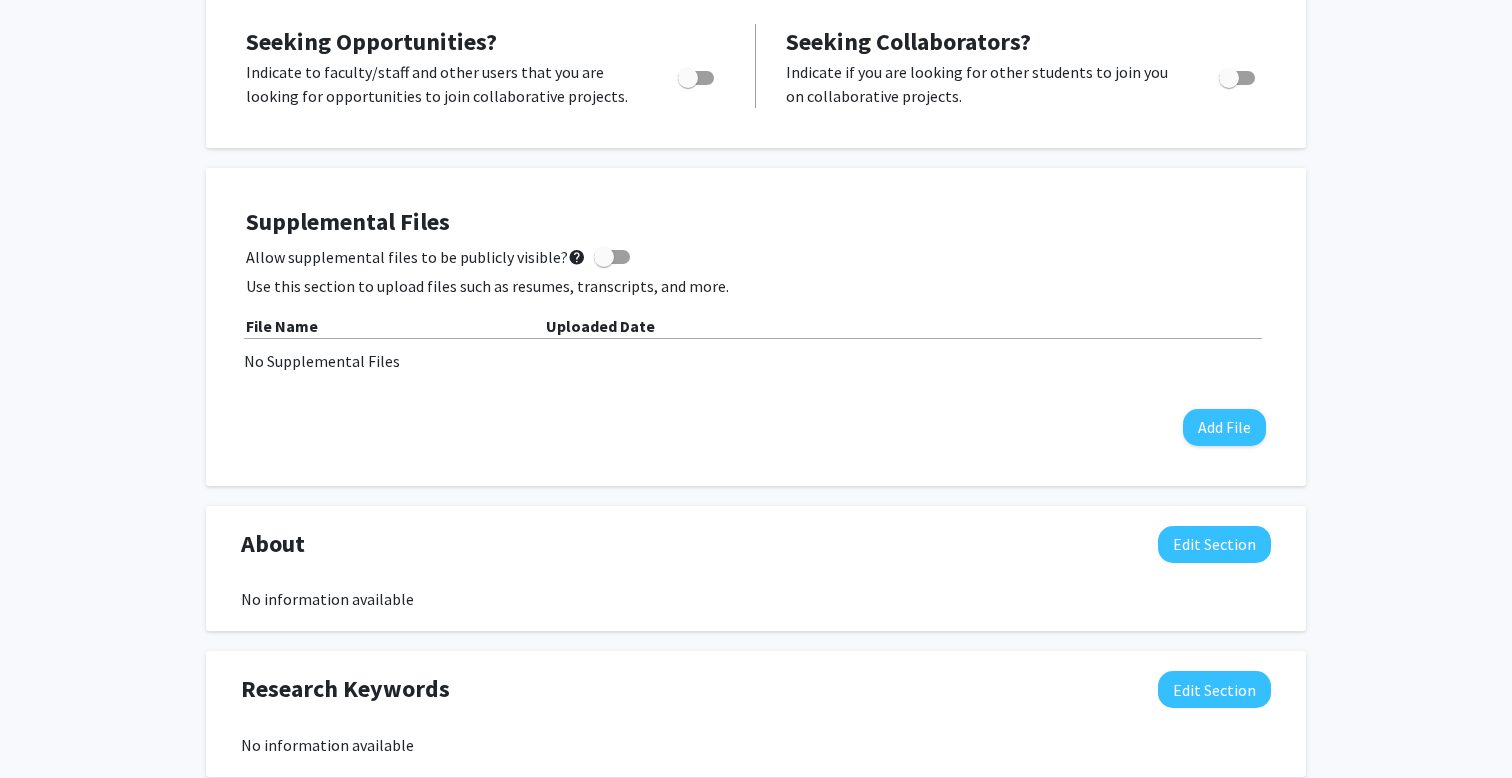 scroll, scrollTop: 361, scrollLeft: 0, axis: vertical 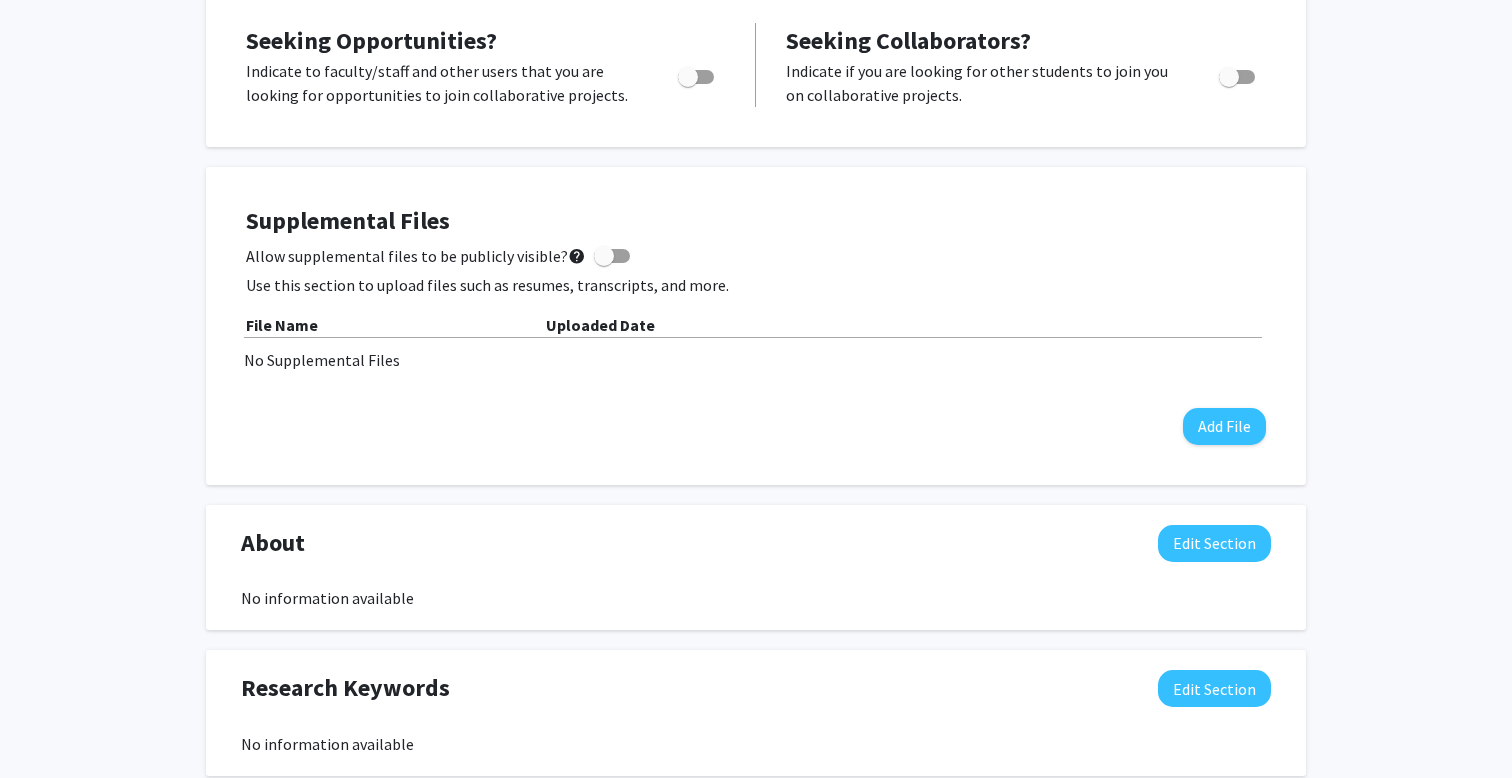 click at bounding box center (612, 256) 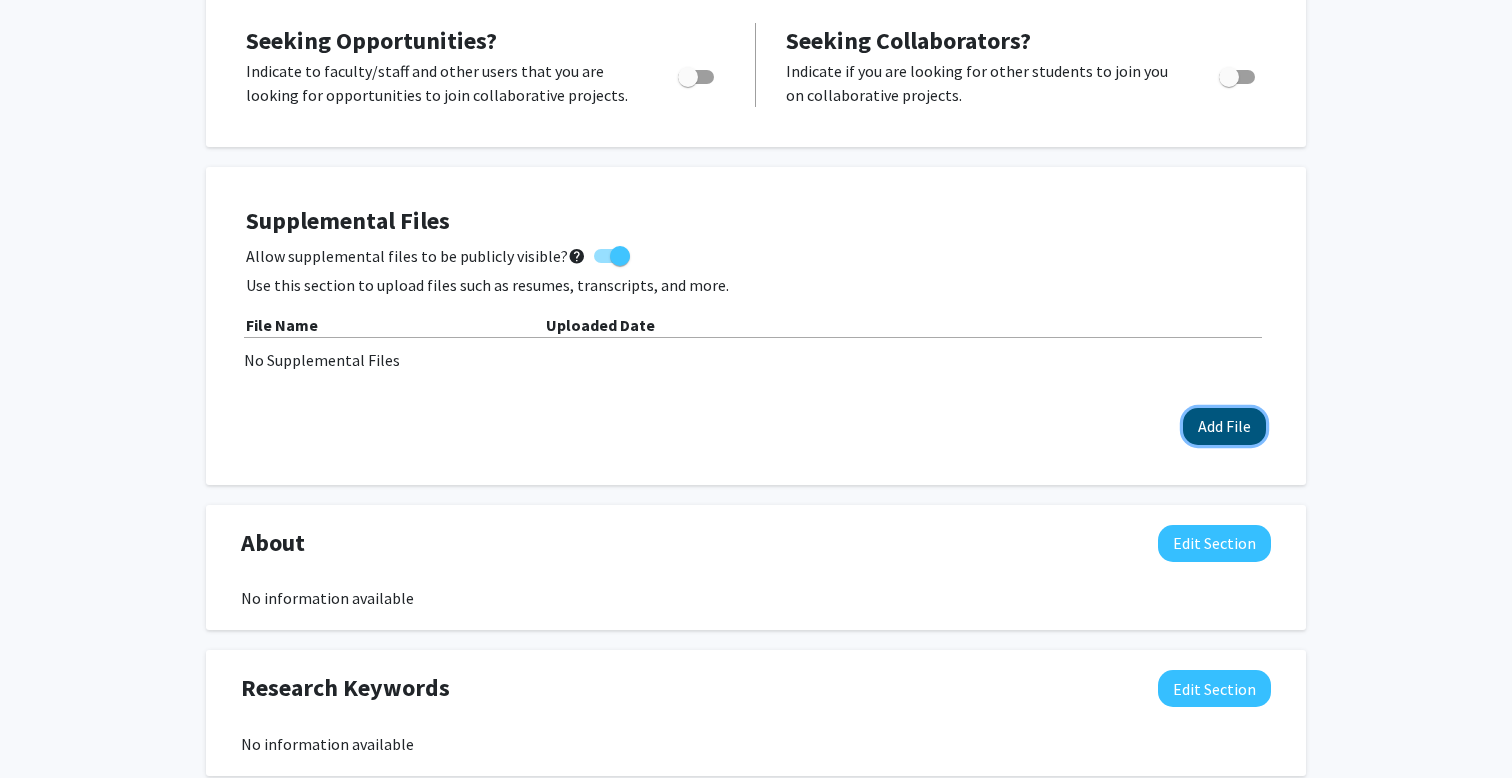 click on "Add File" 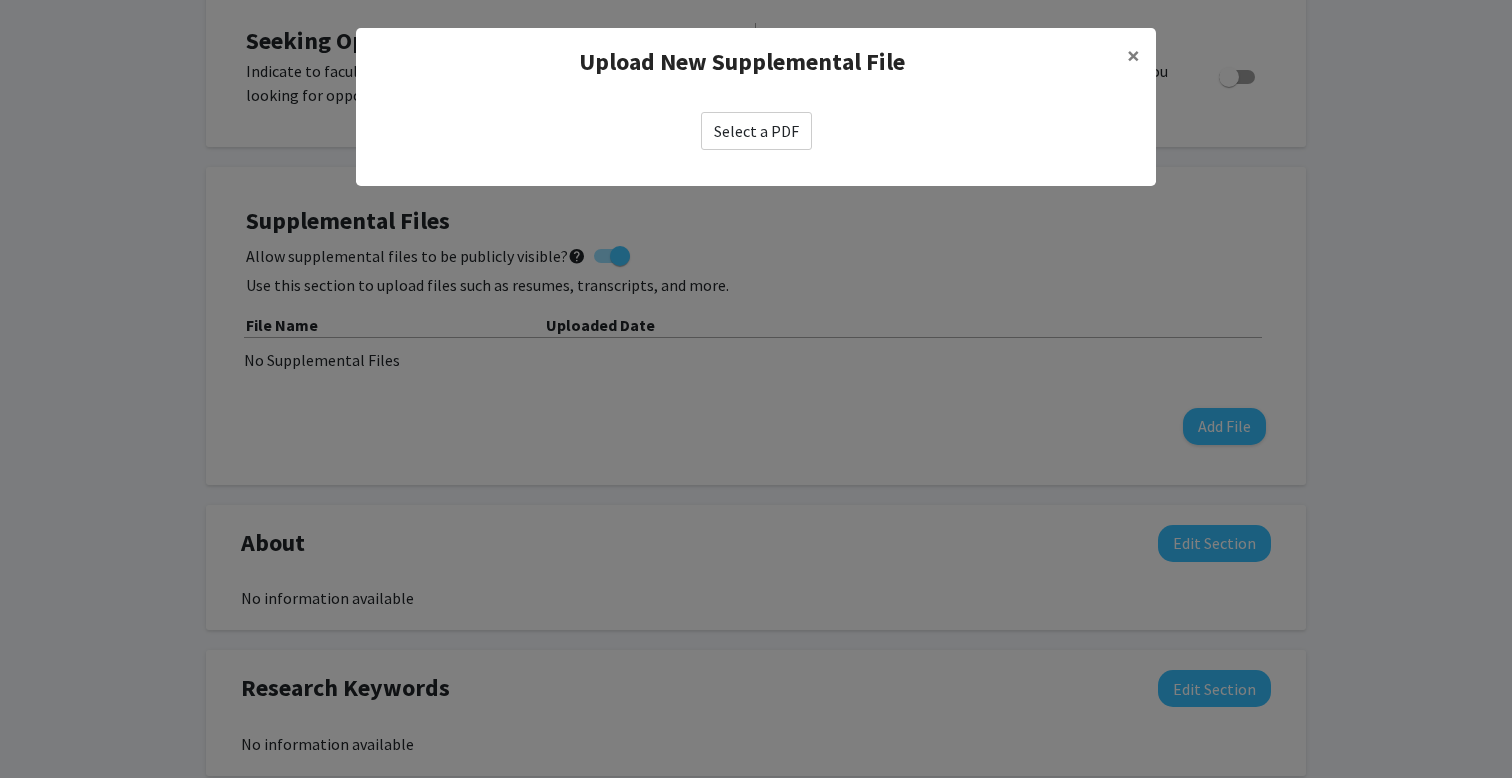 click on "Select a PDF" 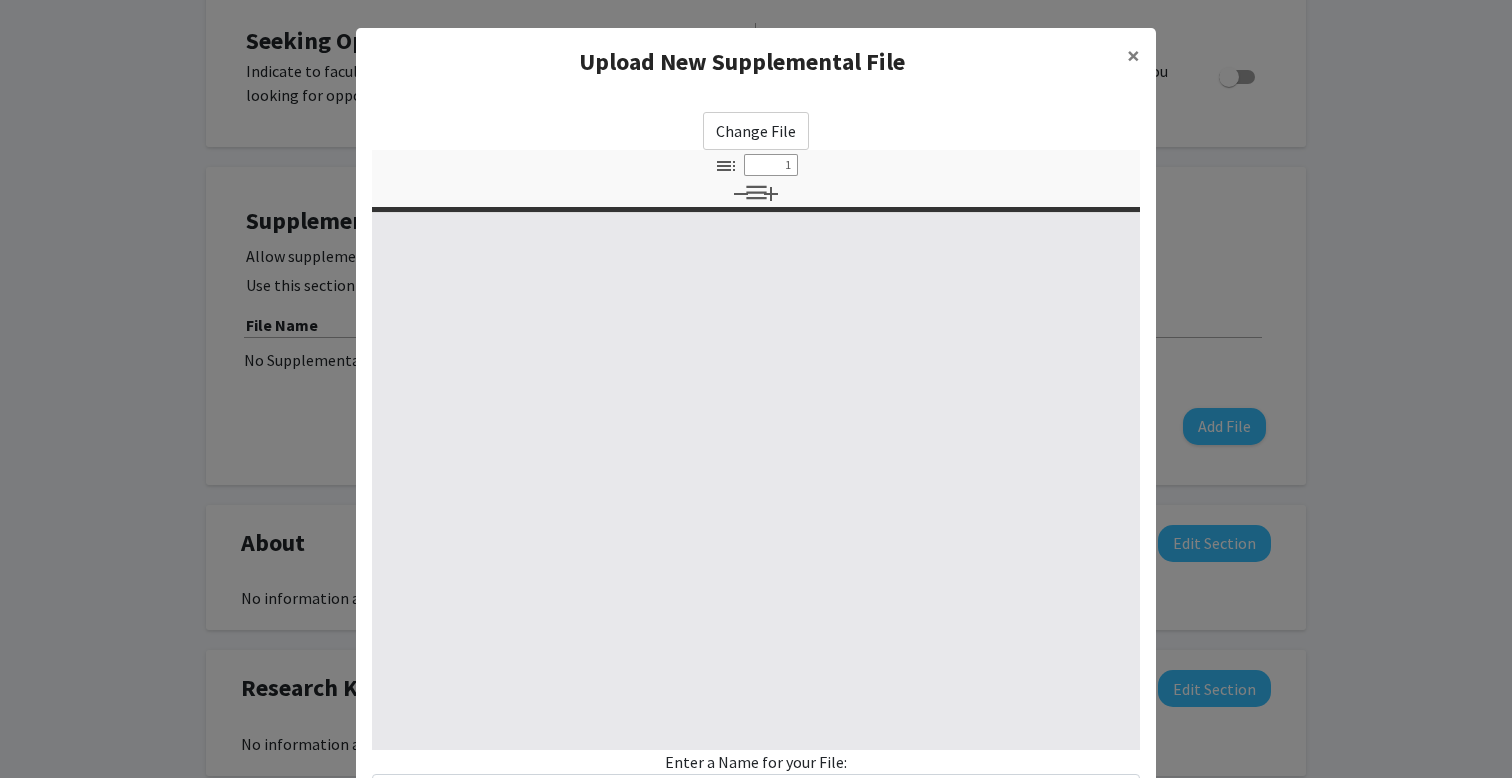 select on "custom" 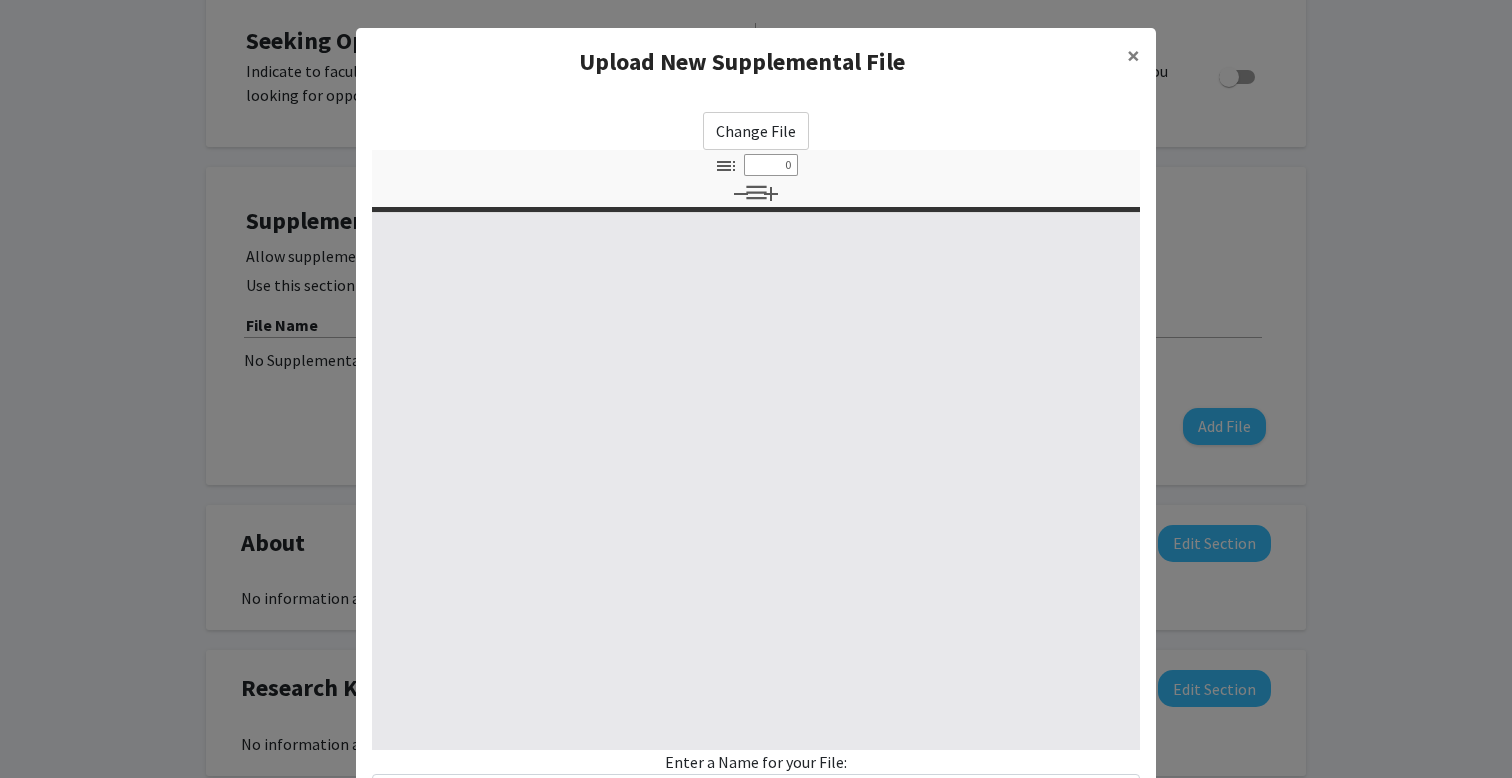 select on "custom" 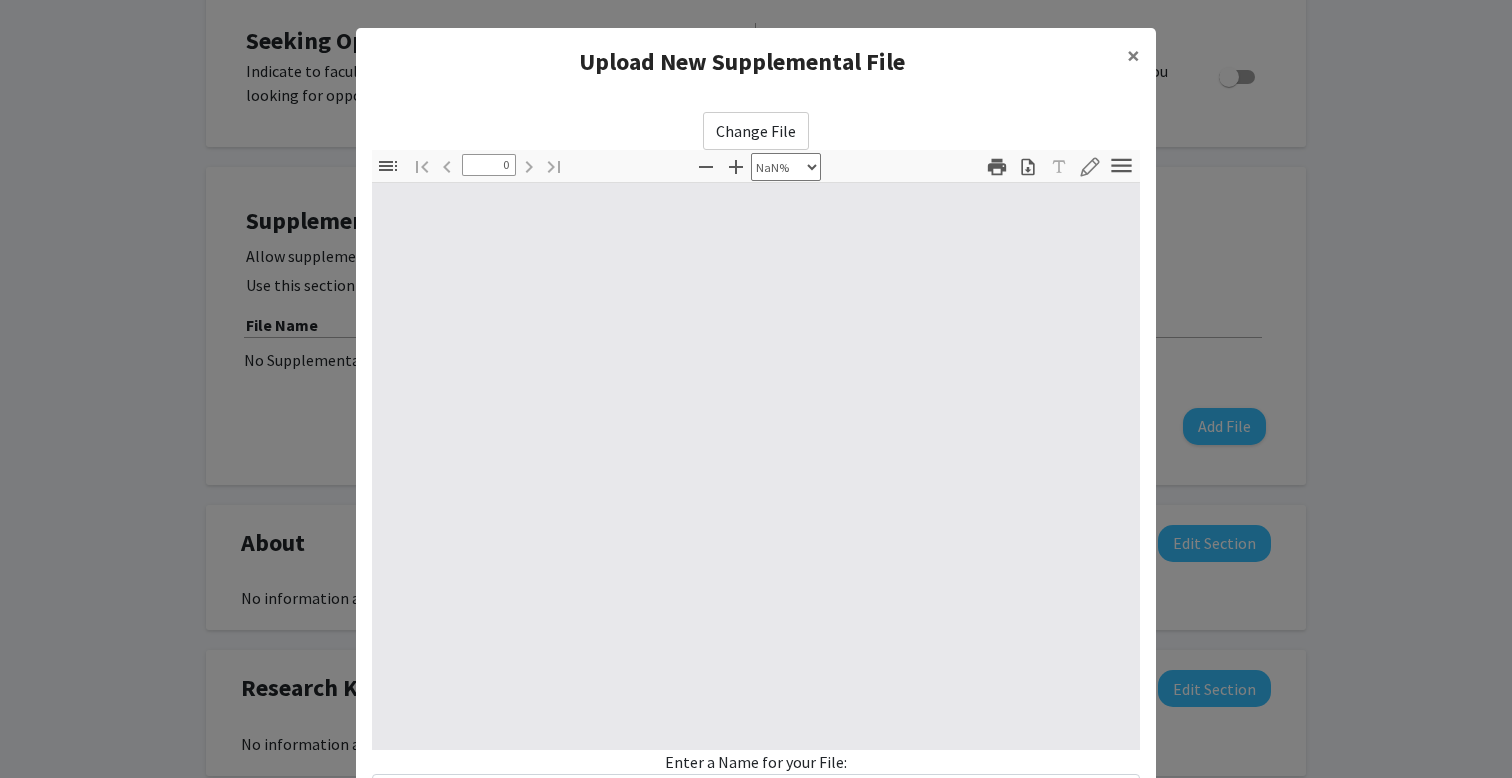 type on "1" 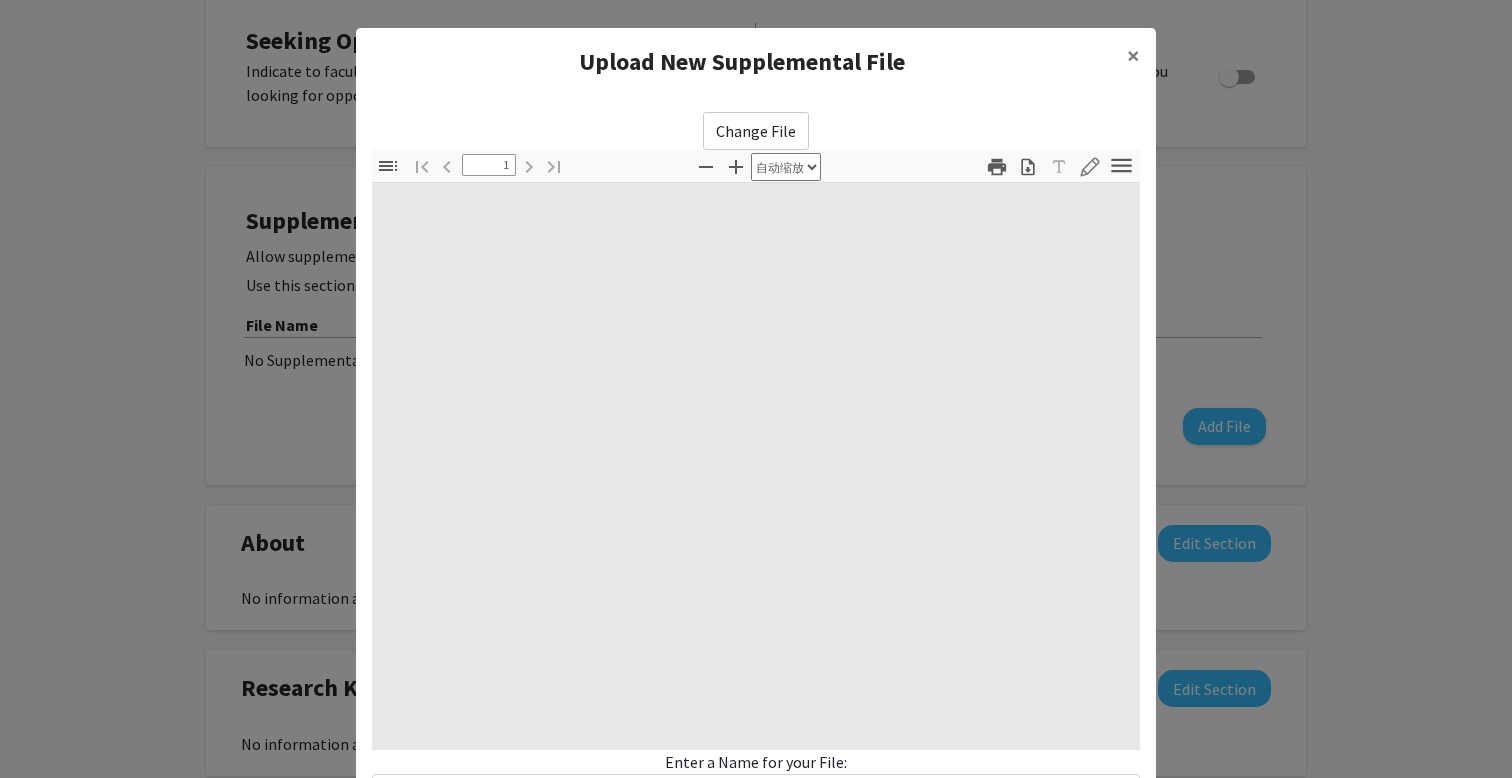 select on "auto" 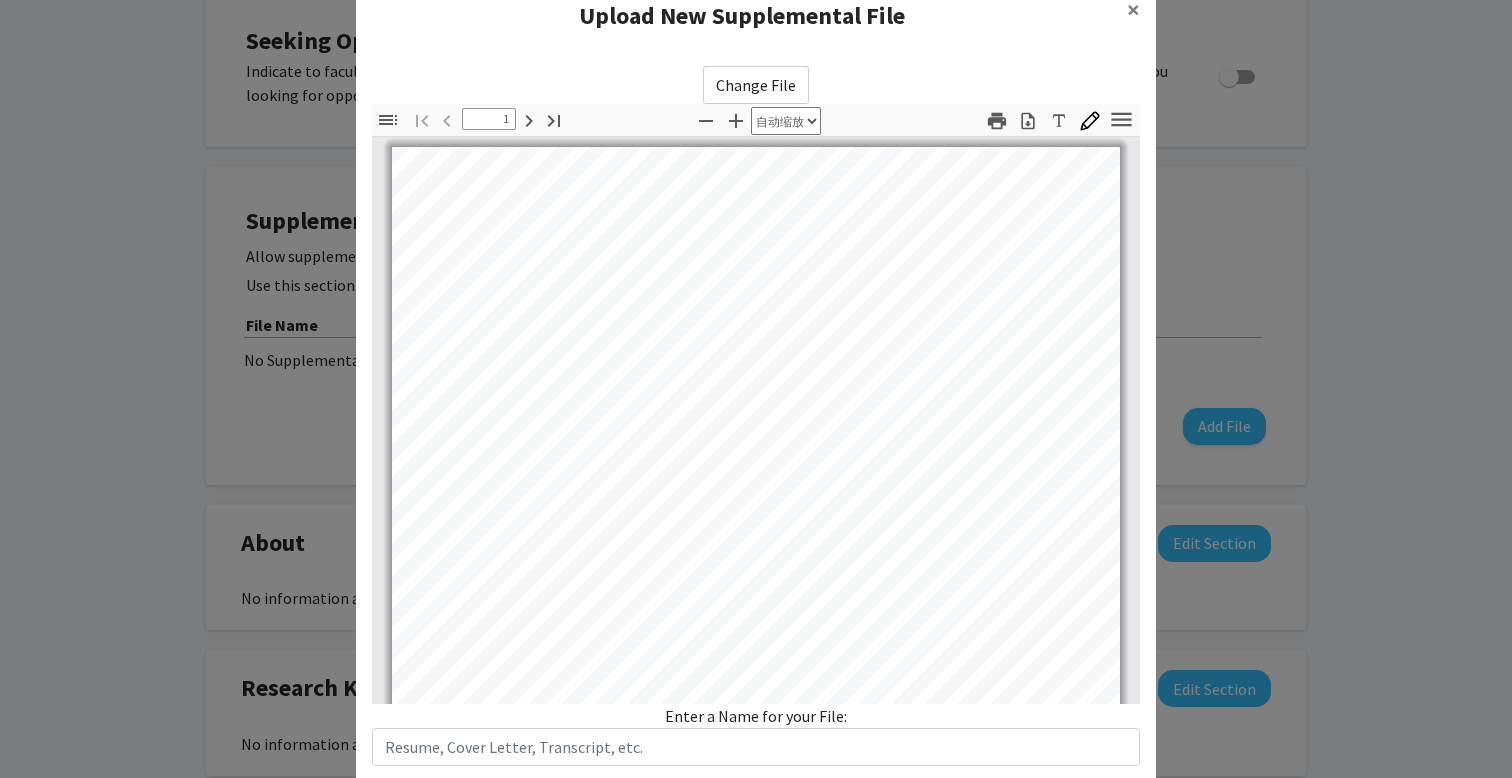 scroll, scrollTop: 0, scrollLeft: 0, axis: both 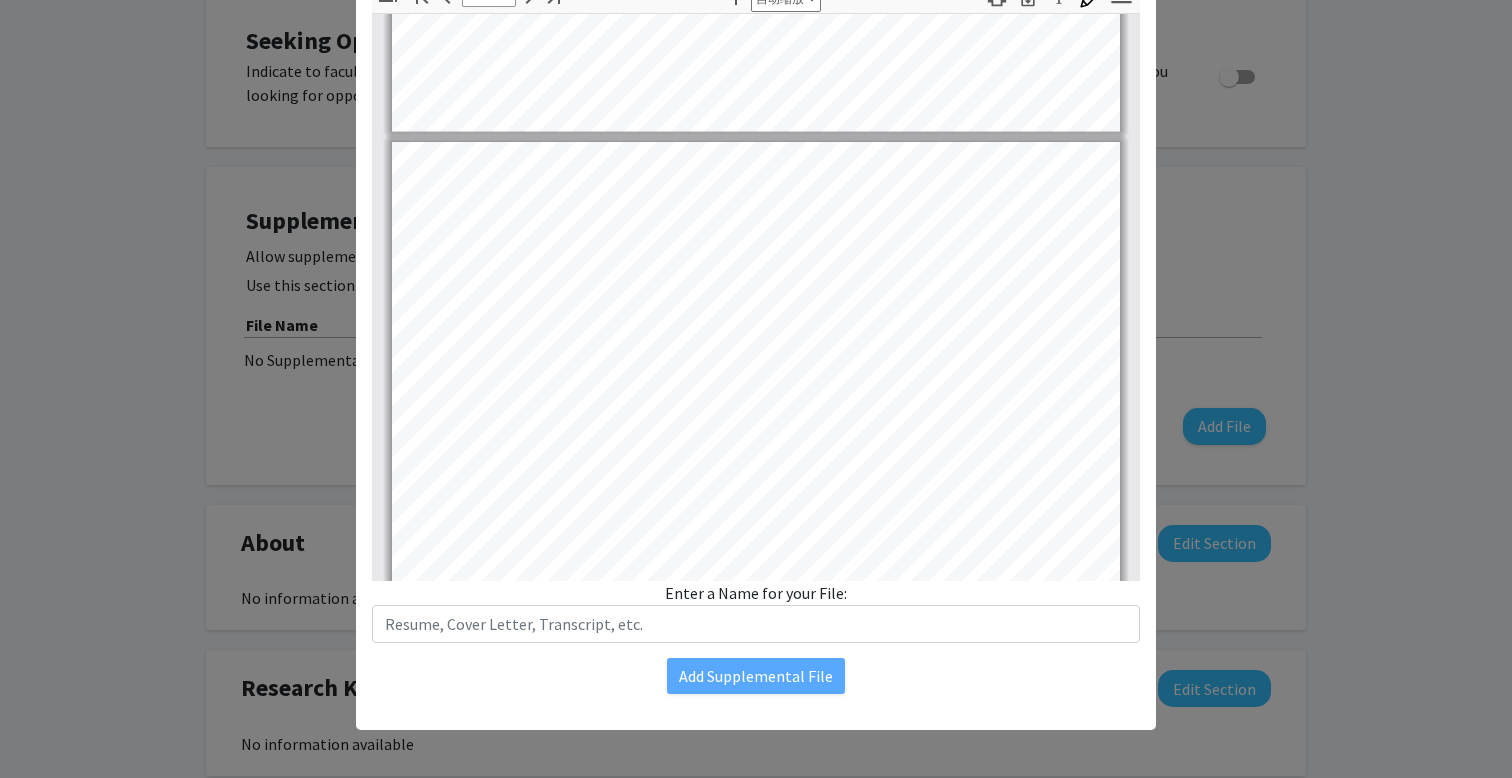 type on "1" 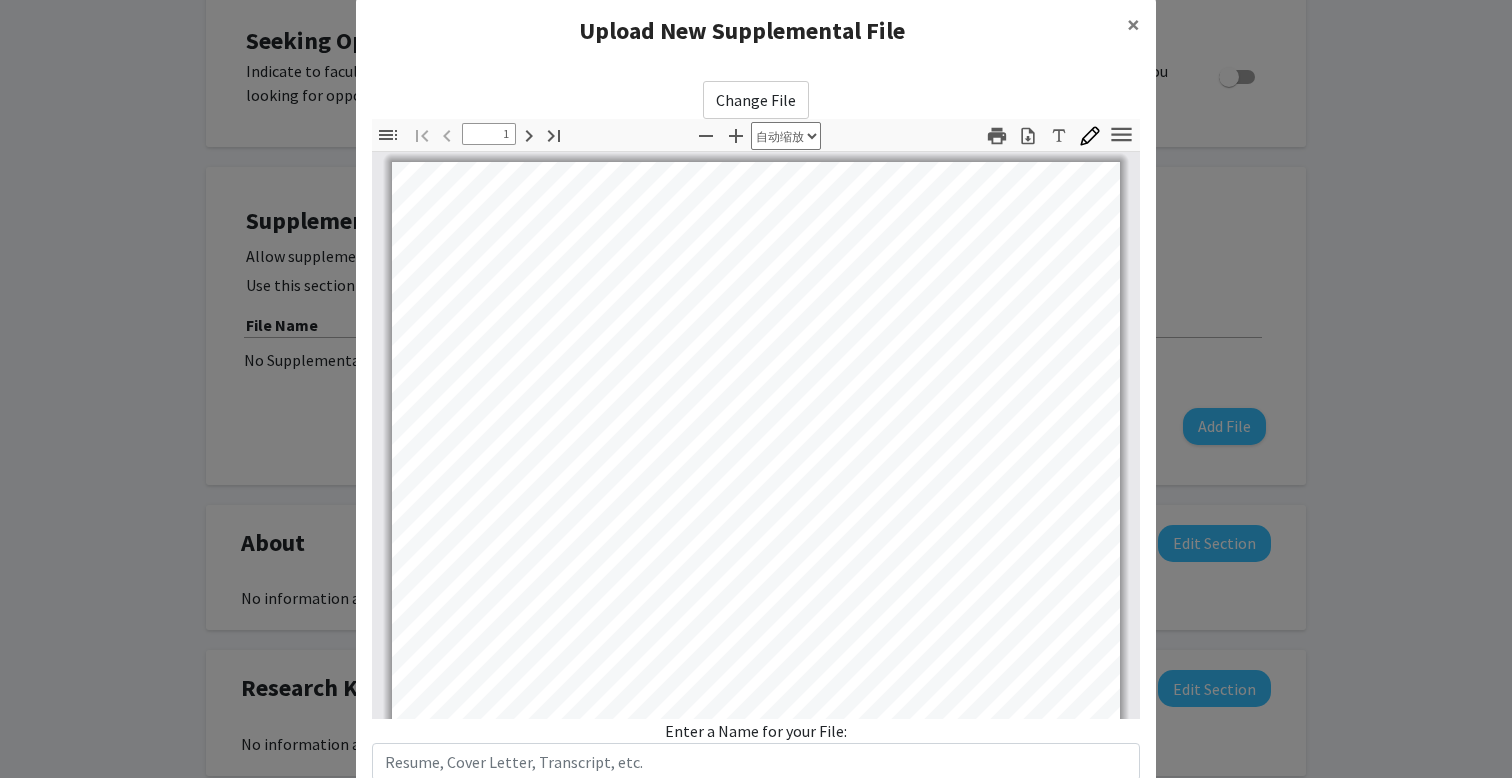 scroll, scrollTop: 21, scrollLeft: 0, axis: vertical 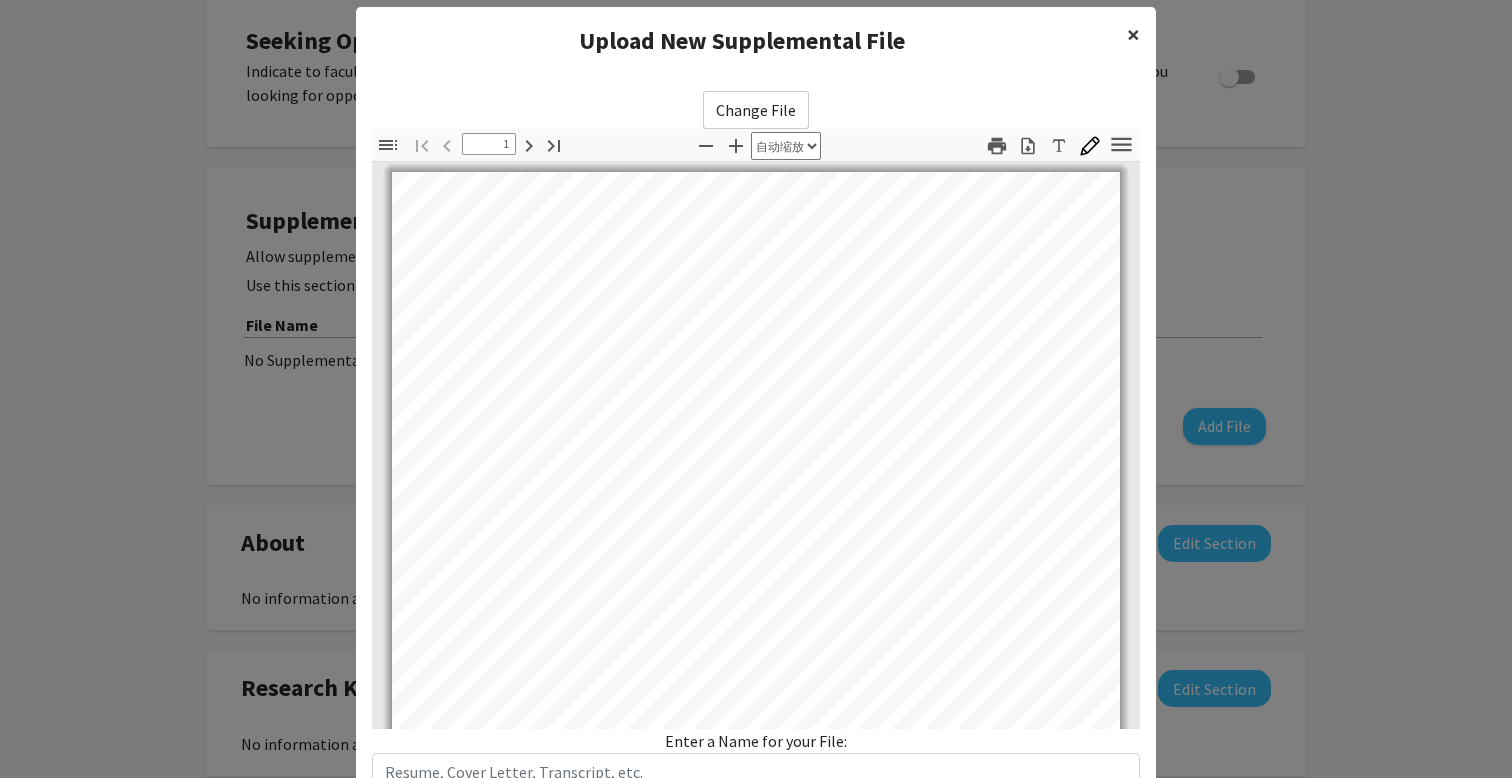 click on "×" 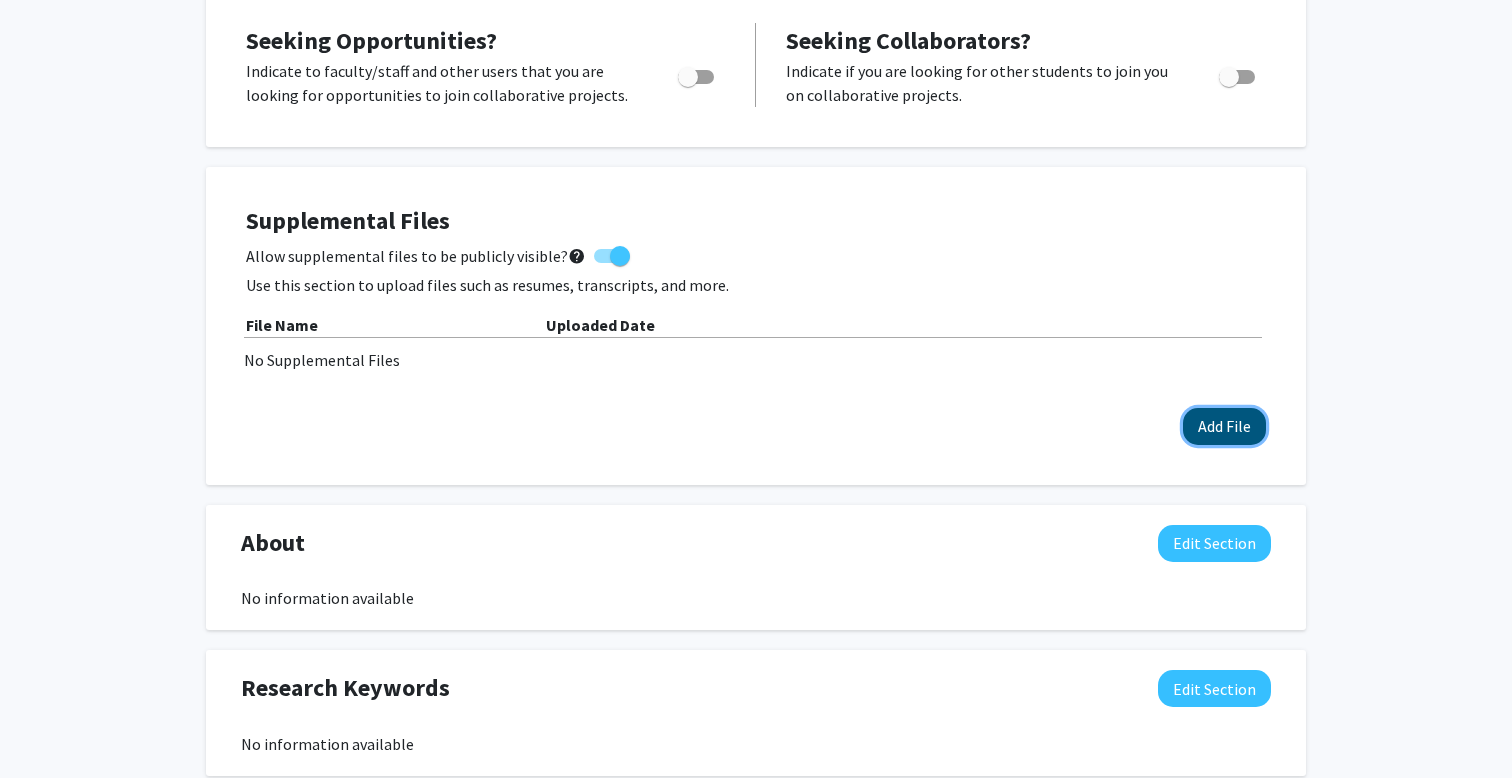 click on "Add File" 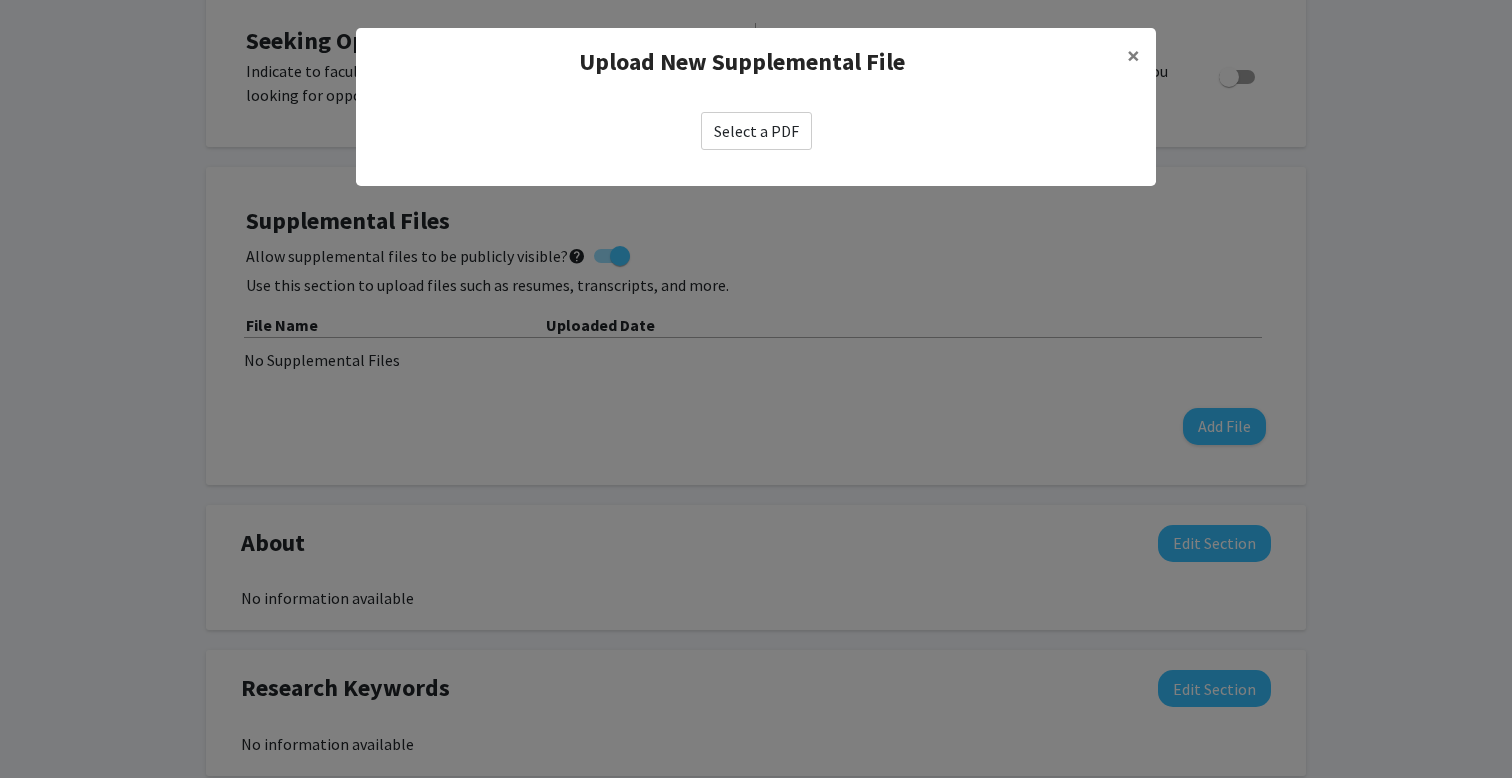 click on "Select a PDF" 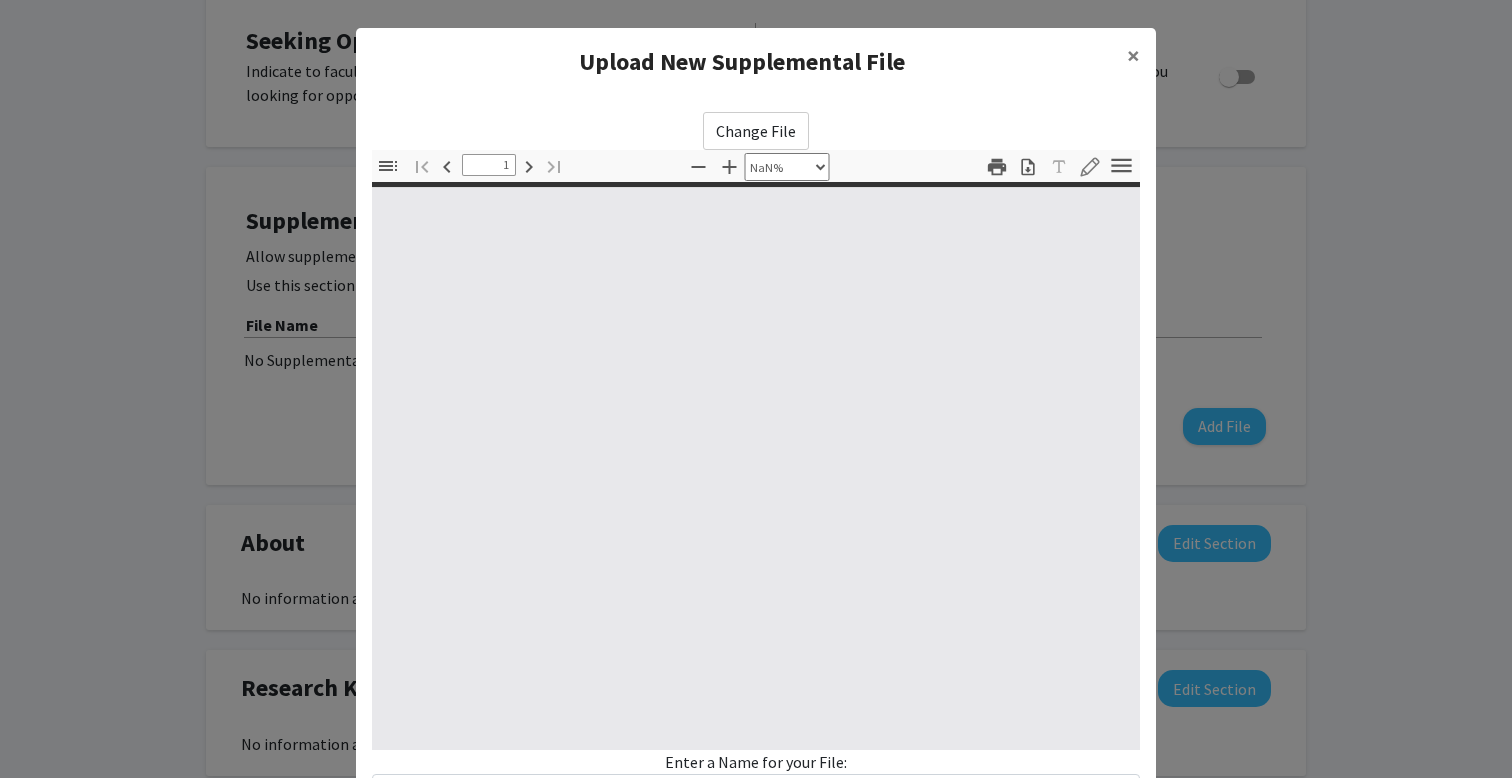 type on "0" 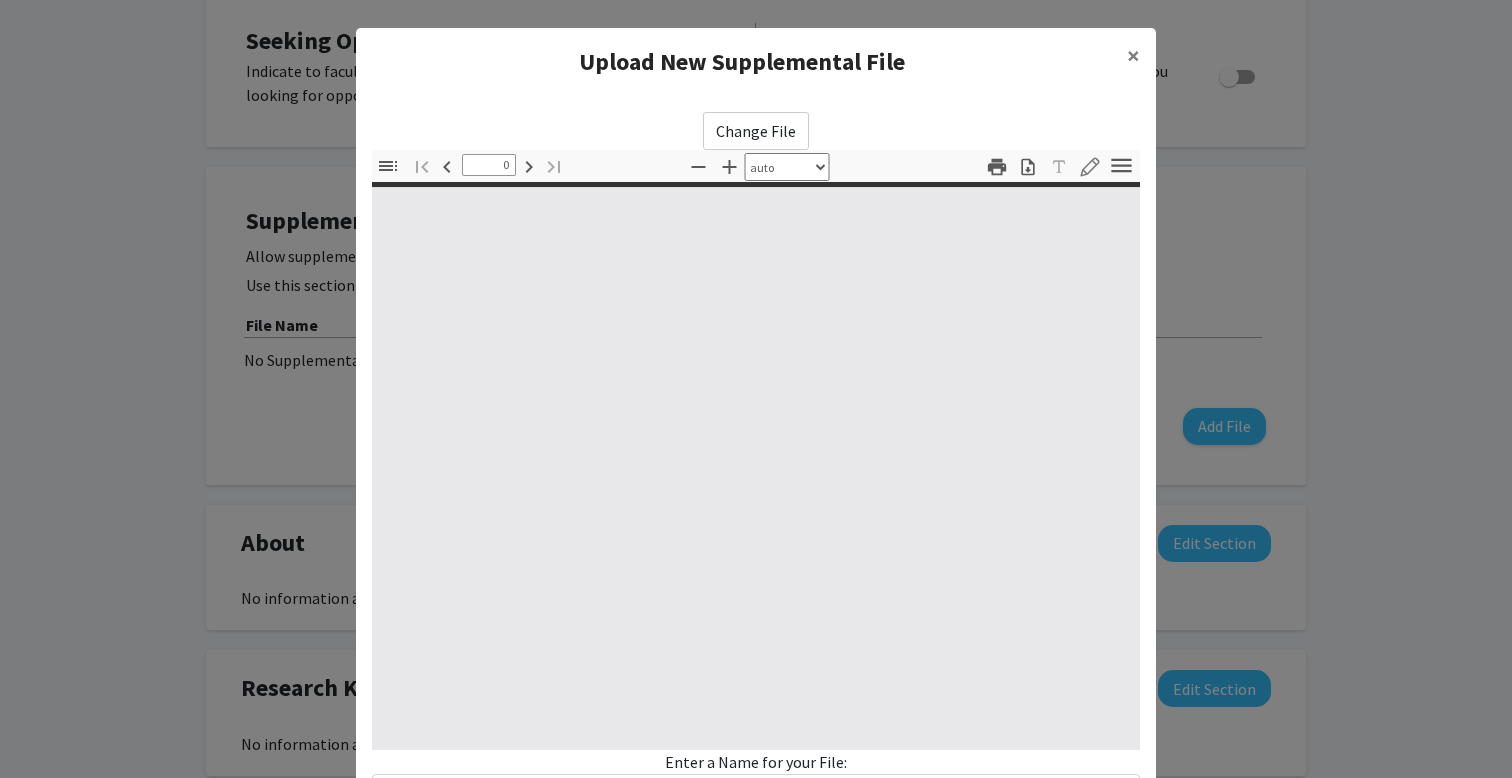 select on "custom" 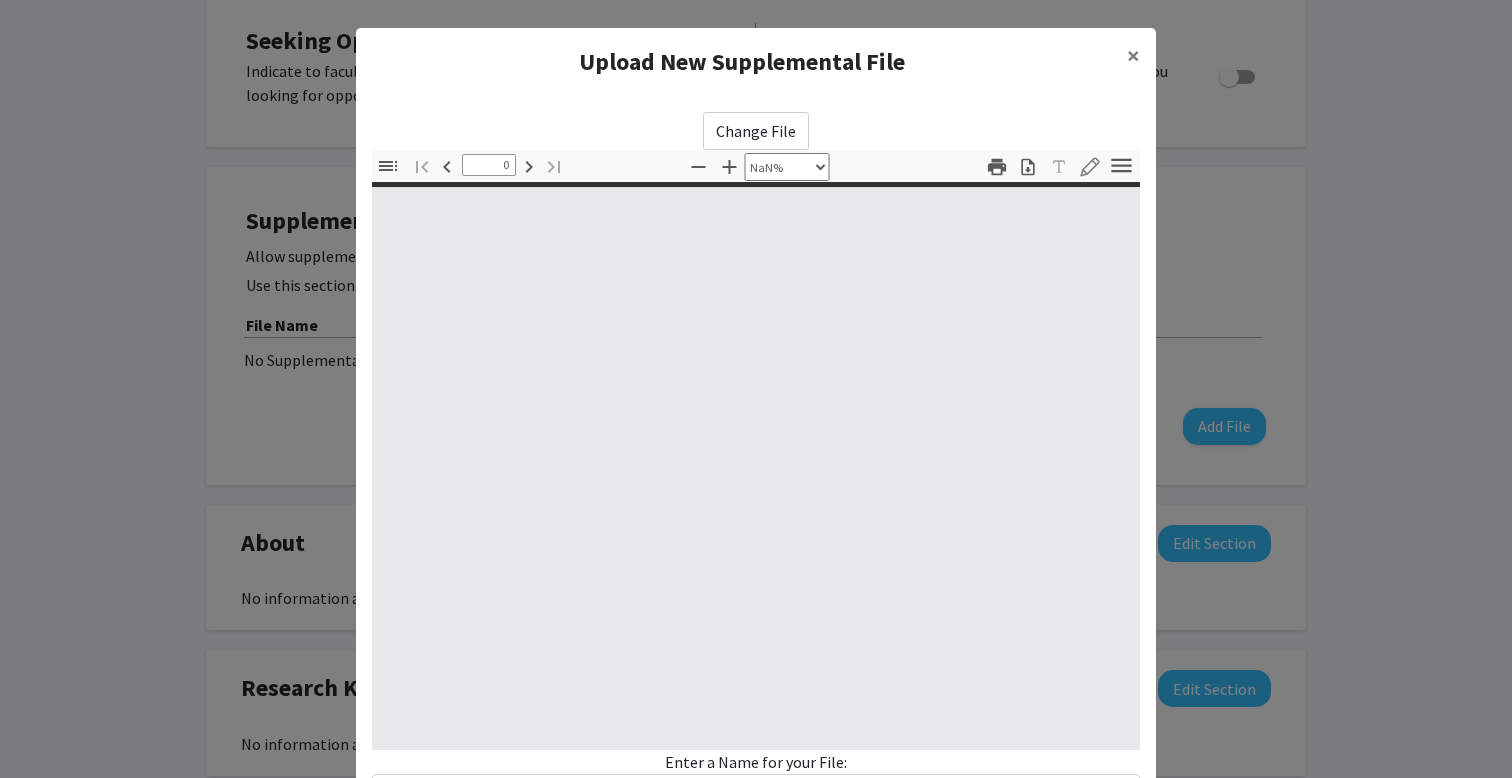 type on "1" 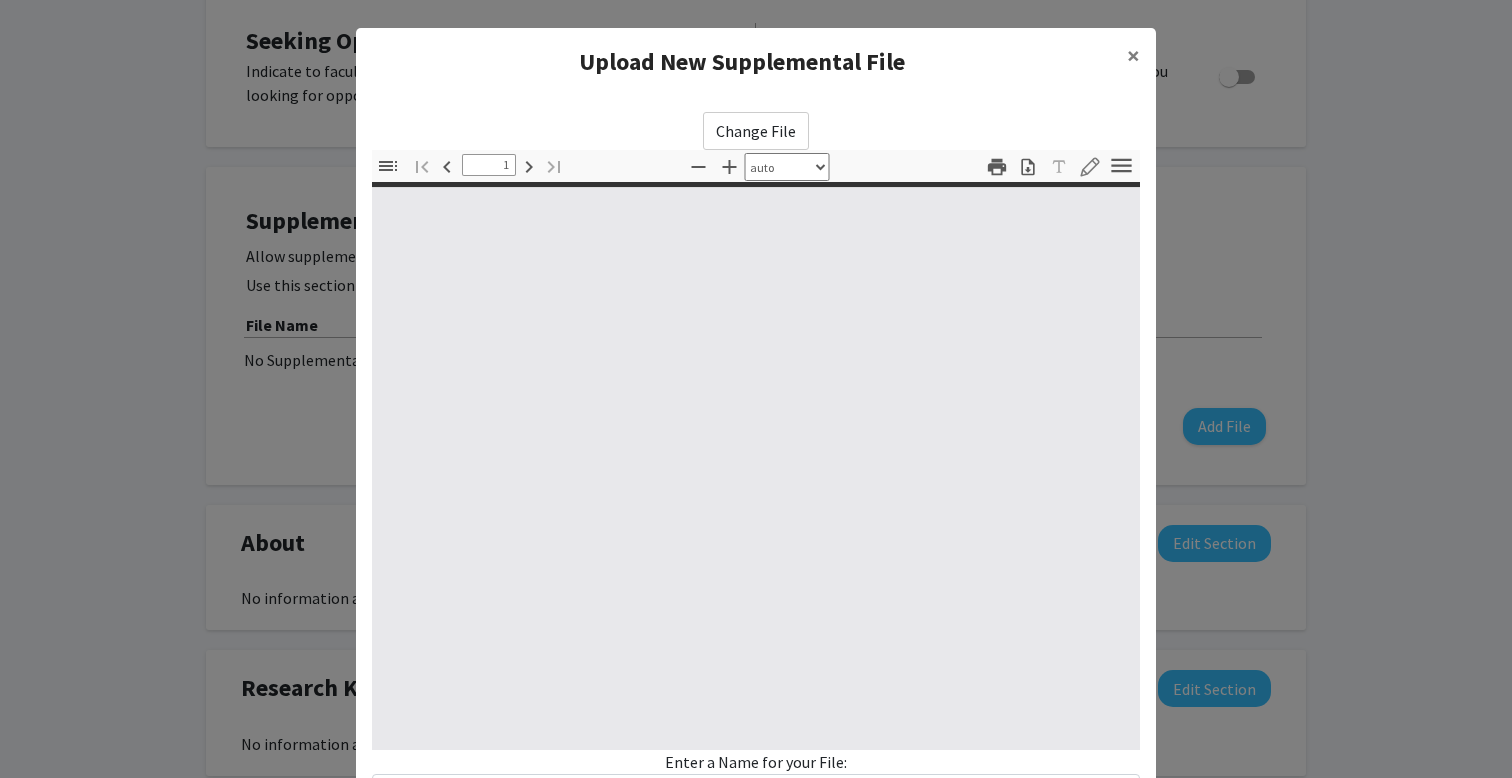 select on "auto" 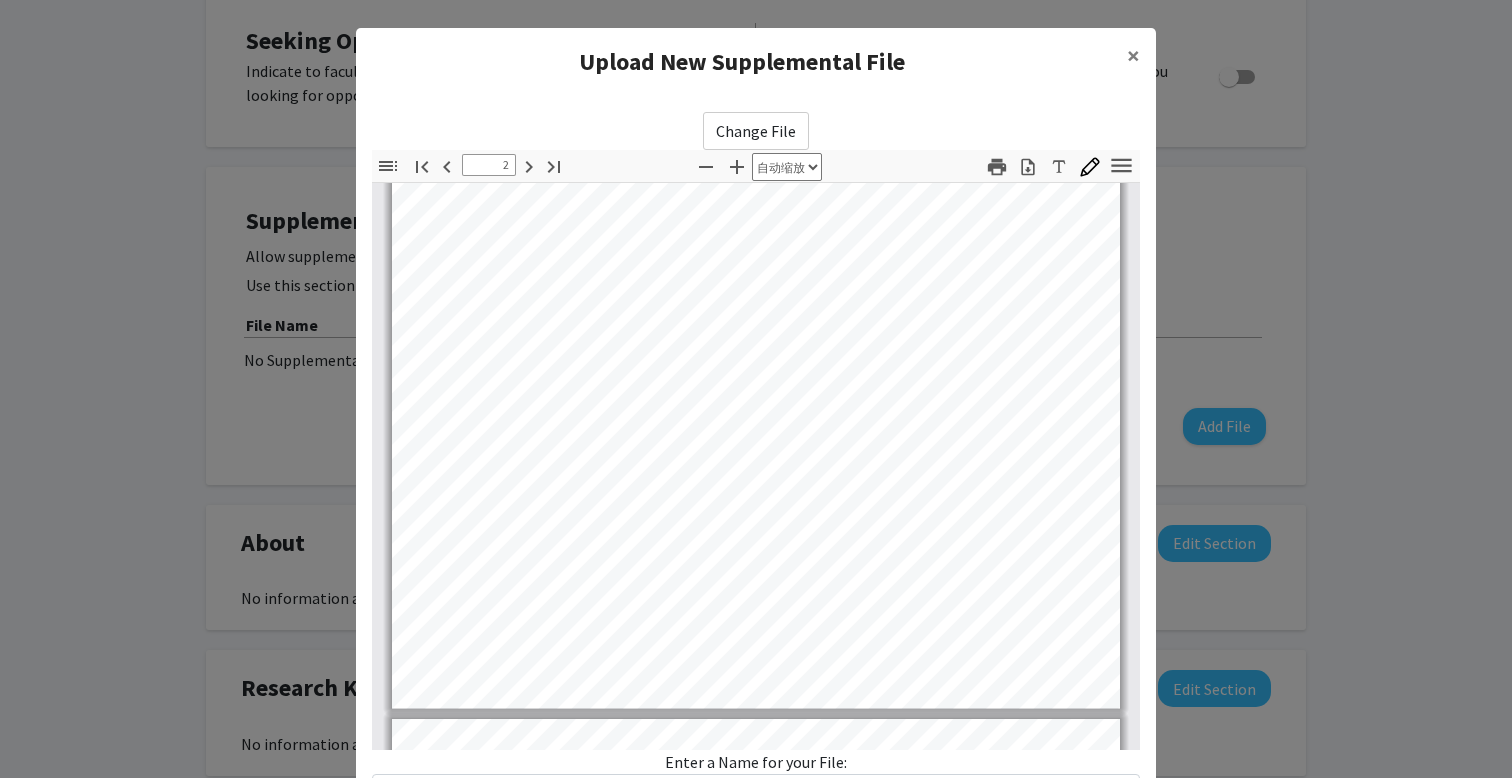 type on "3" 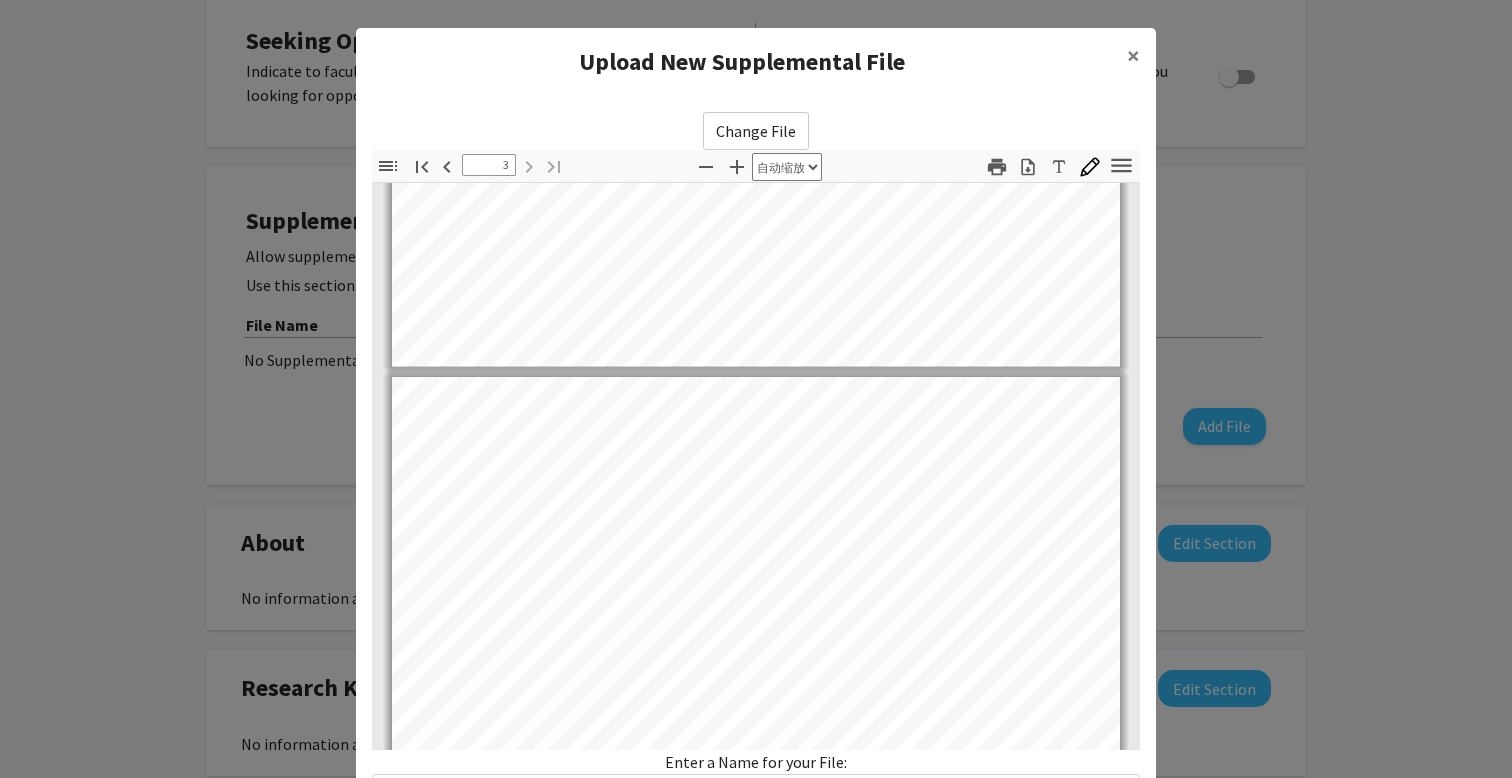 scroll, scrollTop: 1641, scrollLeft: 0, axis: vertical 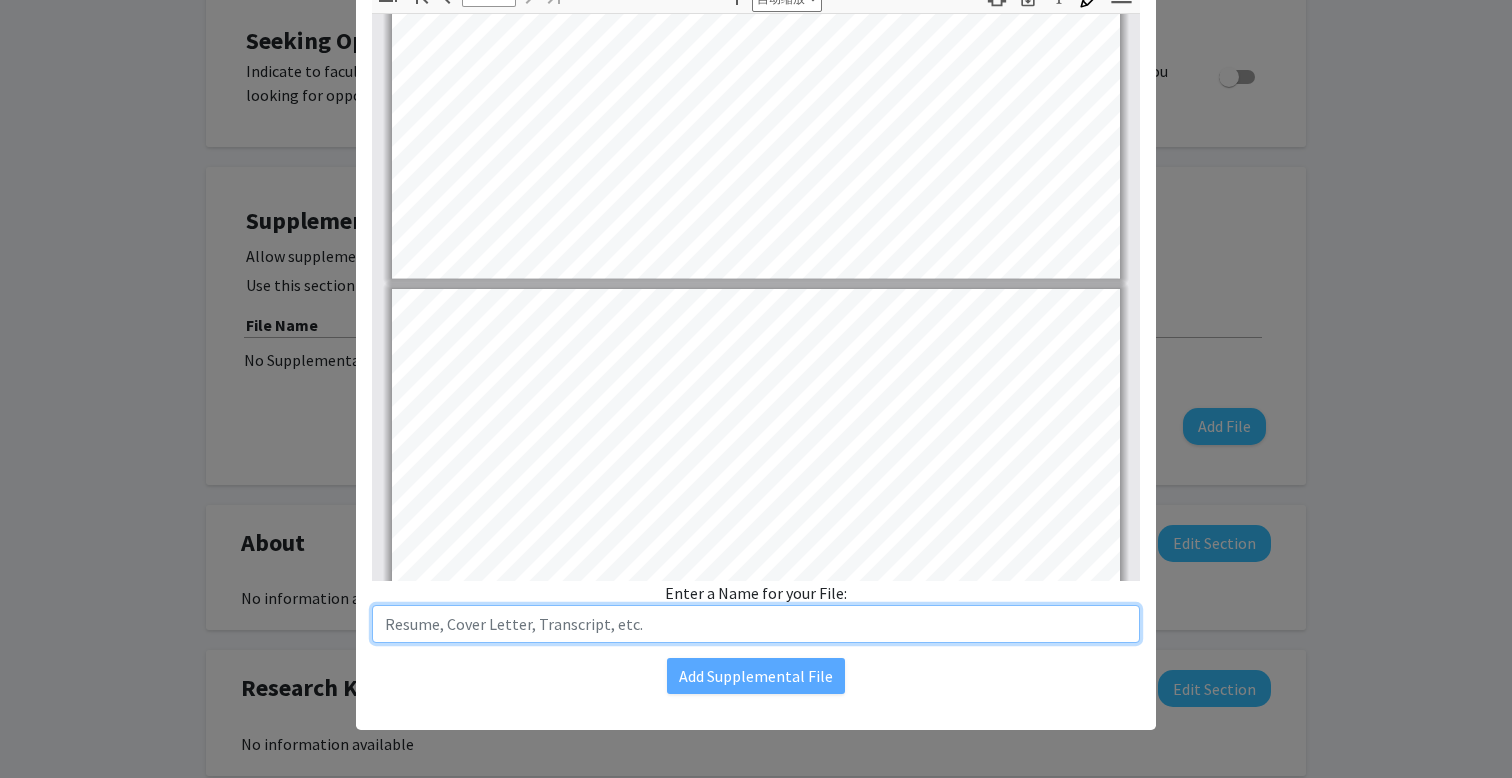 click at bounding box center [756, 624] 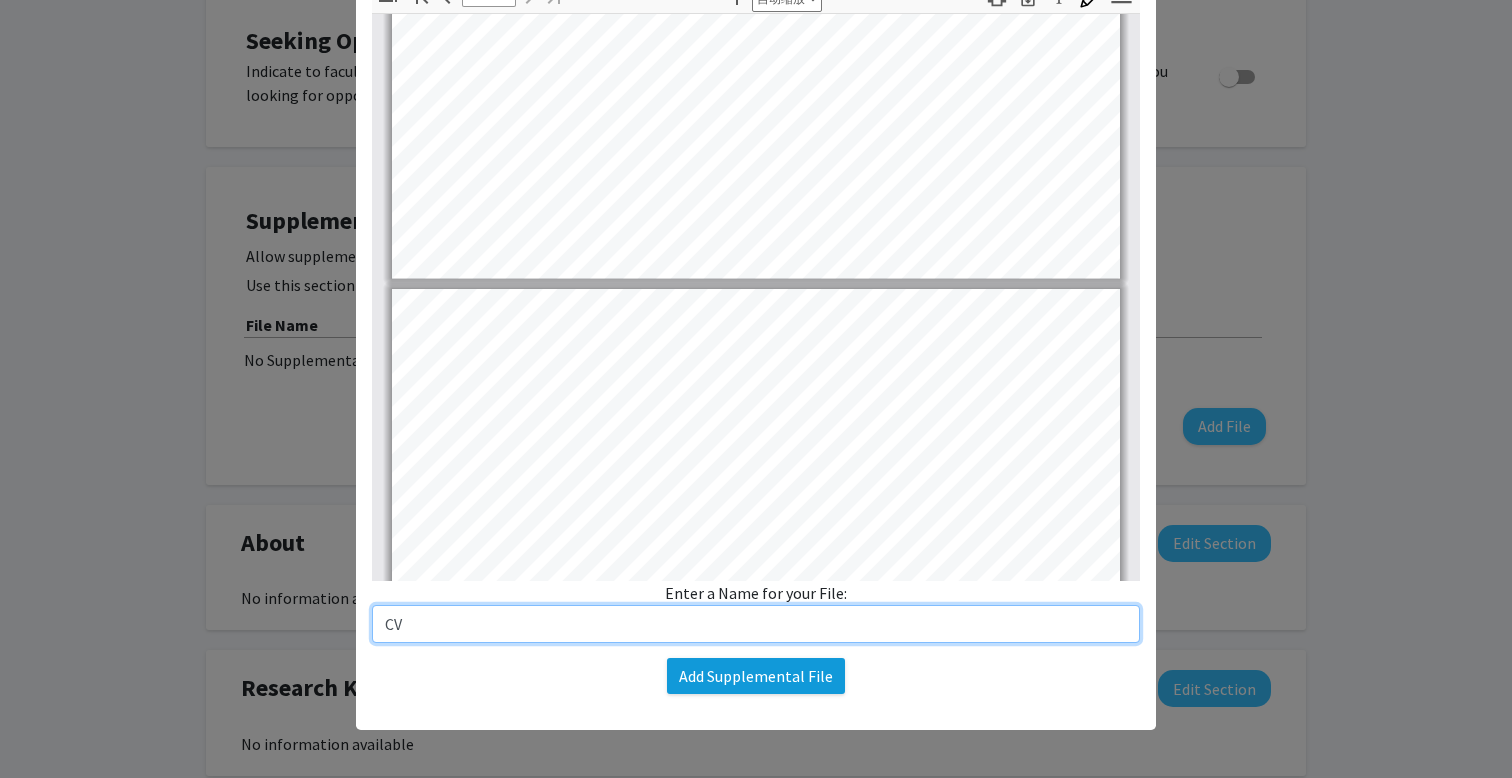 type on "CV" 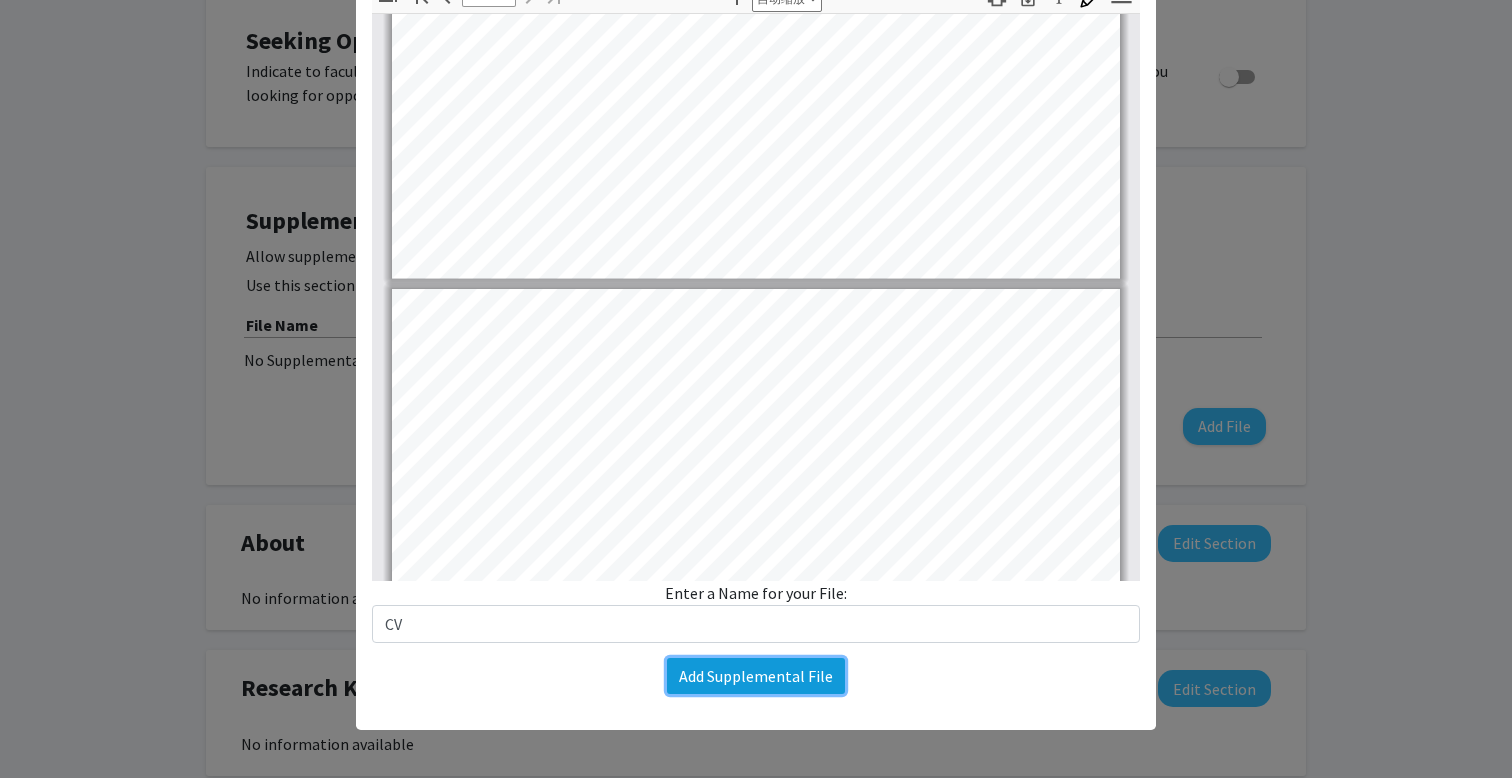 click on "Add Supplemental File" 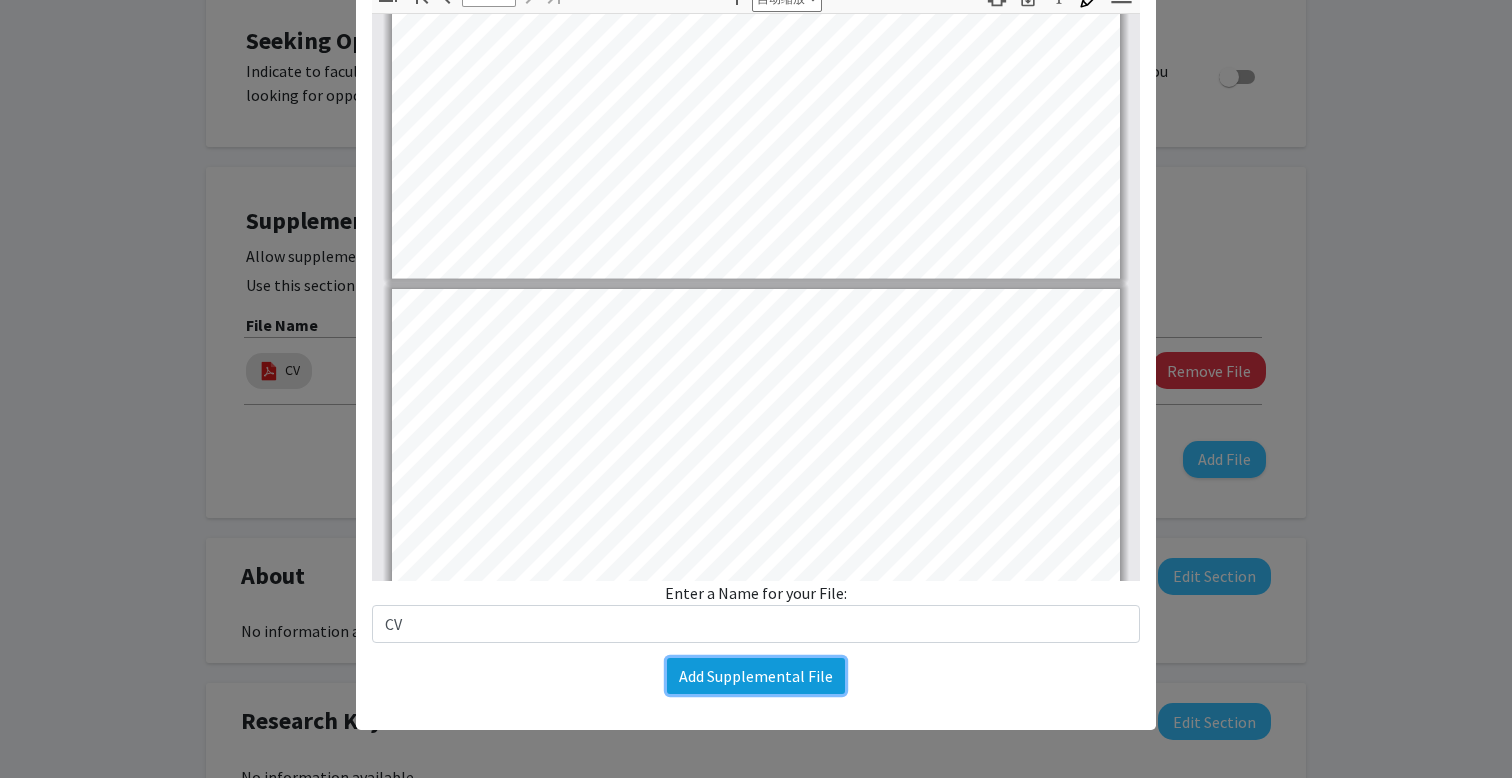 click on "Add Supplemental File" 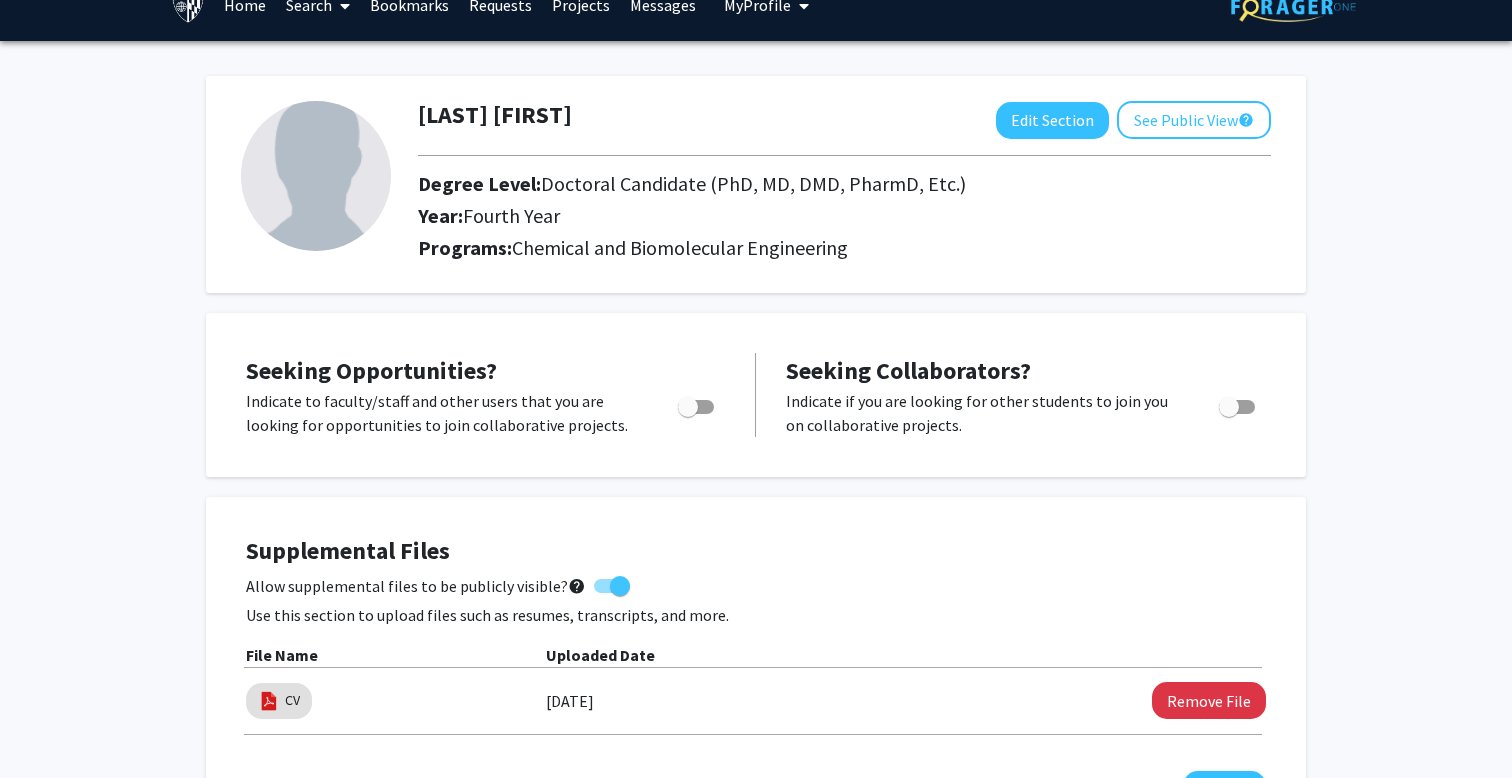 scroll, scrollTop: 0, scrollLeft: 0, axis: both 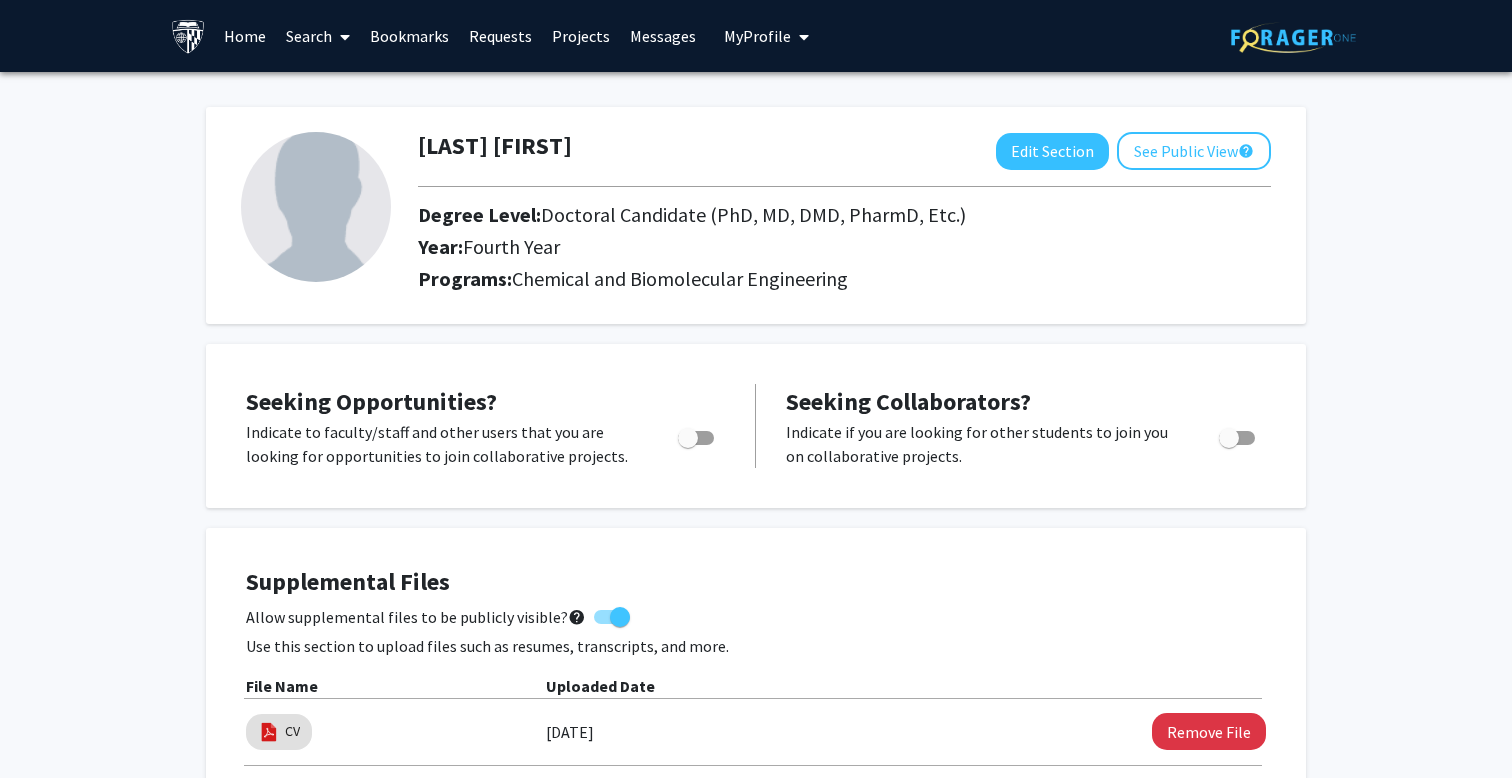 click at bounding box center (696, 438) 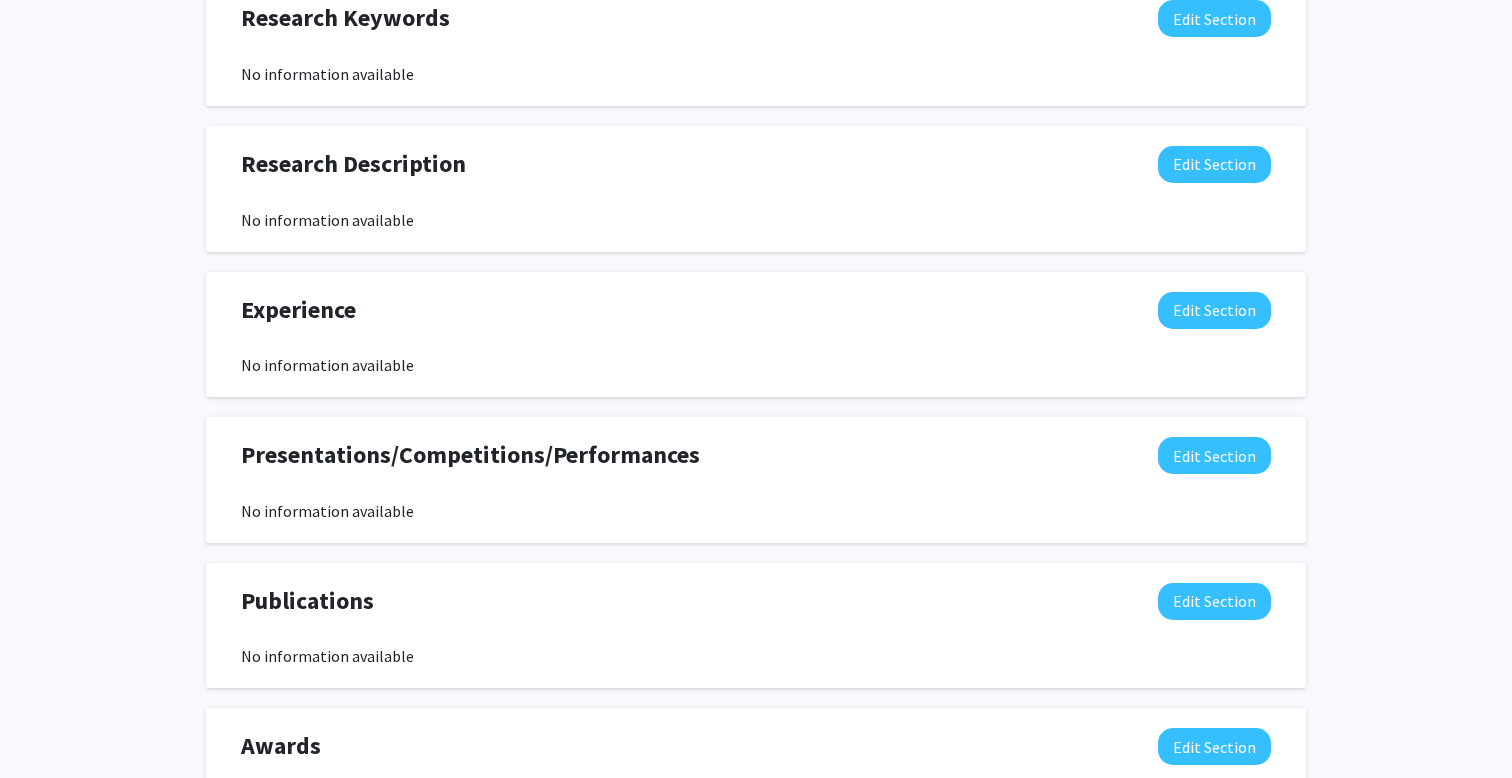 scroll, scrollTop: 1245, scrollLeft: 0, axis: vertical 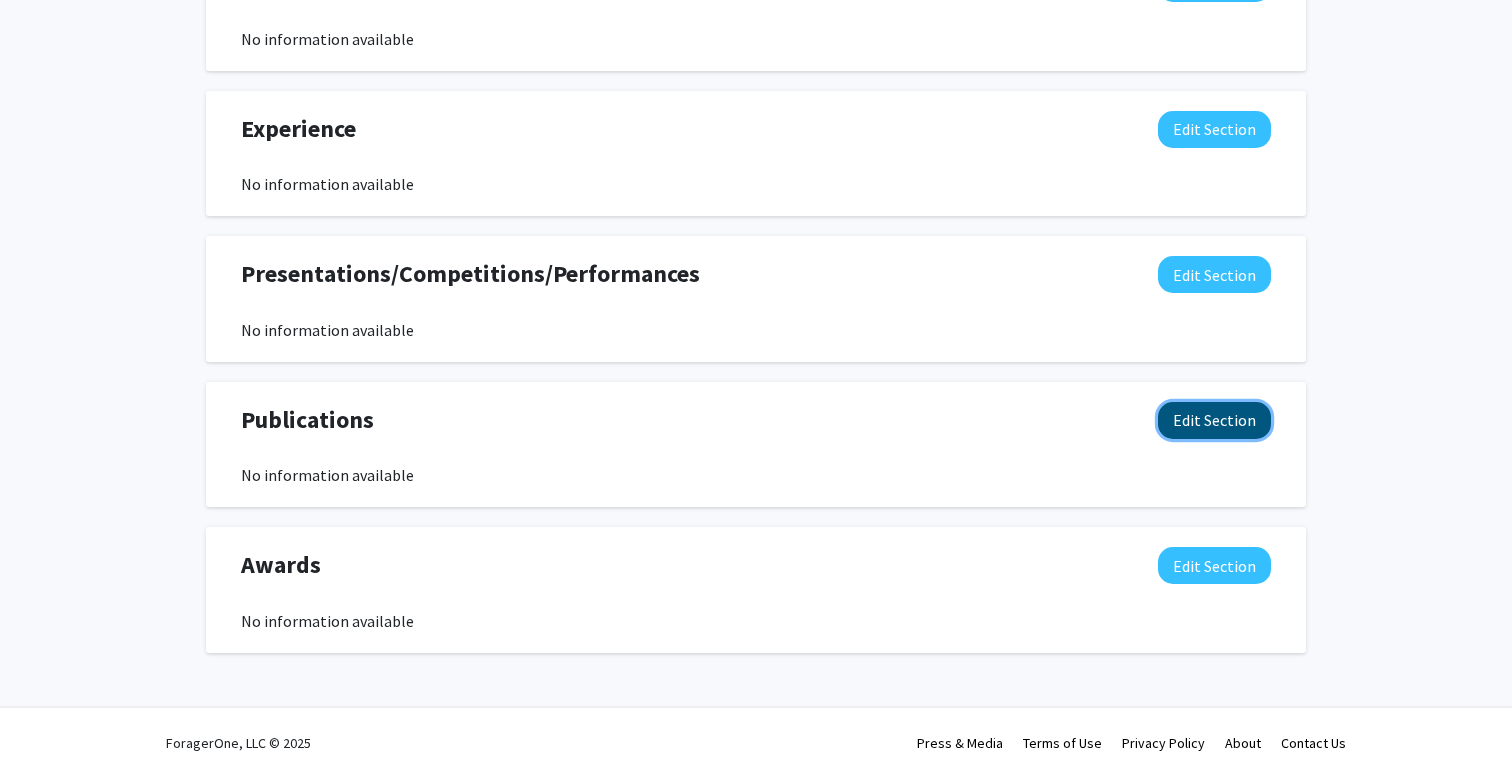 click on "Edit Section" 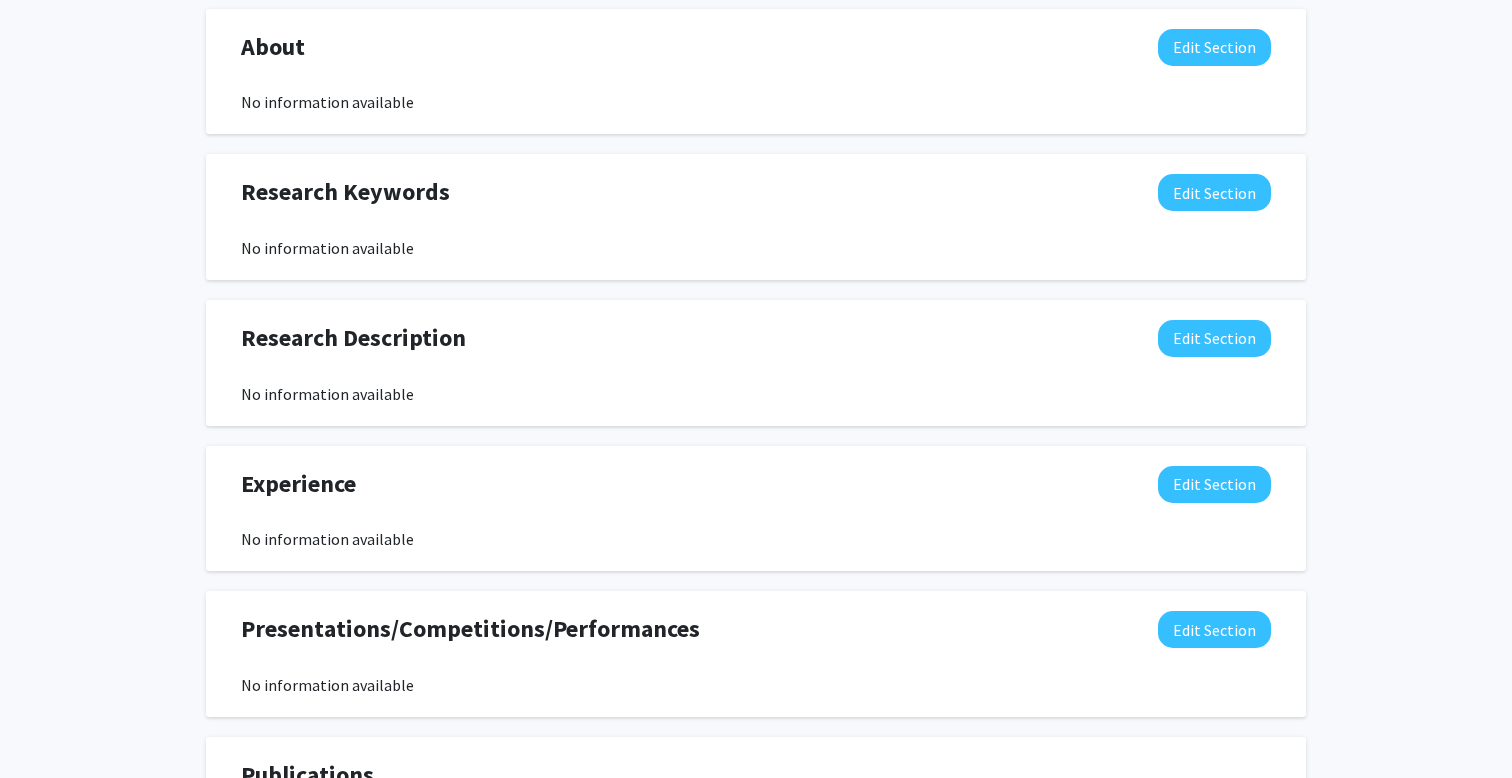 scroll, scrollTop: 889, scrollLeft: 0, axis: vertical 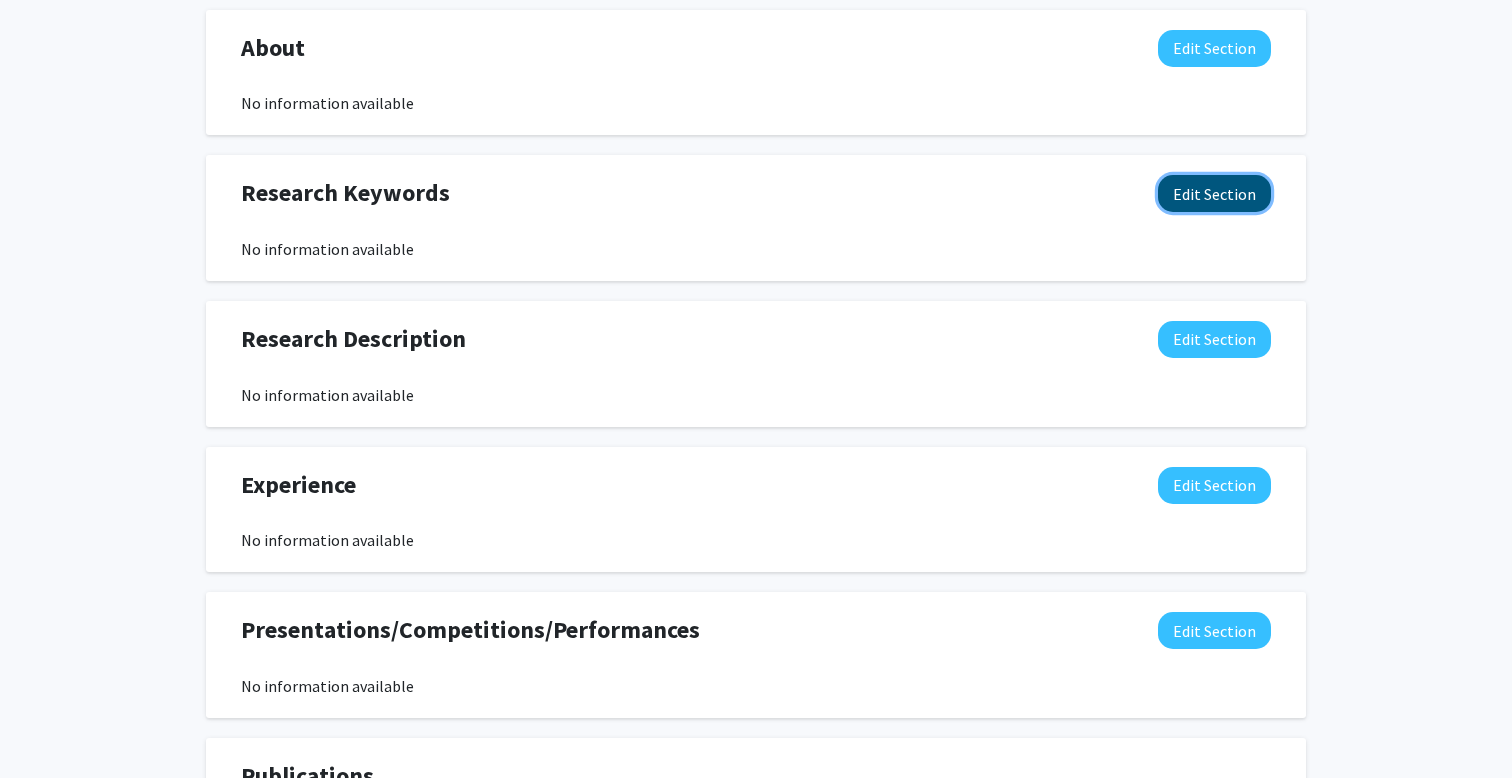 click on "Edit Section" 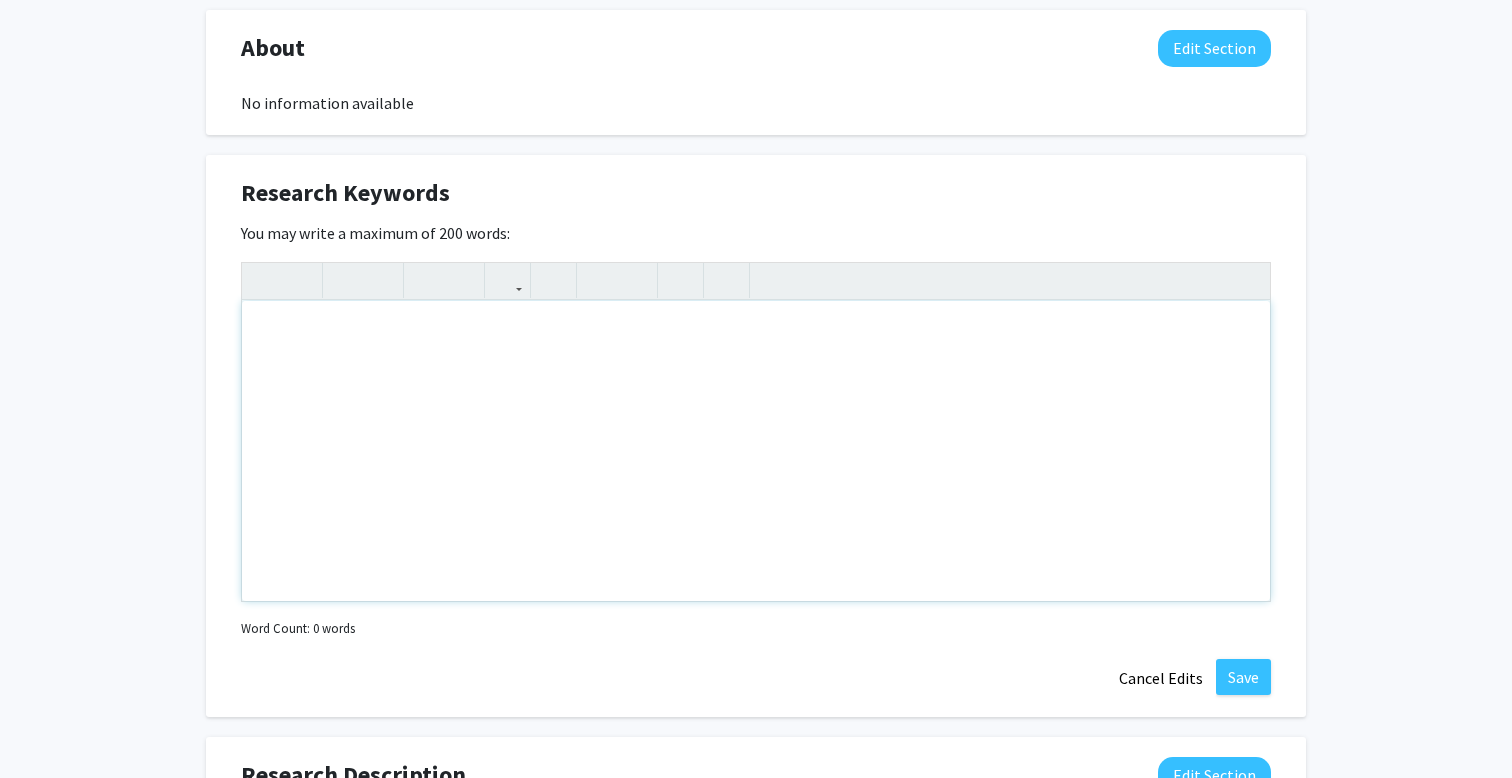 click at bounding box center [756, 451] 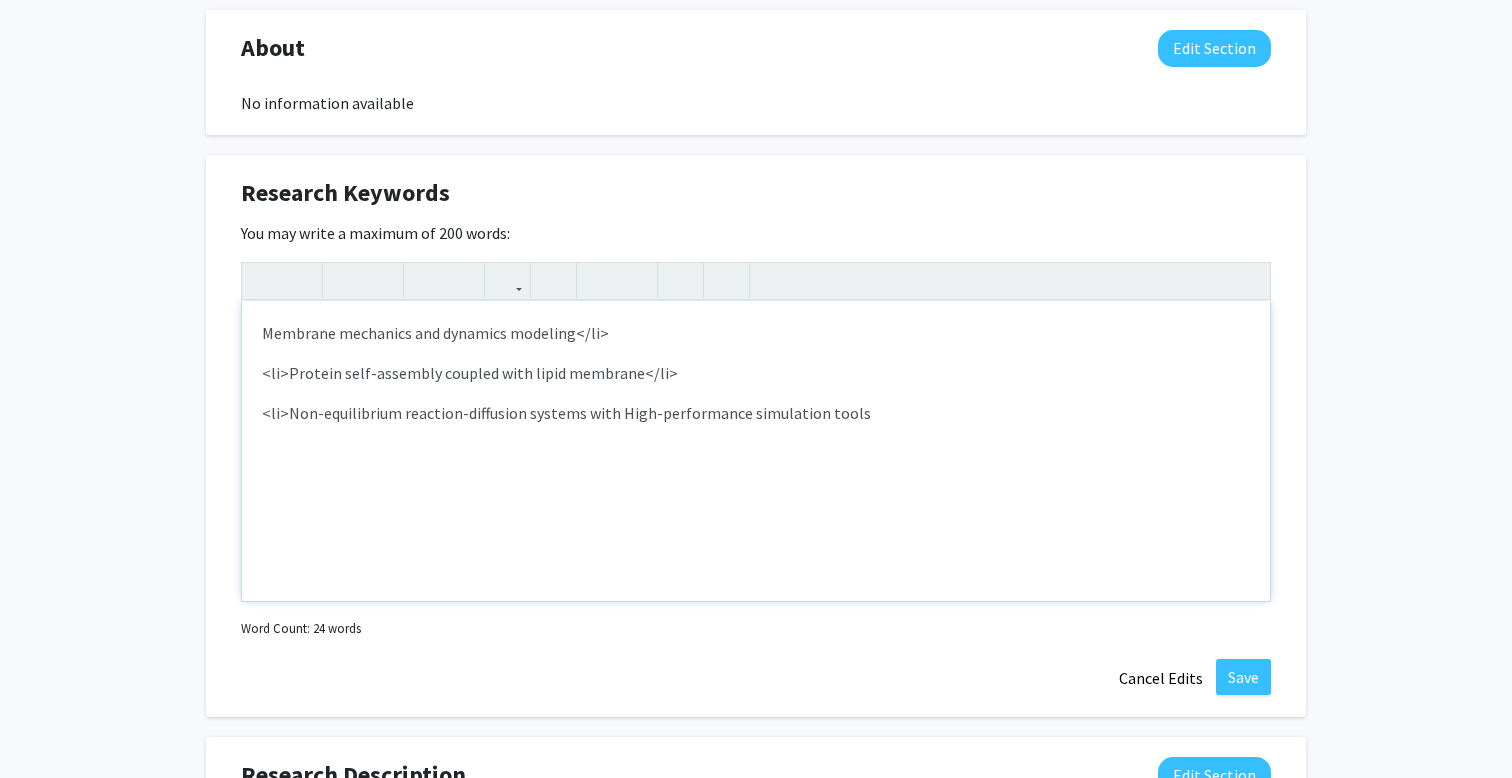 click on "Membrane mechanics and dynamics modeling</li>" at bounding box center (756, 333) 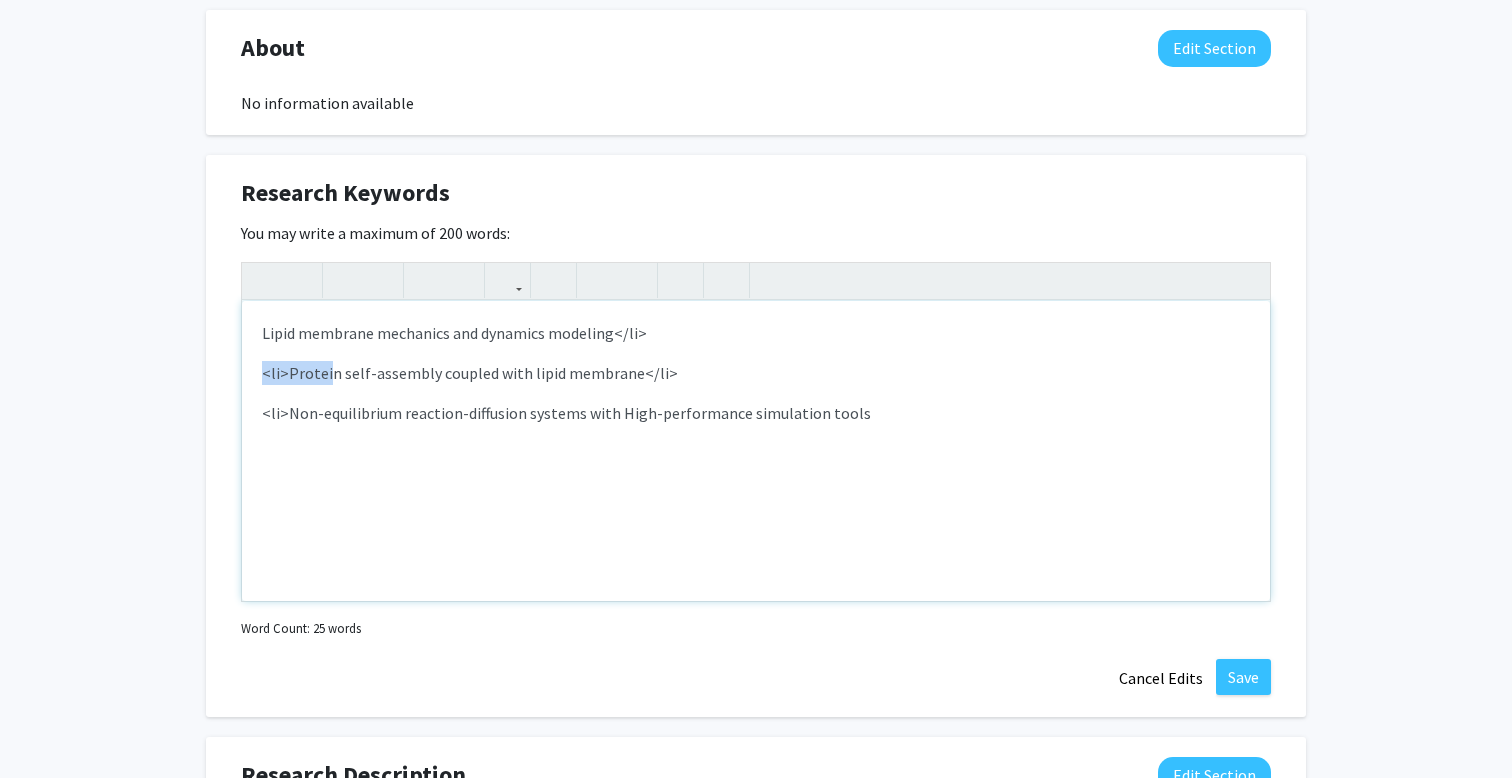 drag, startPoint x: 302, startPoint y: 373, endPoint x: 224, endPoint y: 371, distance: 78.025635 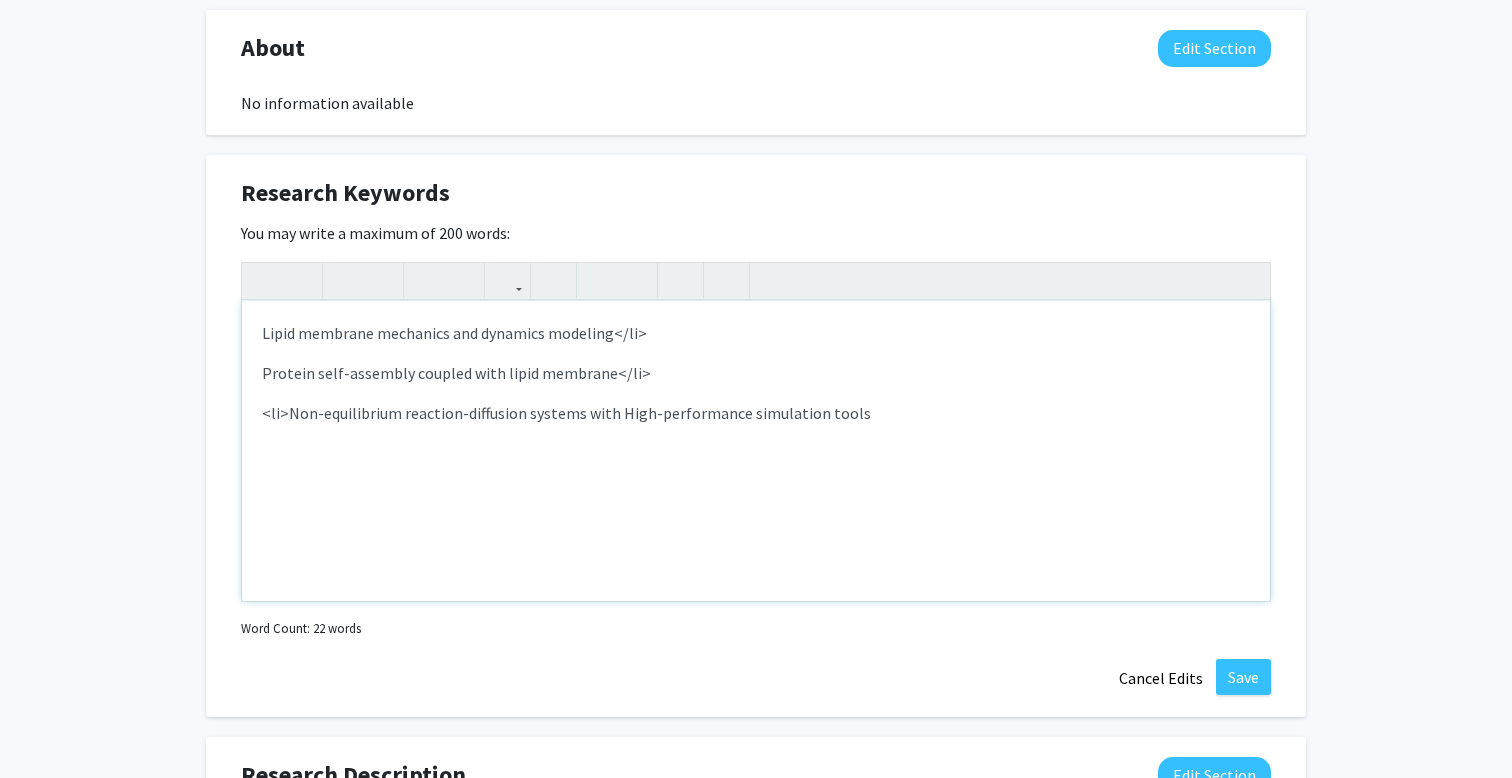 click on "Protein self-assembly coupled with lipid membrane</li>" at bounding box center (756, 373) 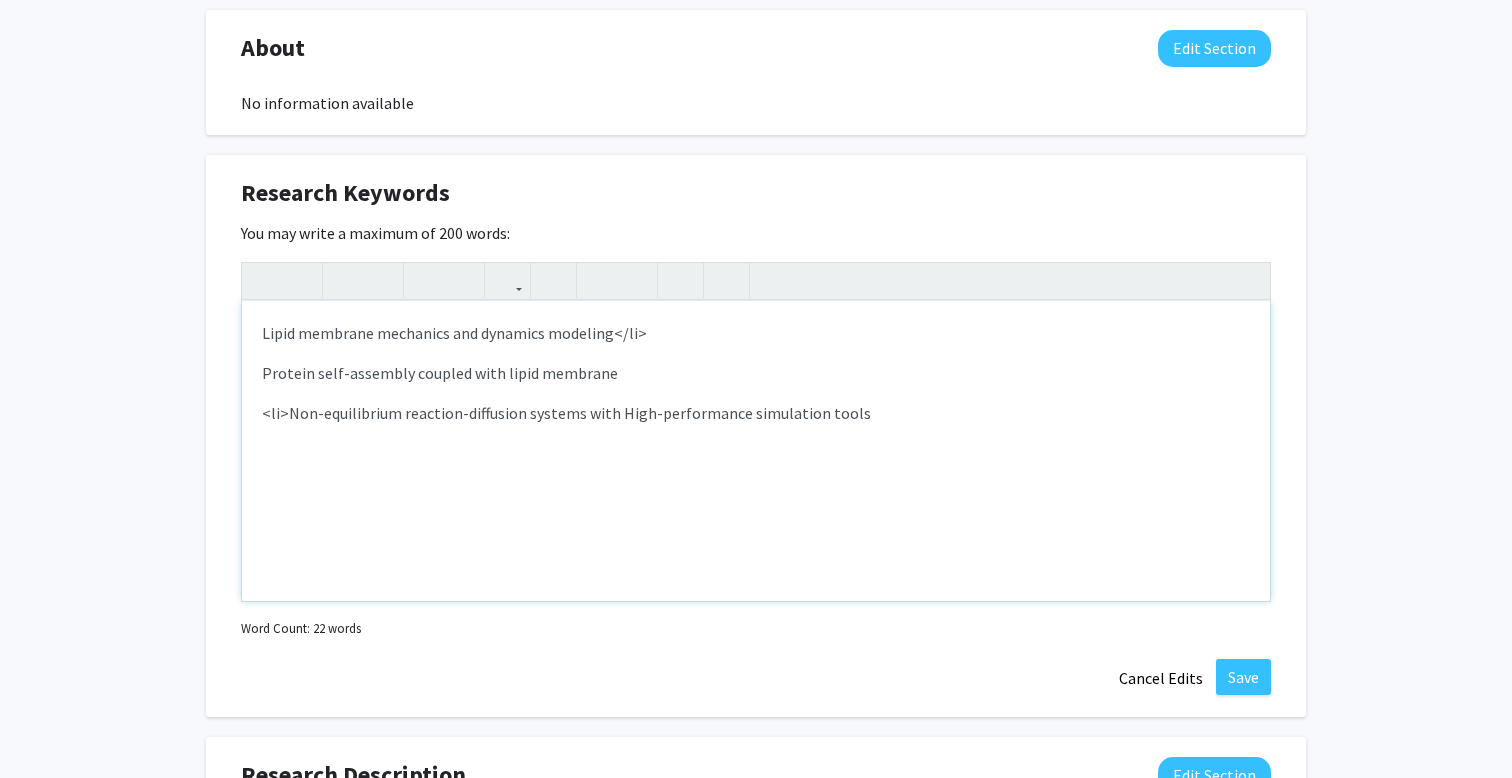 click on "Lipid membrane mechanics and dynamics modeling</li> Protein self-assembly coupled with lipid membrane       <li>Non-equilibrium reaction-diffusion systems with High-performance simulation tools" at bounding box center [756, 451] 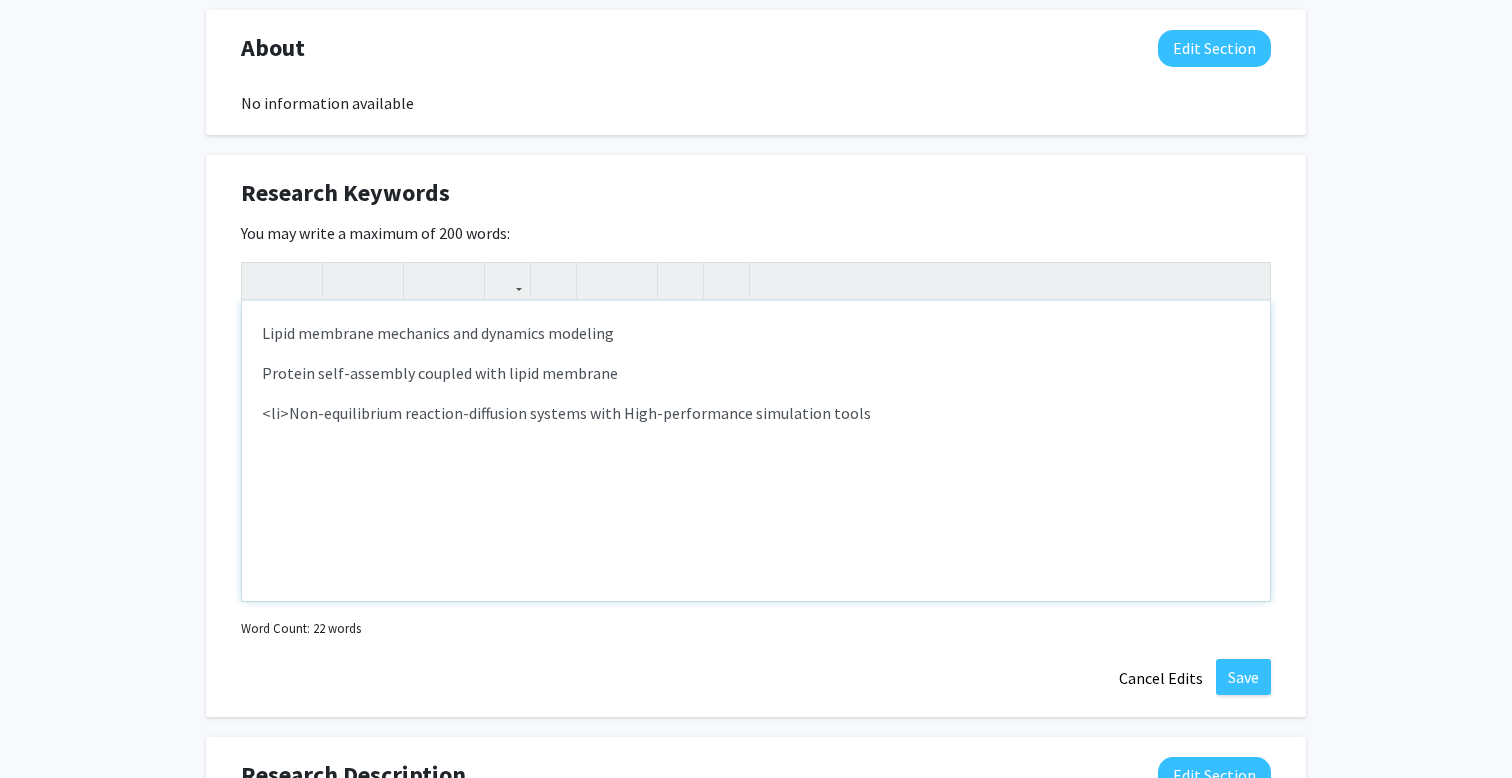 click on "Protein self-assembly coupled with lipid membrane" at bounding box center [756, 373] 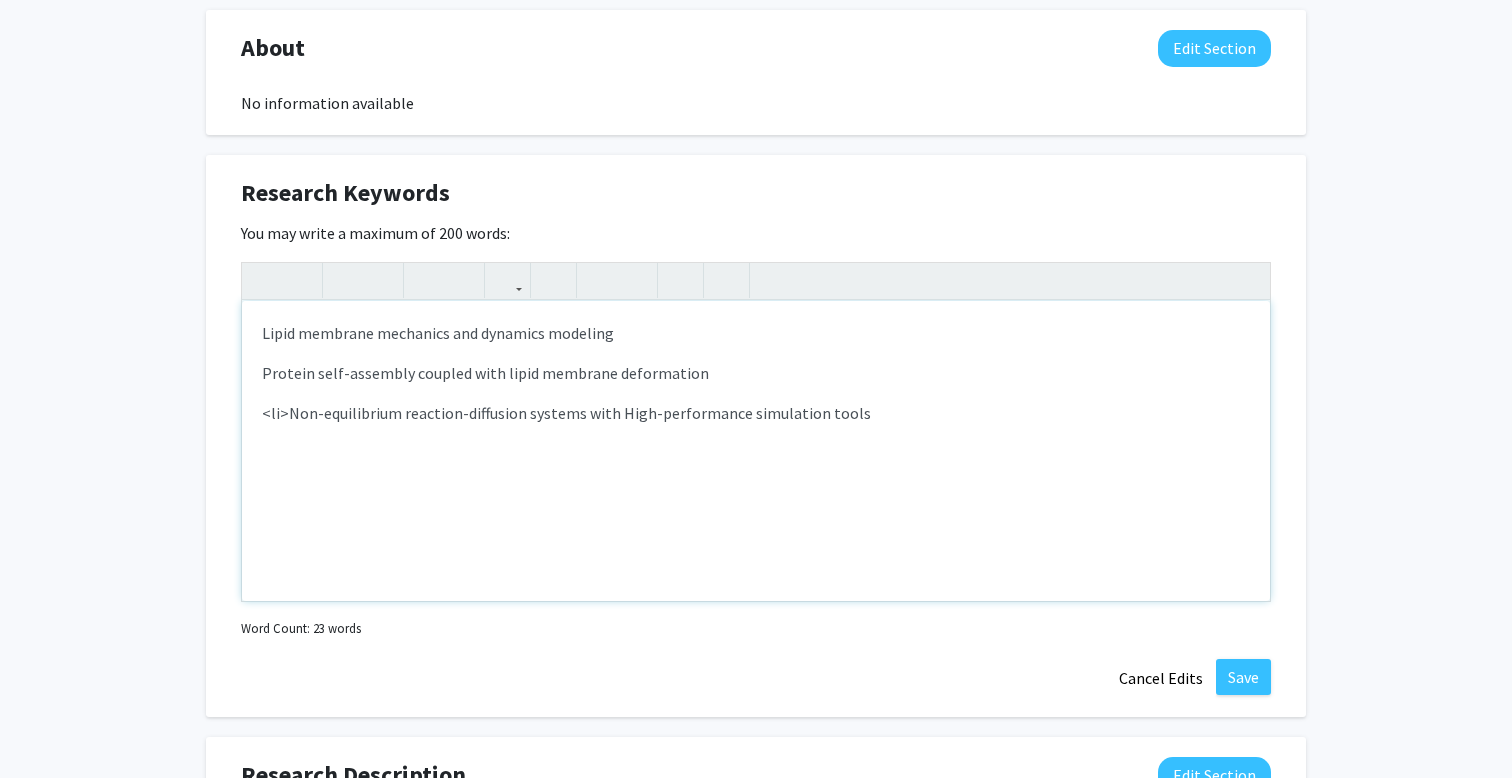 click on "Protein self-assembly coupled with lipid membrane deformation" at bounding box center (756, 373) 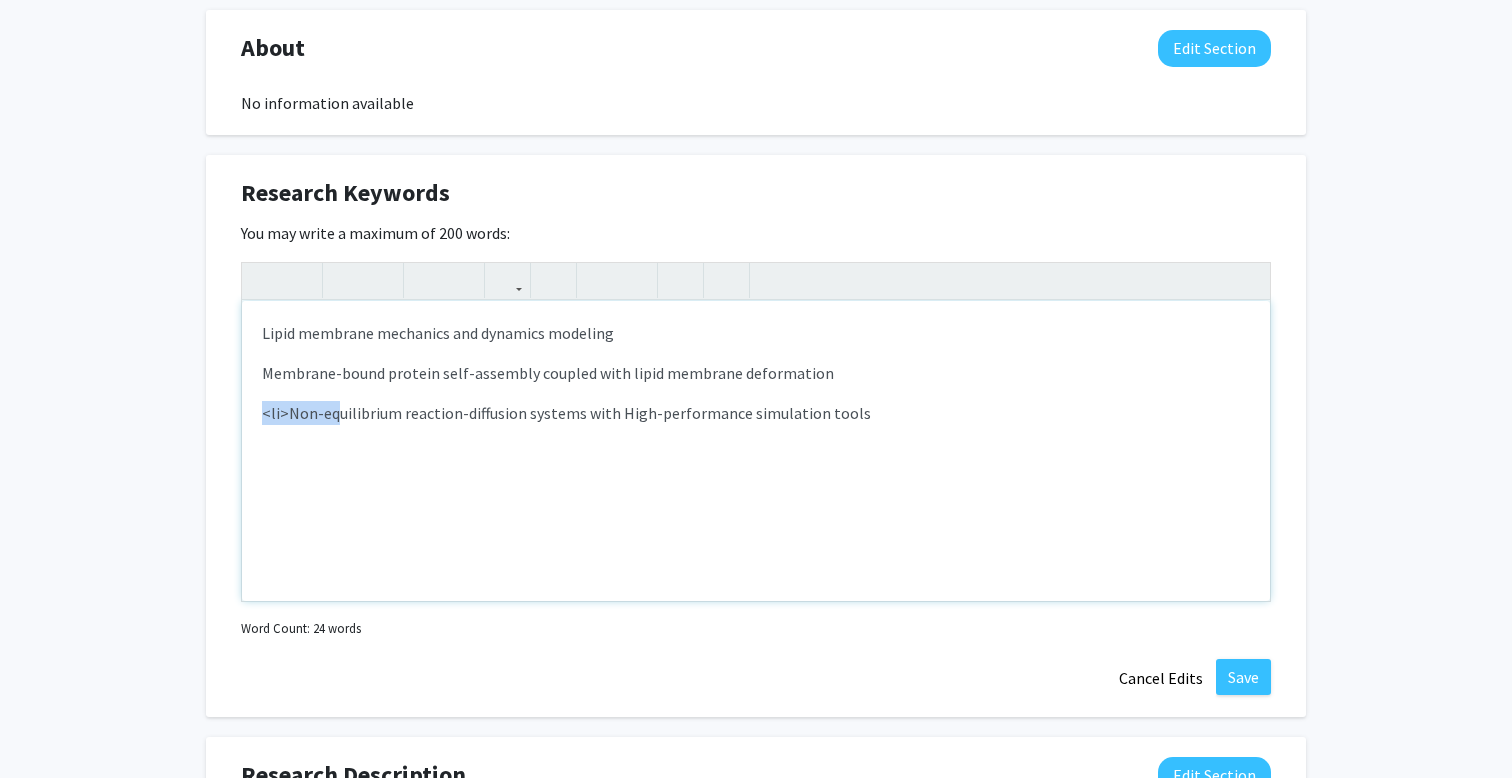 drag, startPoint x: 305, startPoint y: 415, endPoint x: 215, endPoint y: 406, distance: 90.44888 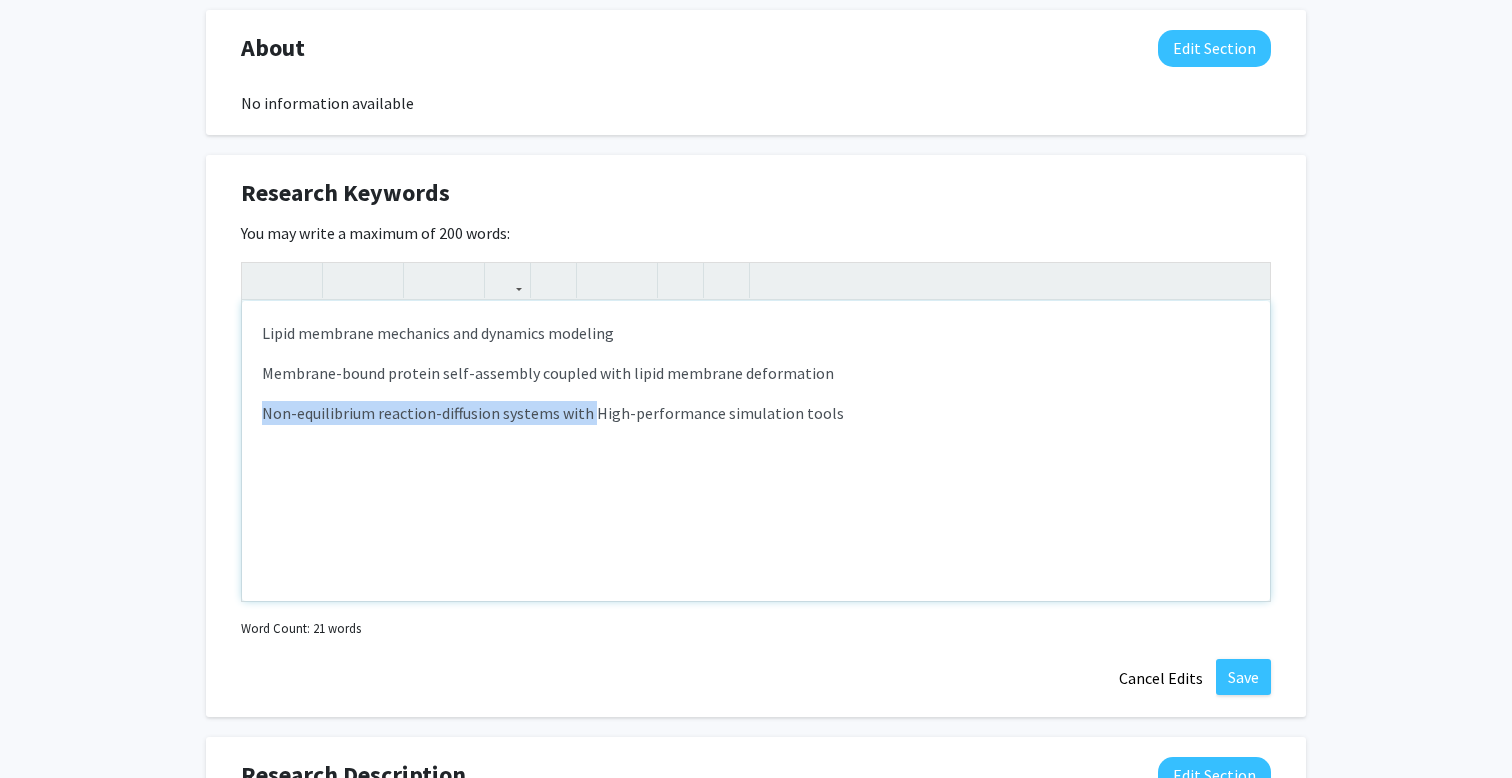 drag, startPoint x: 589, startPoint y: 411, endPoint x: 213, endPoint y: 412, distance: 376.00134 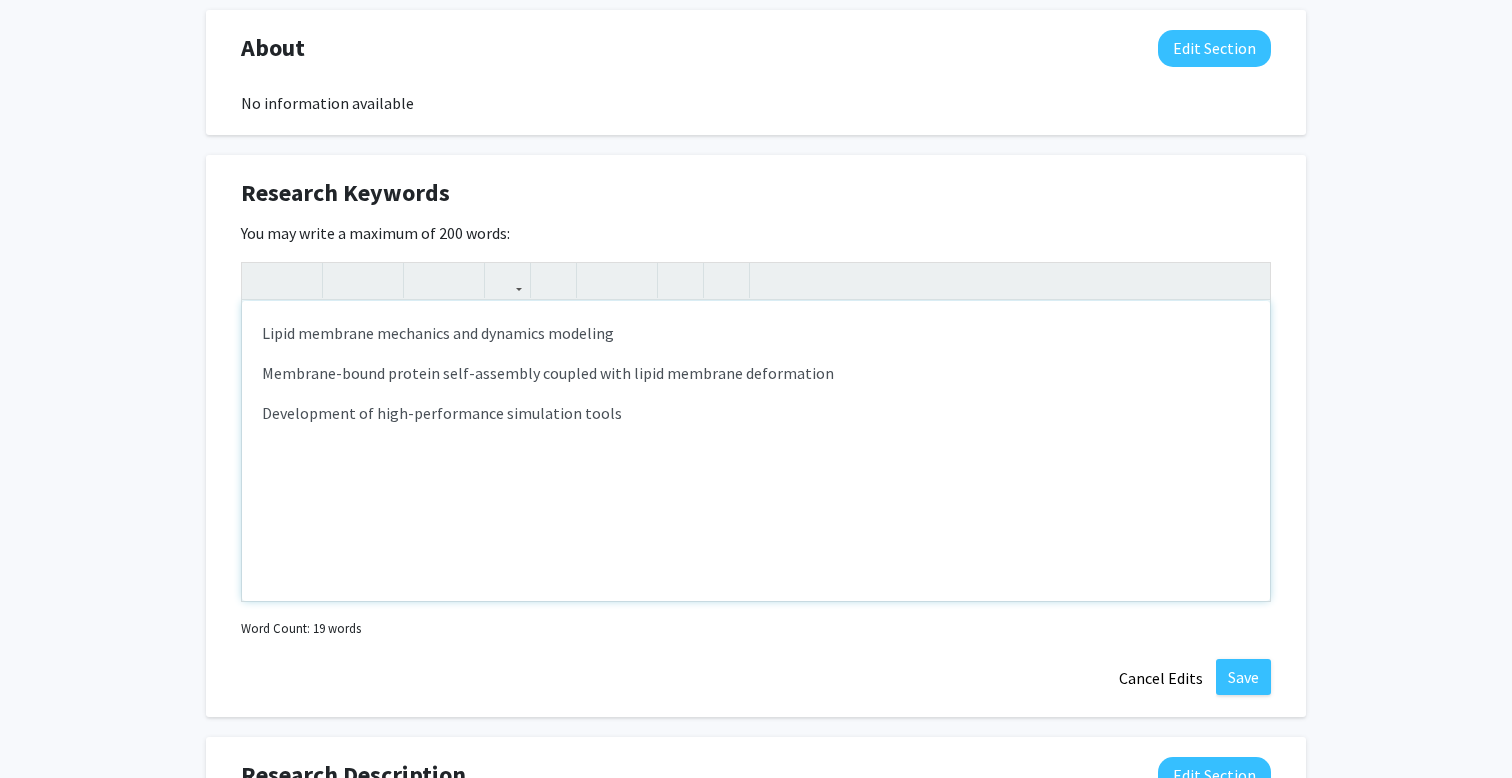 click on "Development of high-performance simulation tools" at bounding box center [756, 413] 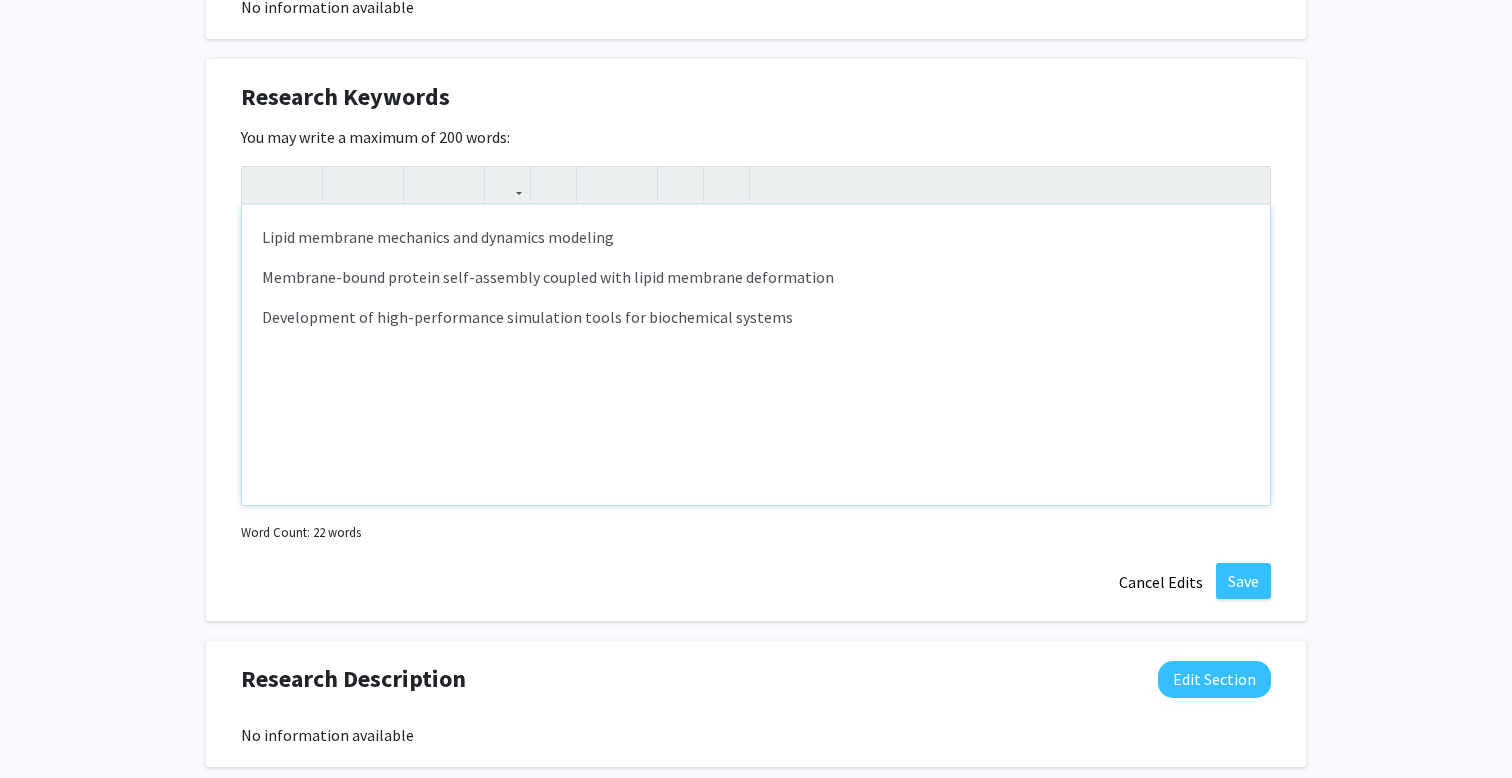 scroll, scrollTop: 987, scrollLeft: 0, axis: vertical 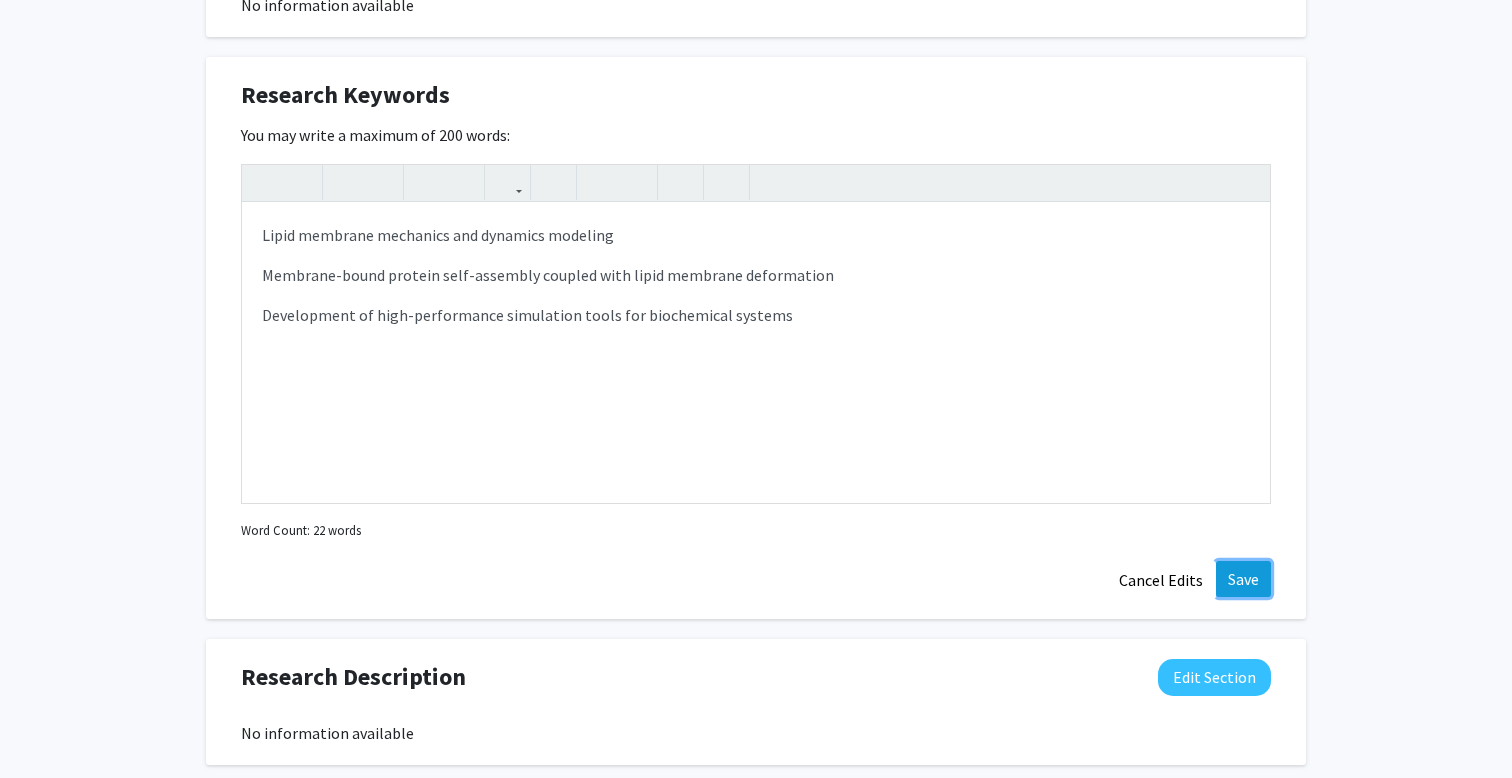 click on "Save" 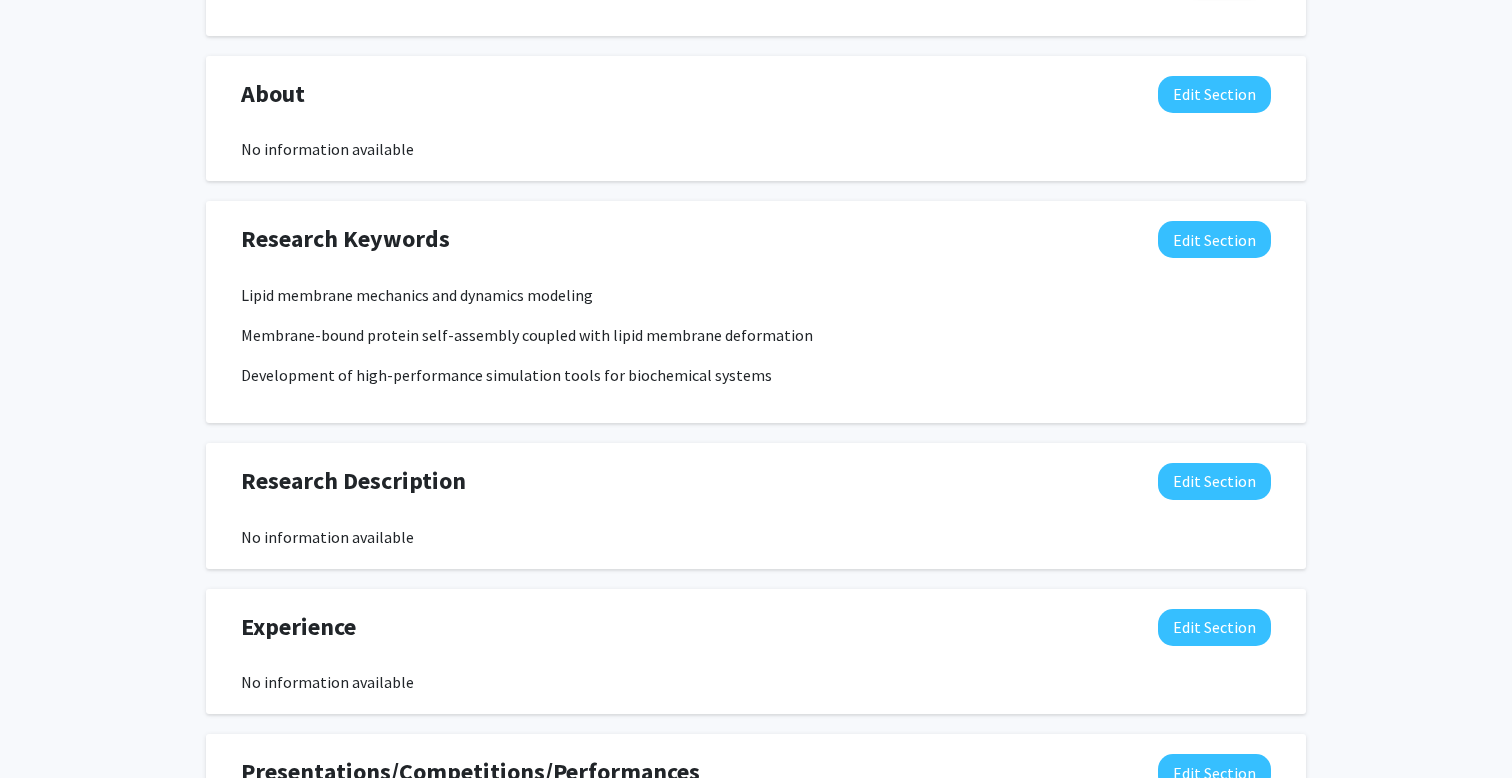 scroll, scrollTop: 844, scrollLeft: 0, axis: vertical 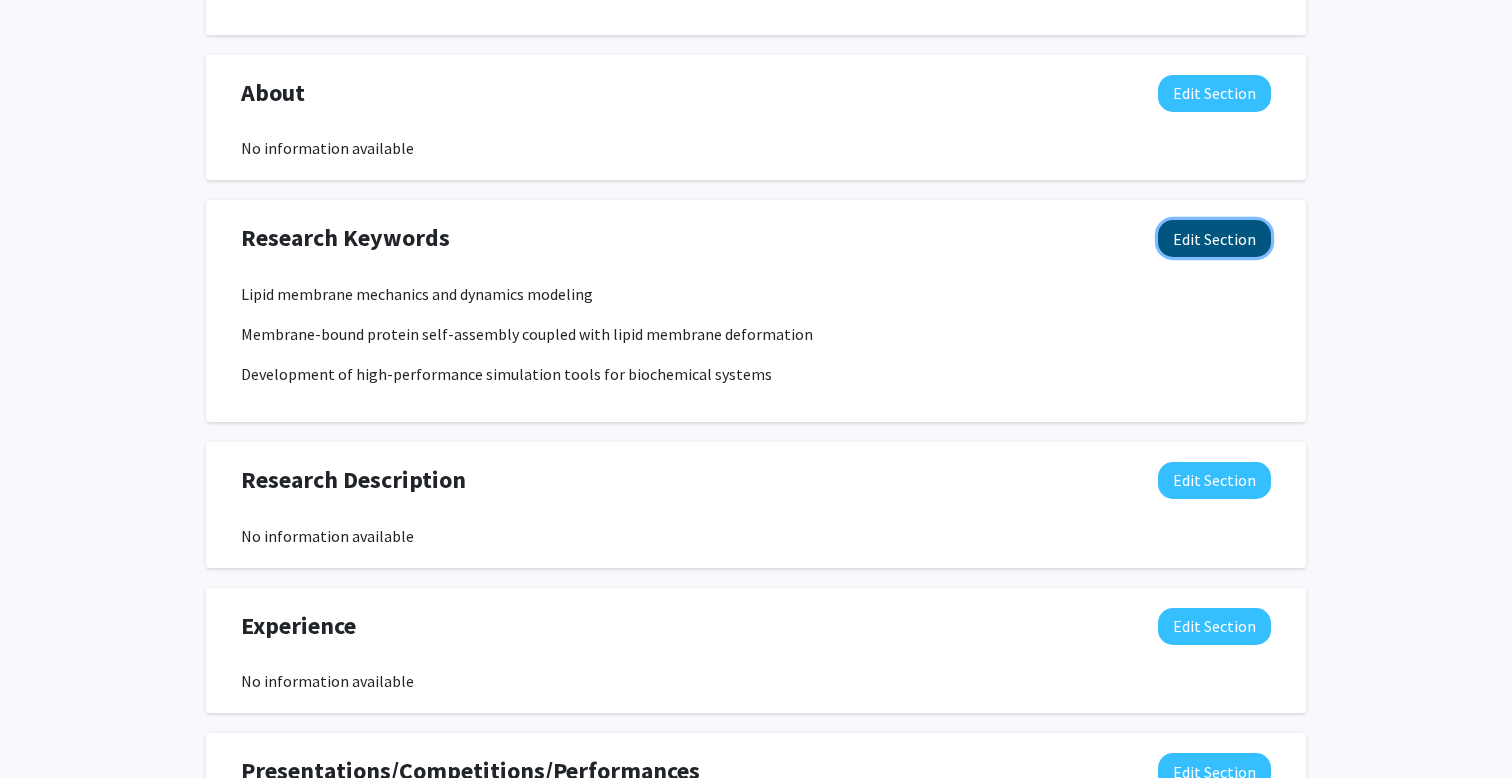click on "Edit Section" 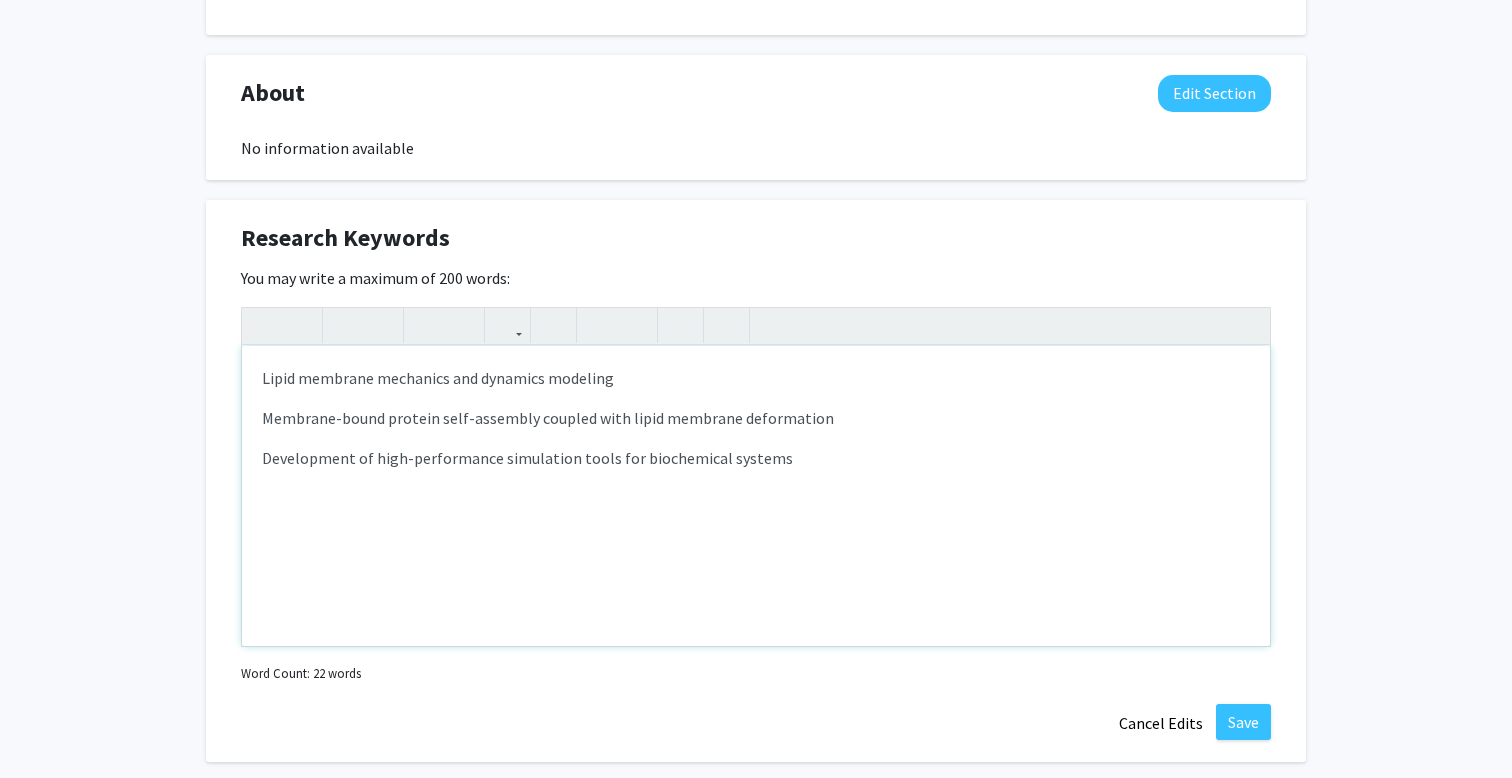 click on "Development of high-performance simulation tools for biochemical systems" at bounding box center [756, 458] 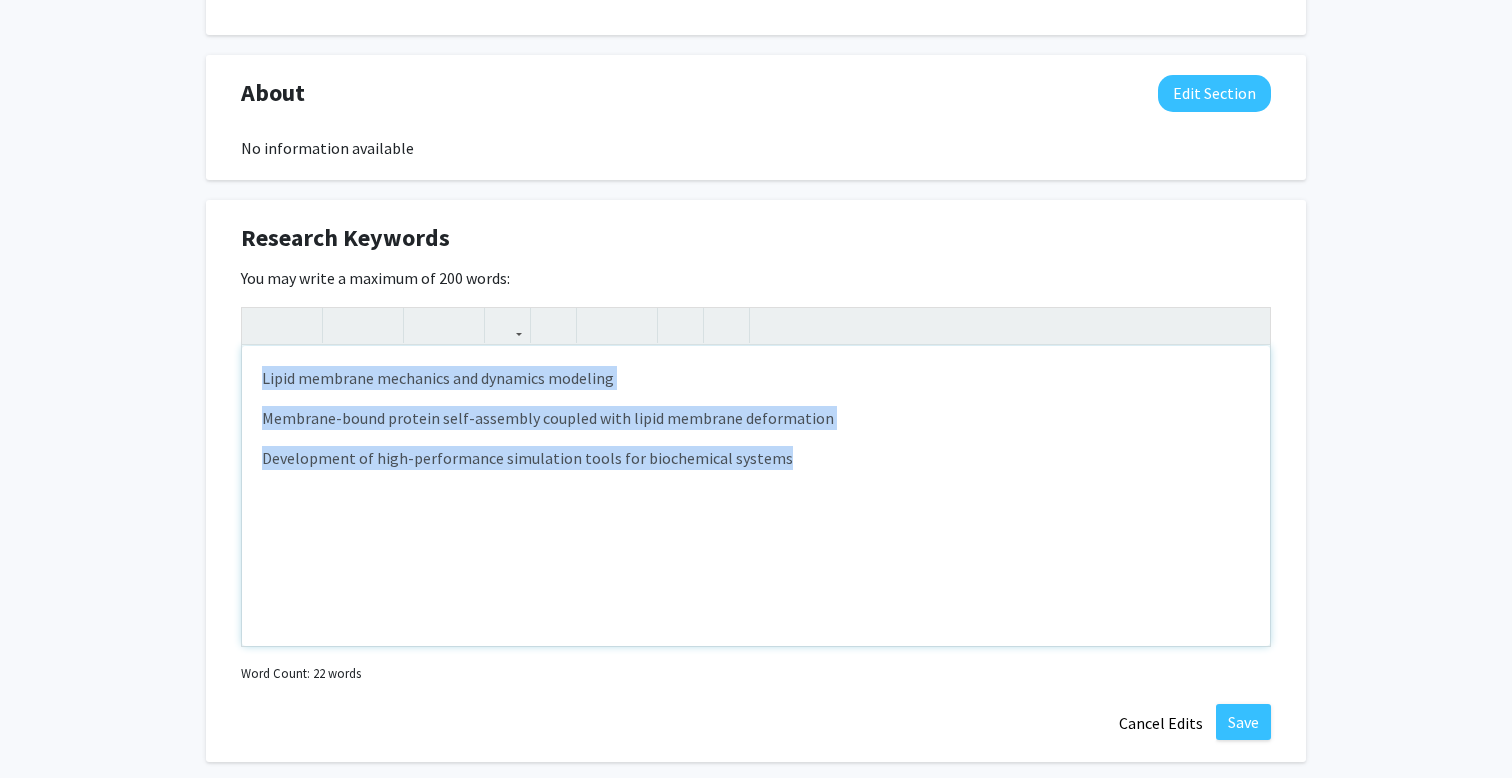 copy on "Lipid membrane mechanics and dynamics modeling Membrane-bound protein self-assembly coupled with lipid membrane deformation Development of high-performance simulation tools for biochemical systems" 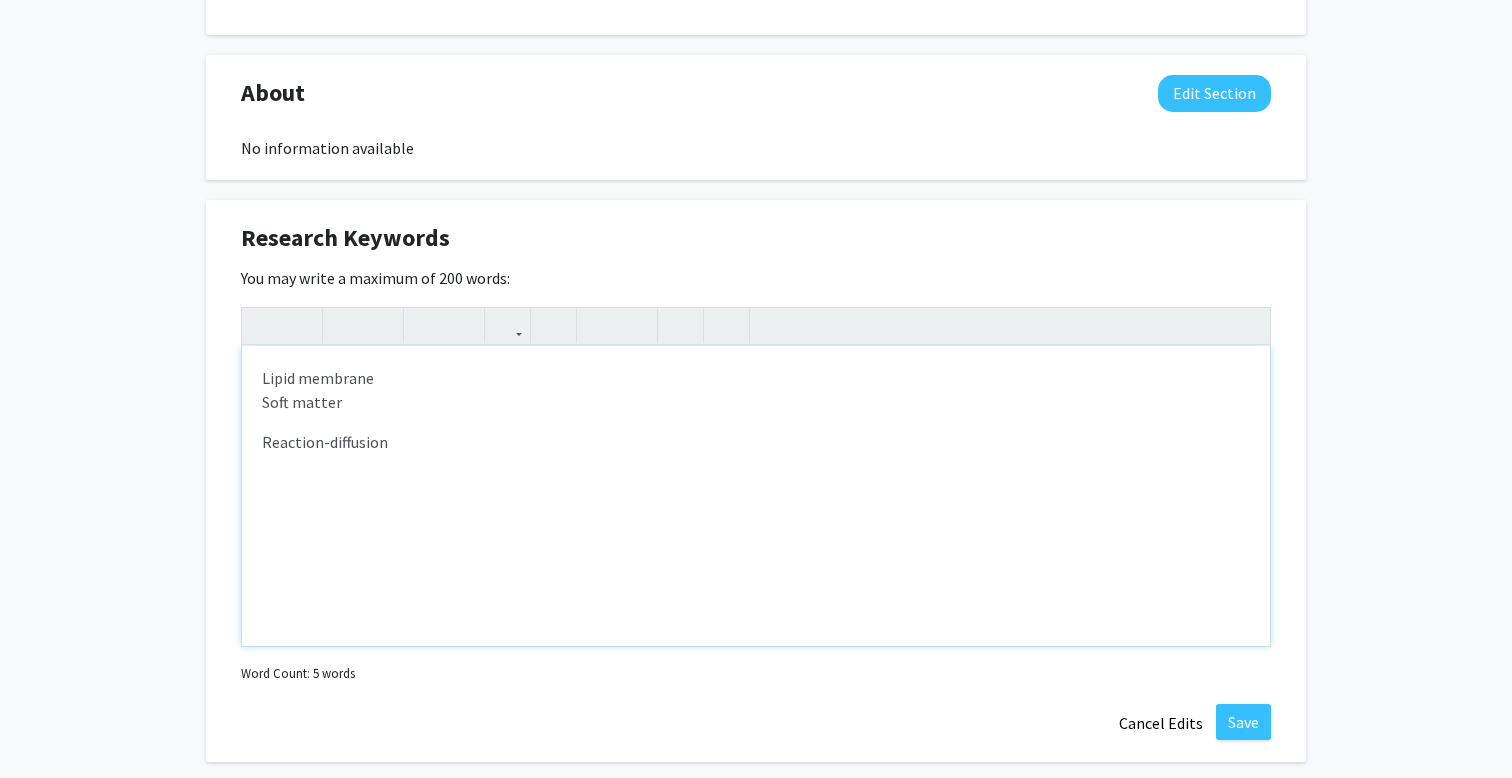 click on "Lipid membrane Soft matter Reaction-diffusion" at bounding box center (756, 496) 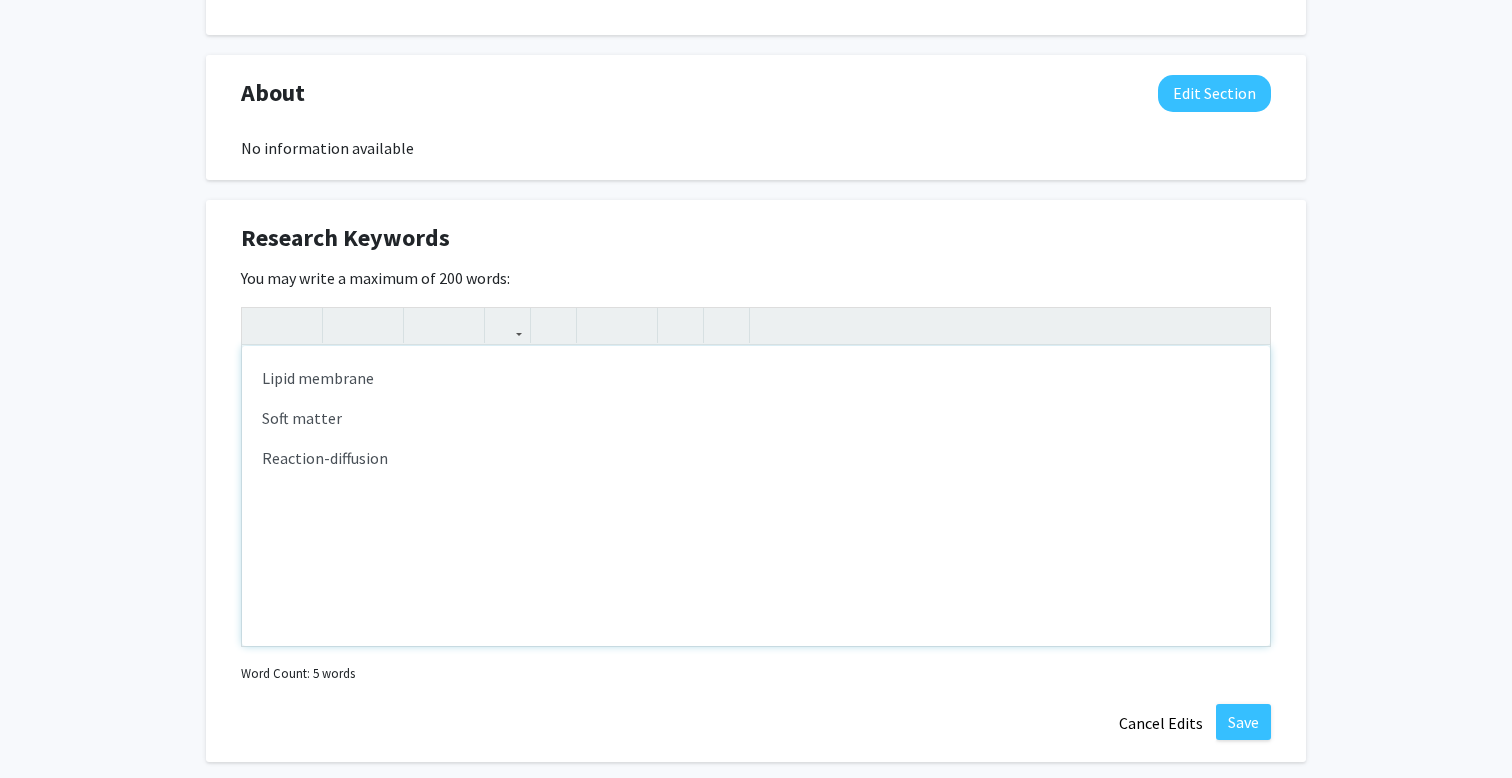 type on "<p>Lipid membrane</p><p>Soft matter</p><p>Reaction-diffusion</p>" 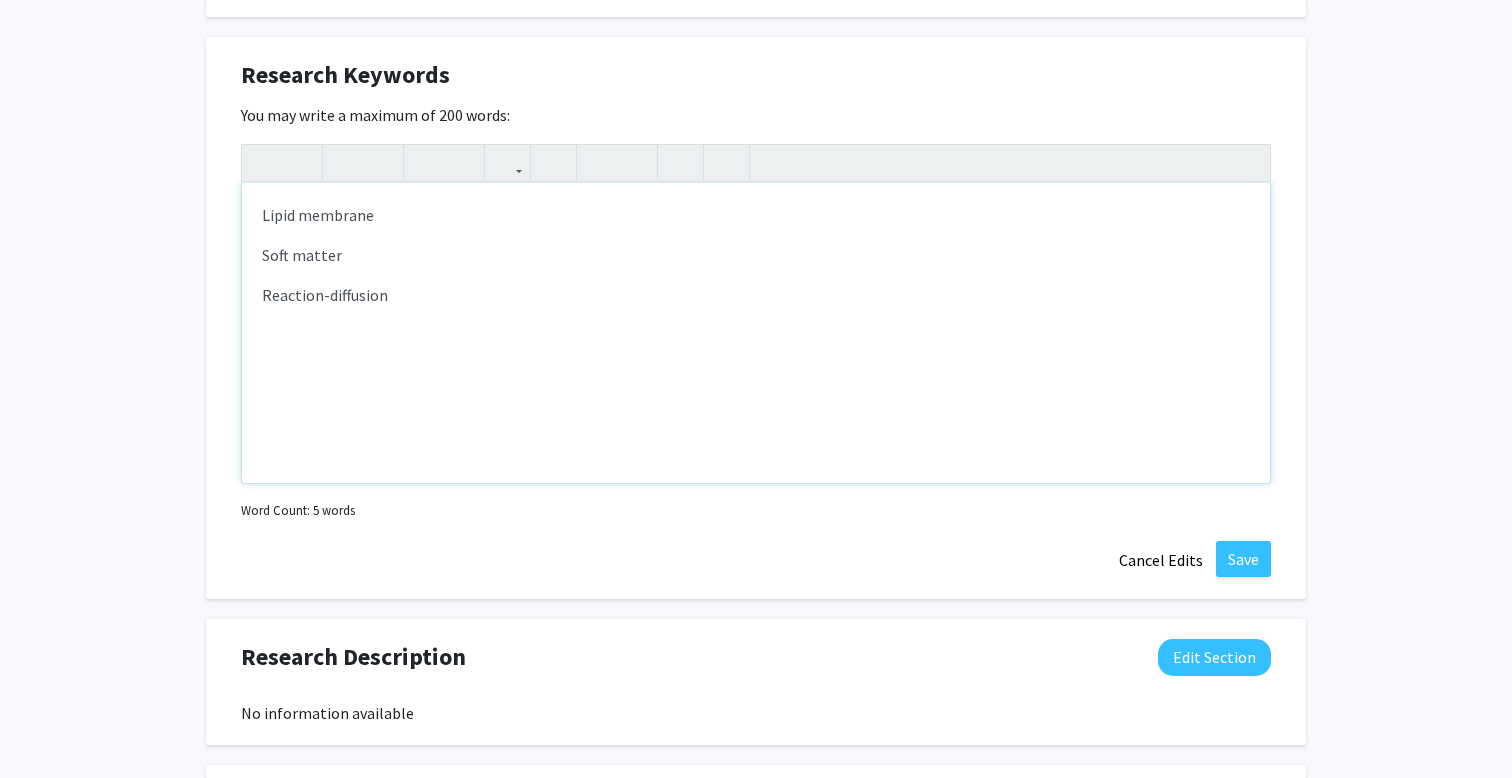 scroll, scrollTop: 1038, scrollLeft: 0, axis: vertical 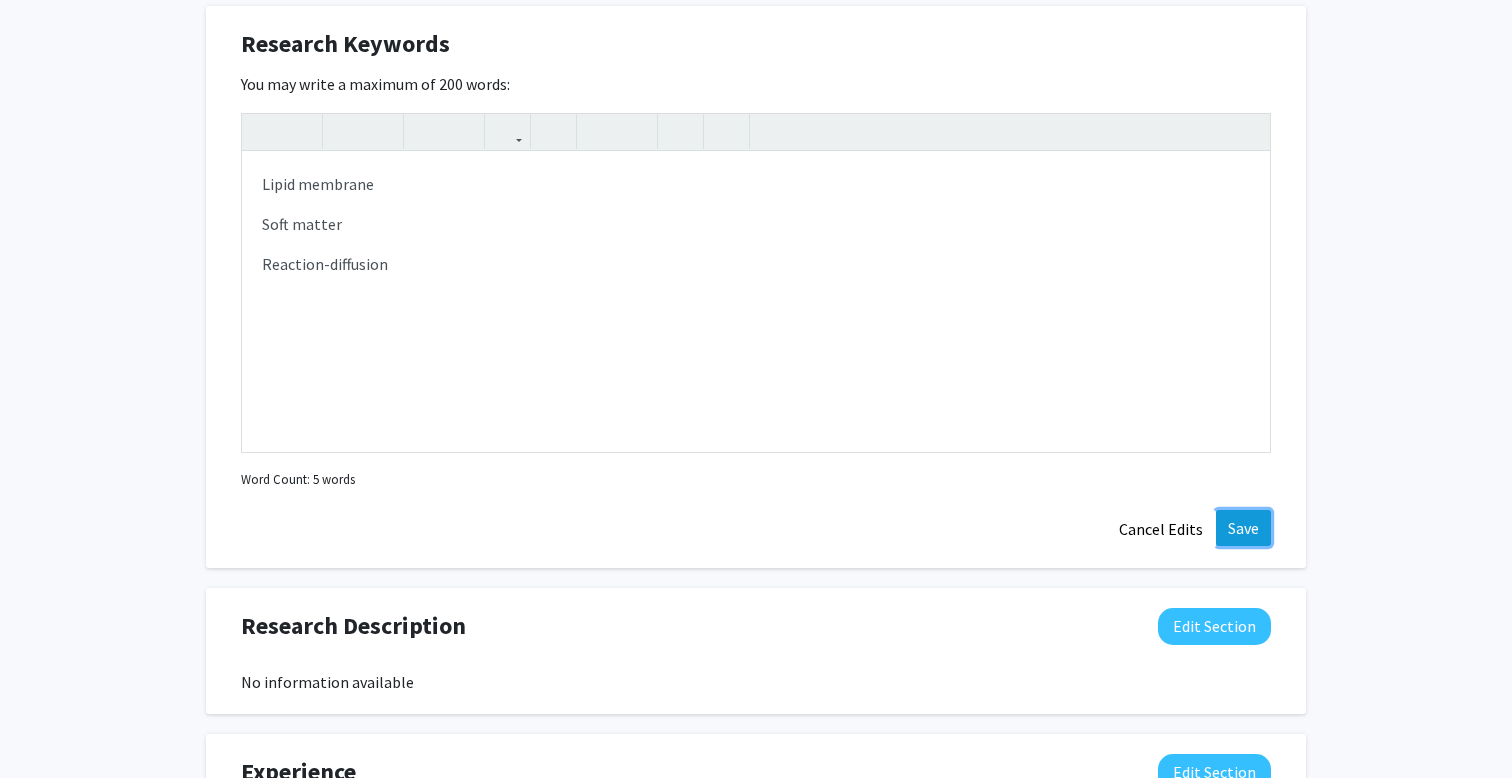 click on "Save" 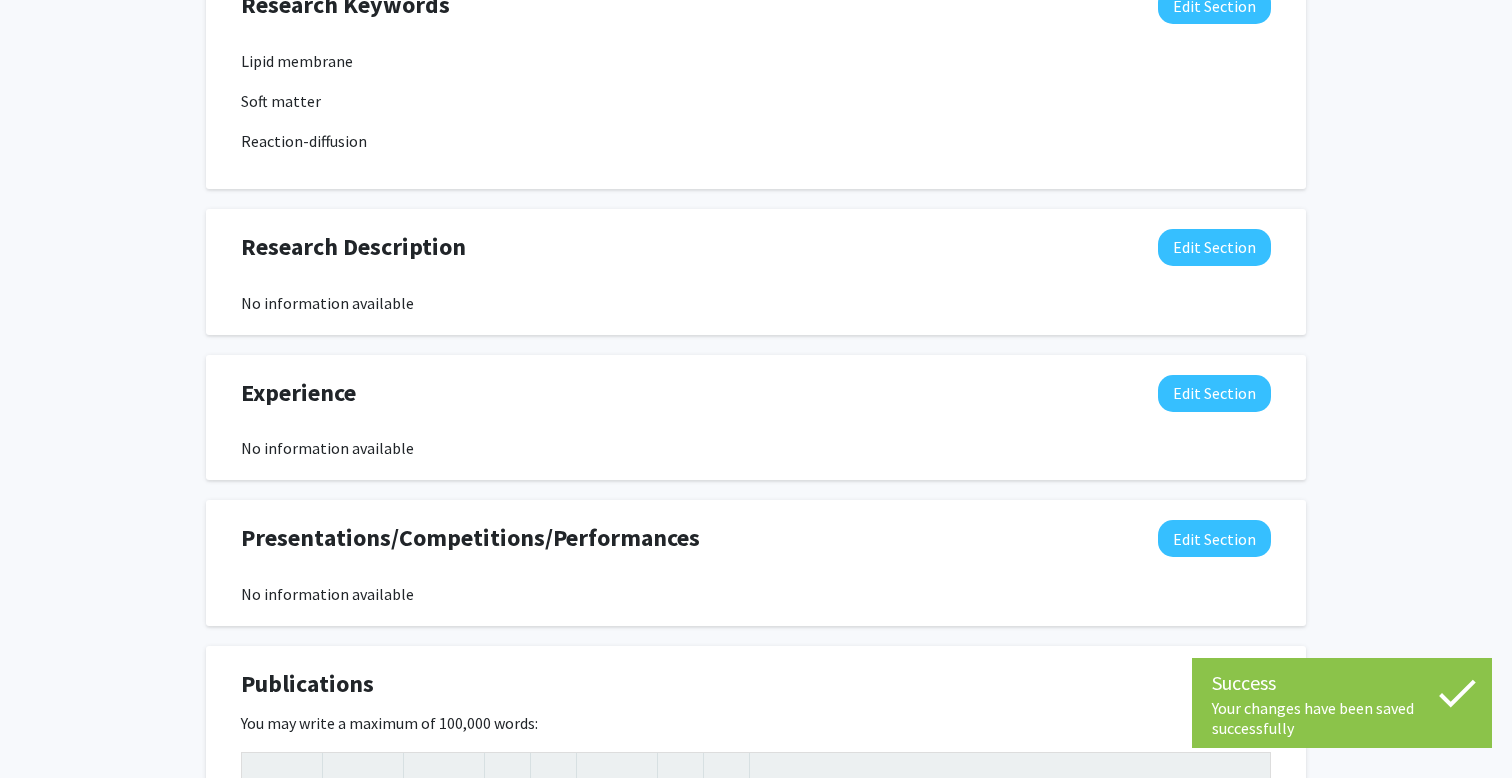 scroll, scrollTop: 1031, scrollLeft: 0, axis: vertical 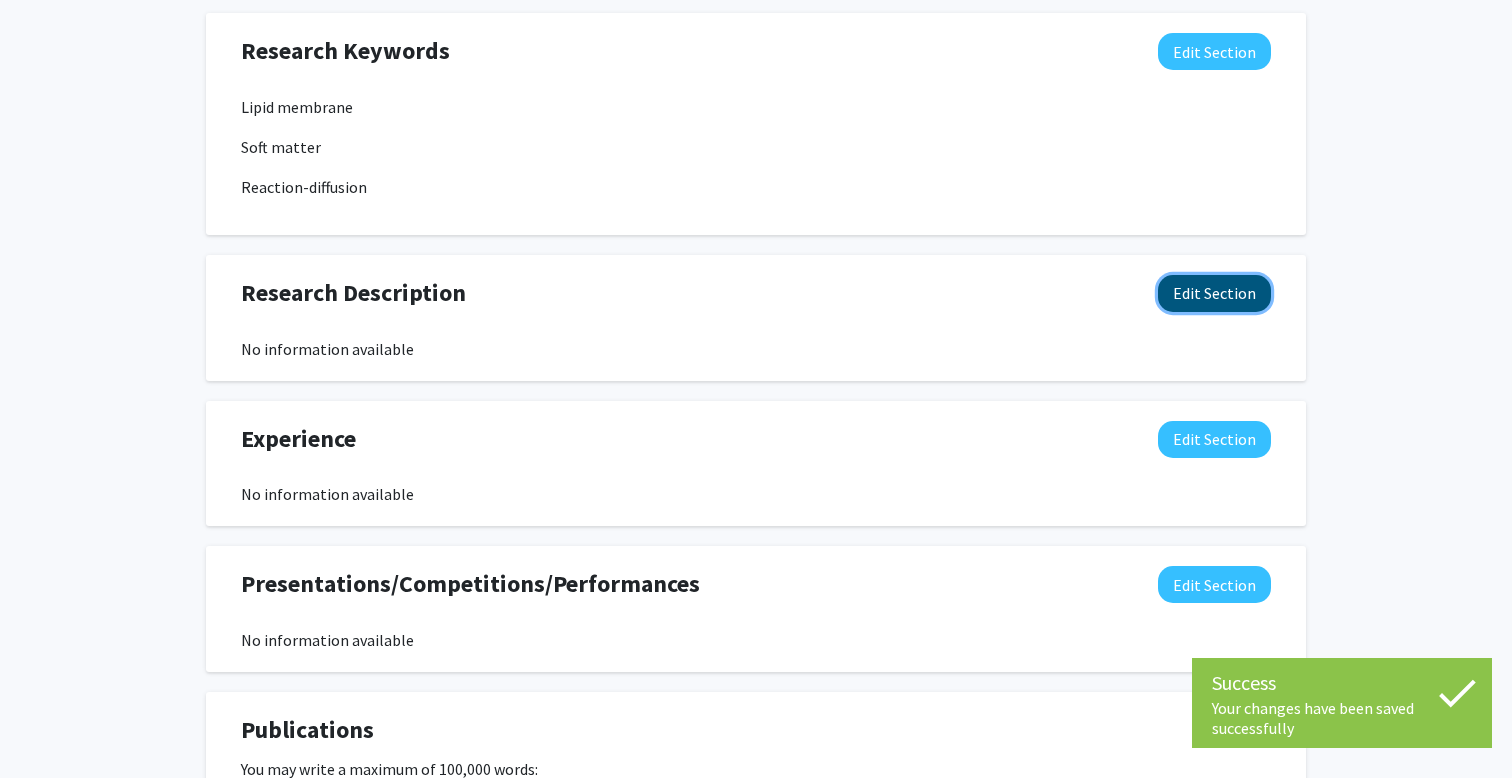click on "Edit Section" 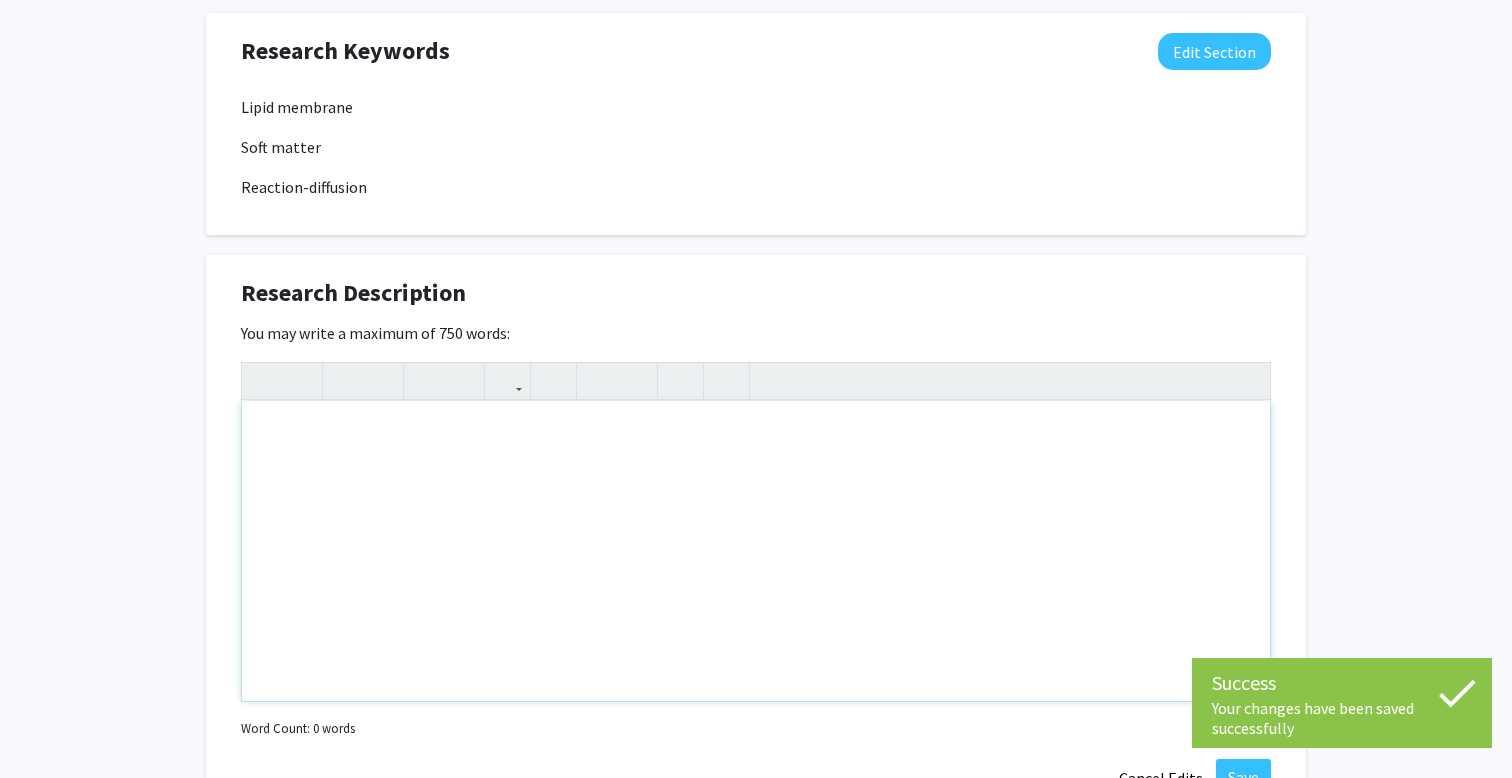 click at bounding box center (756, 551) 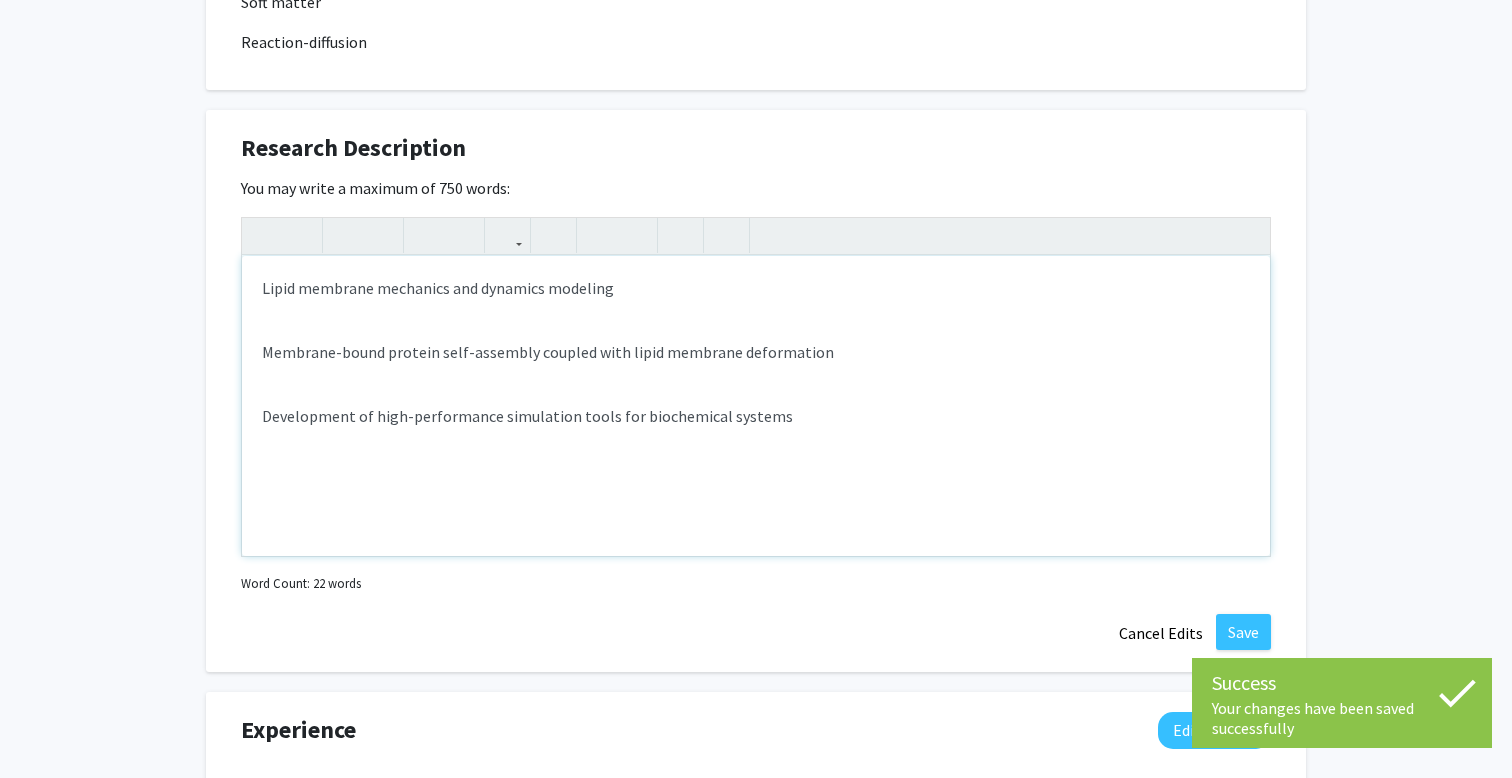 scroll, scrollTop: 1199, scrollLeft: 0, axis: vertical 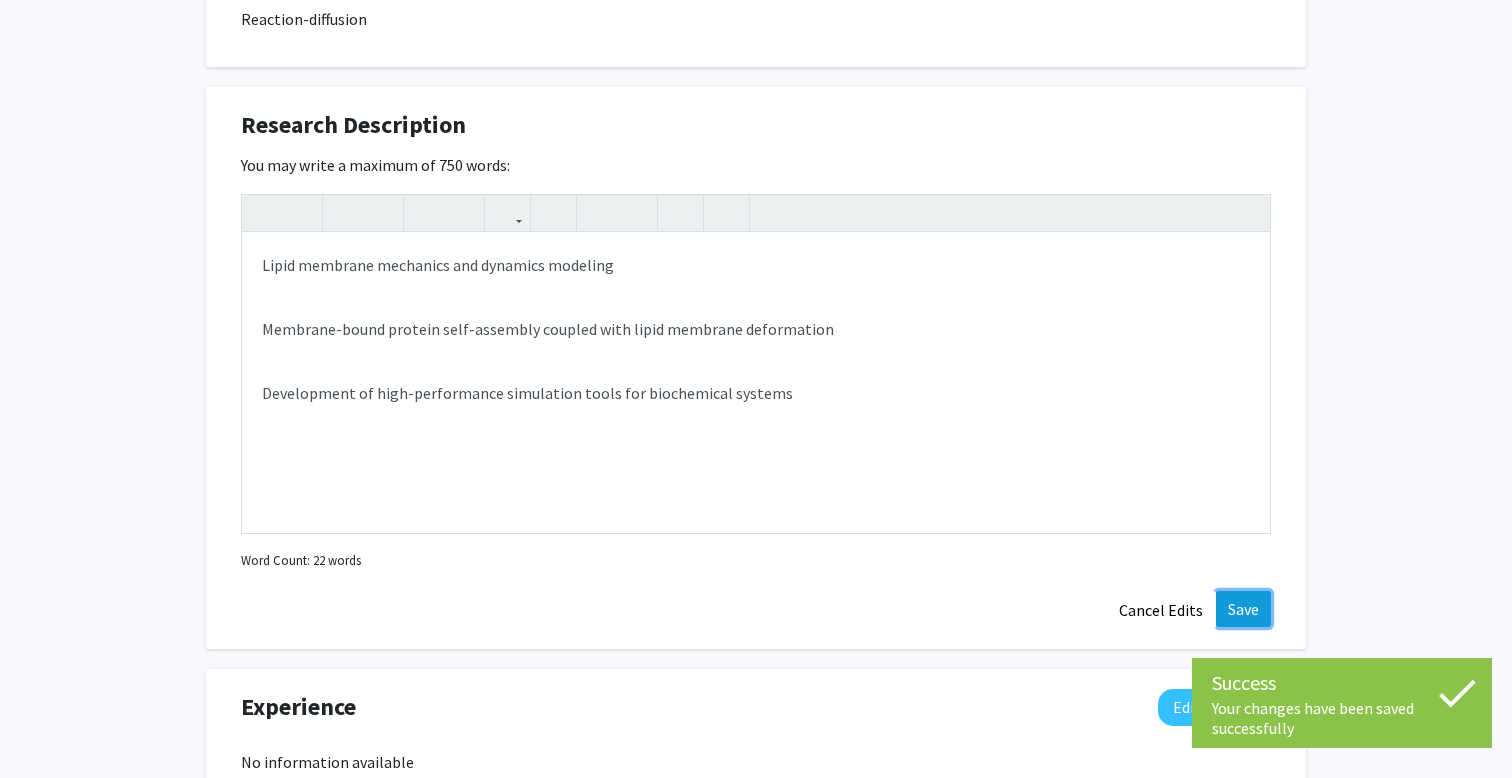 click on "Save" 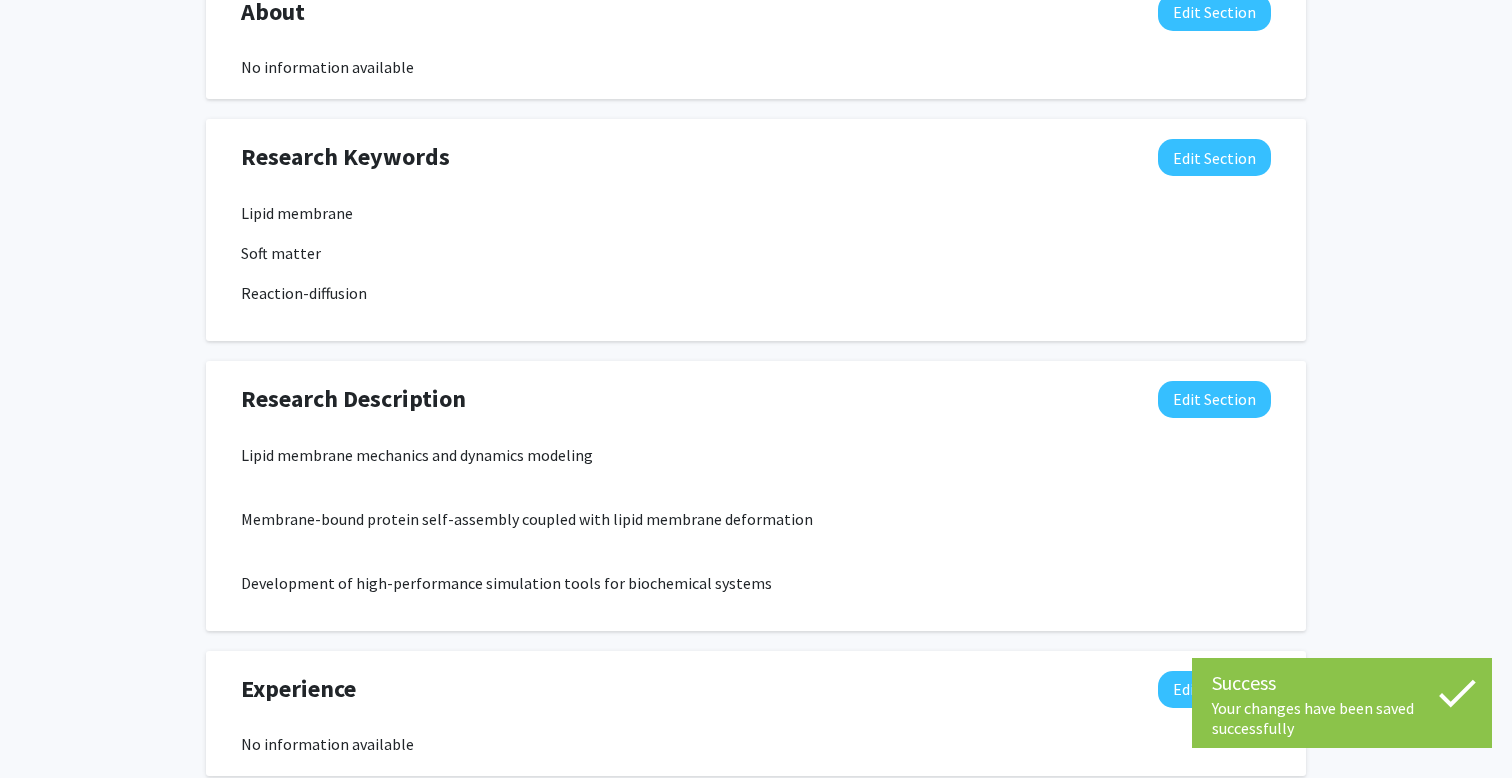 scroll, scrollTop: 918, scrollLeft: 0, axis: vertical 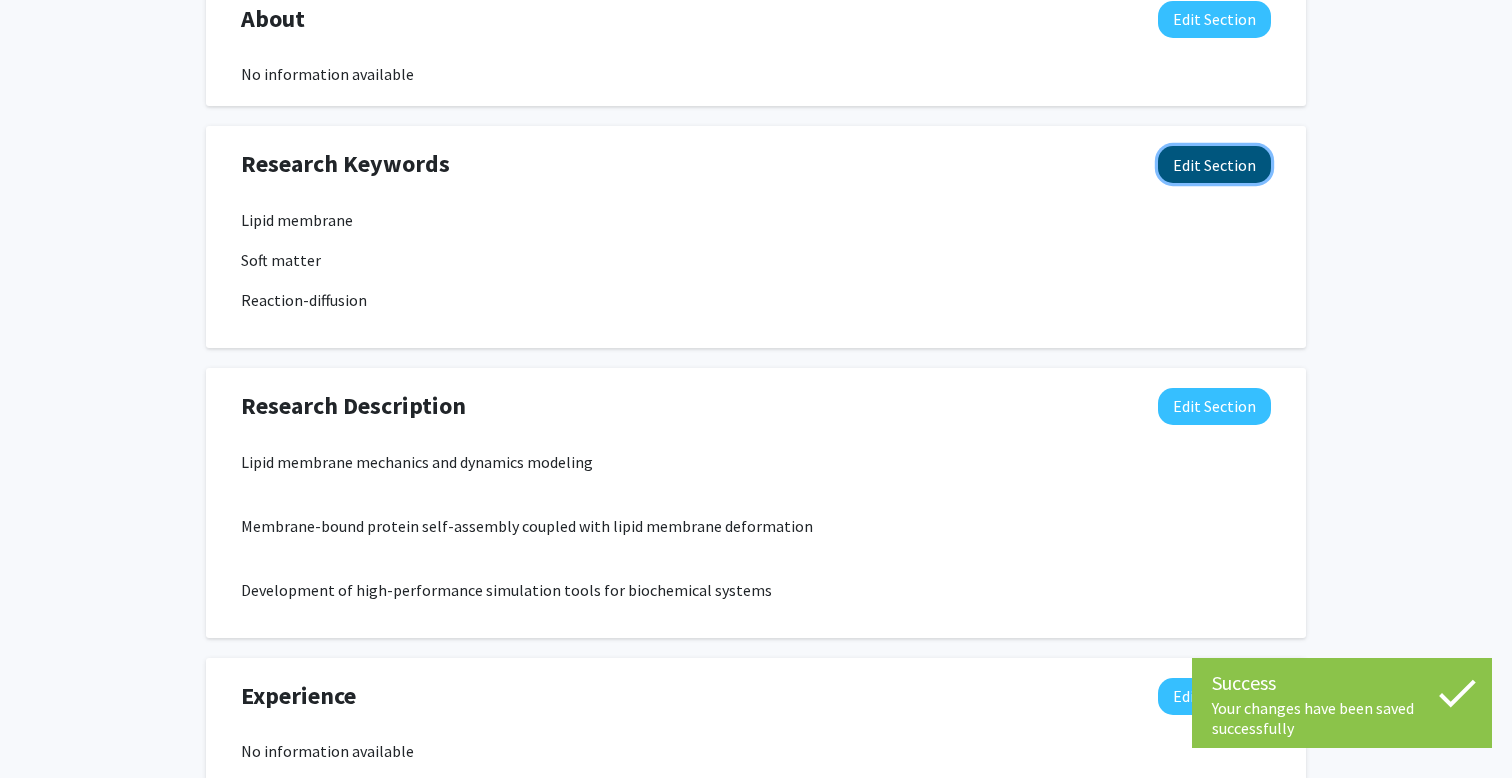 click on "Edit Section" 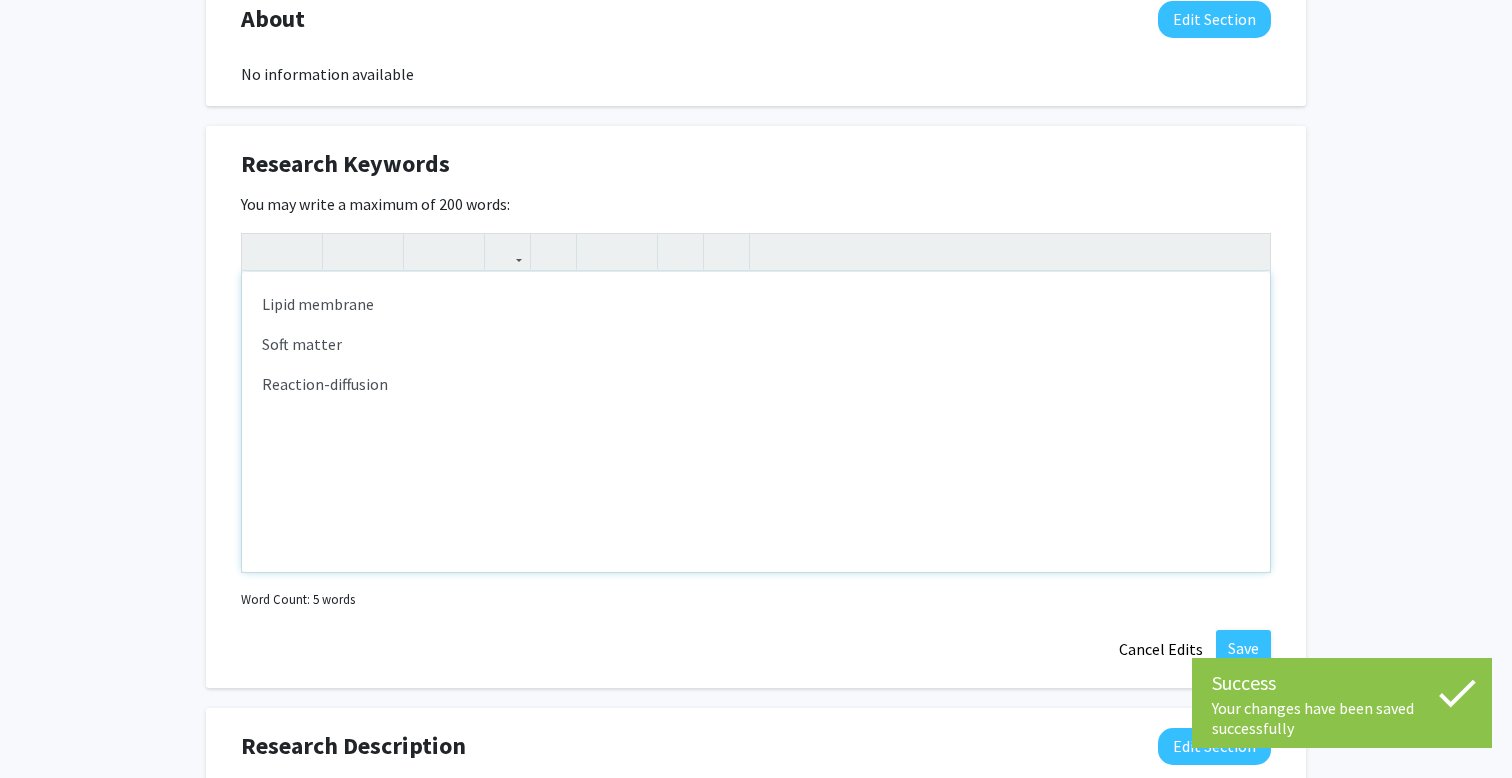 click on "Lipid membrane Soft matter Reaction-diffusion" at bounding box center (756, 422) 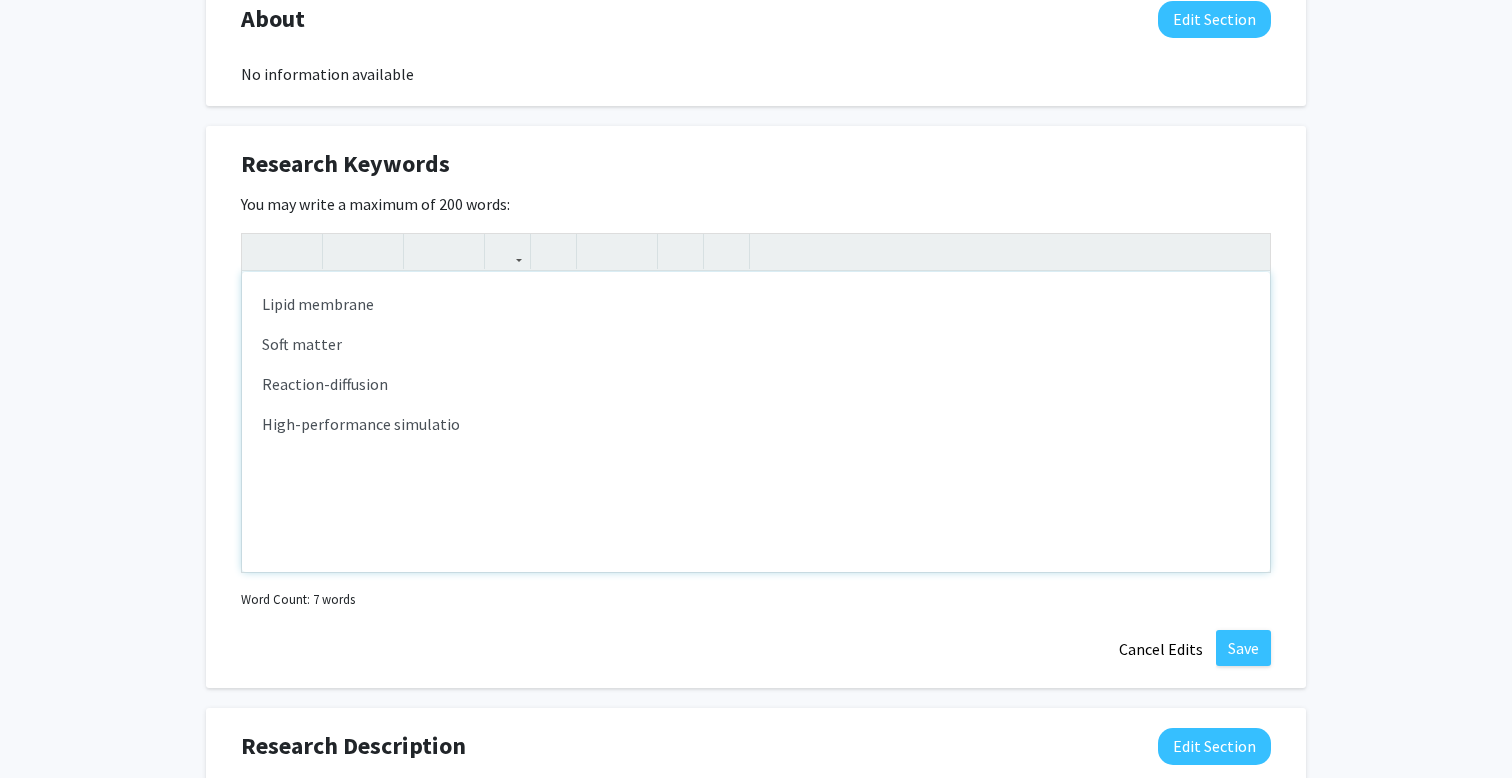 type on "<p>Lipid membrane</p><p>Soft matter</p><p>Reaction-diffusion</p><p>High-performance simulation</p>" 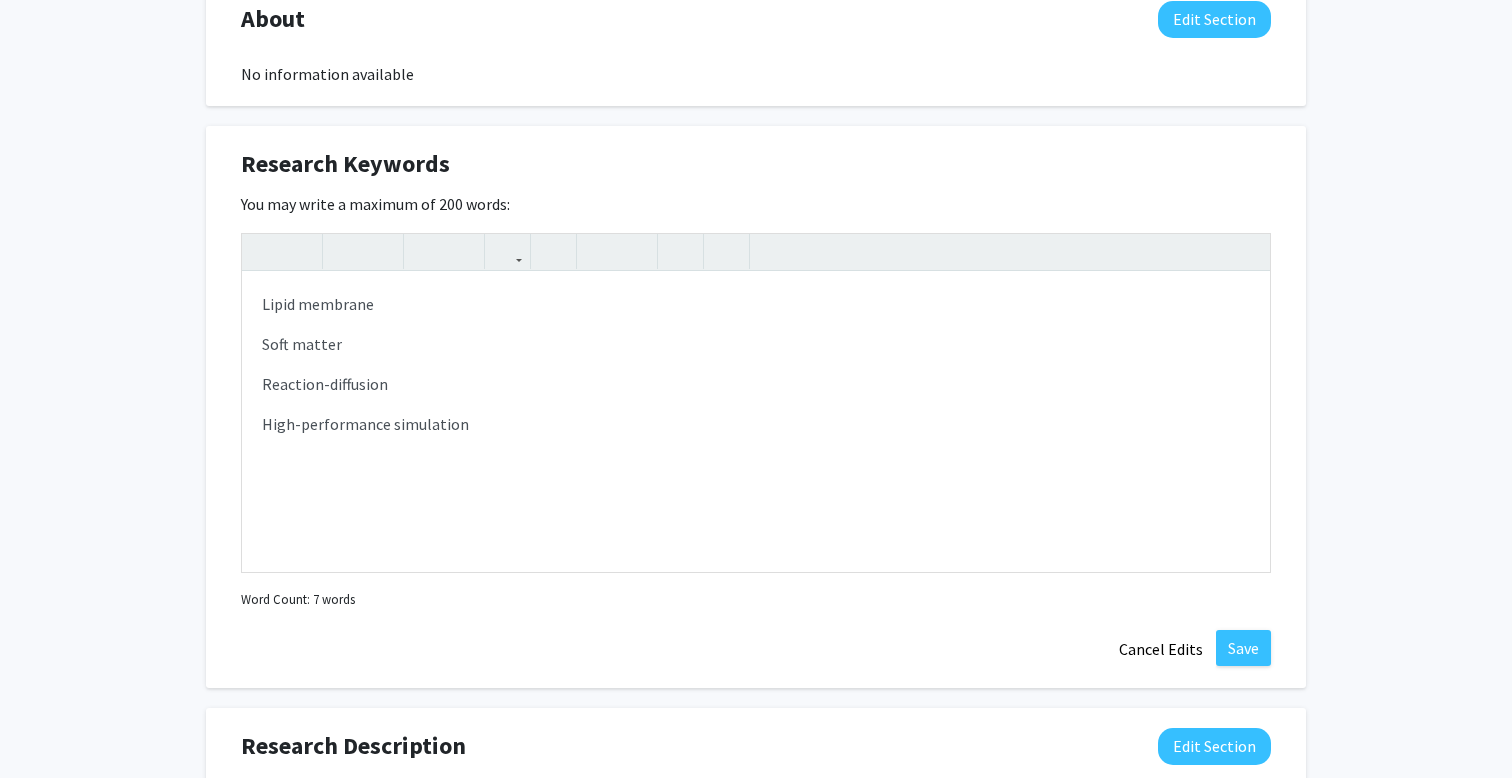 click on "Research Keywords  Edit Section   You may write a maximum of 200 words:  <p>Lipid membrane</p><p>Soft matter</p><p>Reaction-diffusion</p><p>High-performance simulation</p> Lipid membrane Soft matter Reaction-diffusion High-performance simulation Insert link Remove link Word Count: 7 words Save  Cancel Edits" 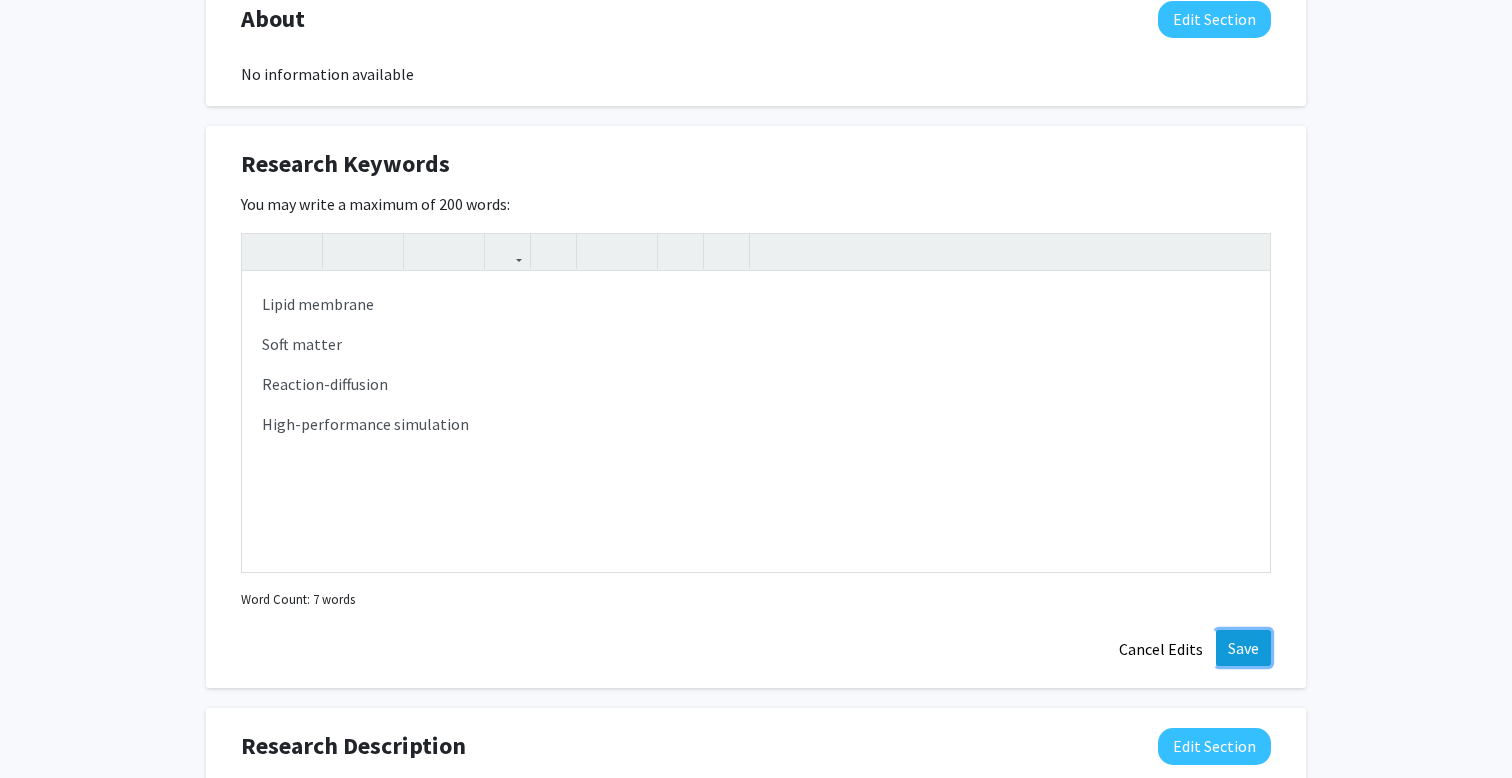 click on "Save" 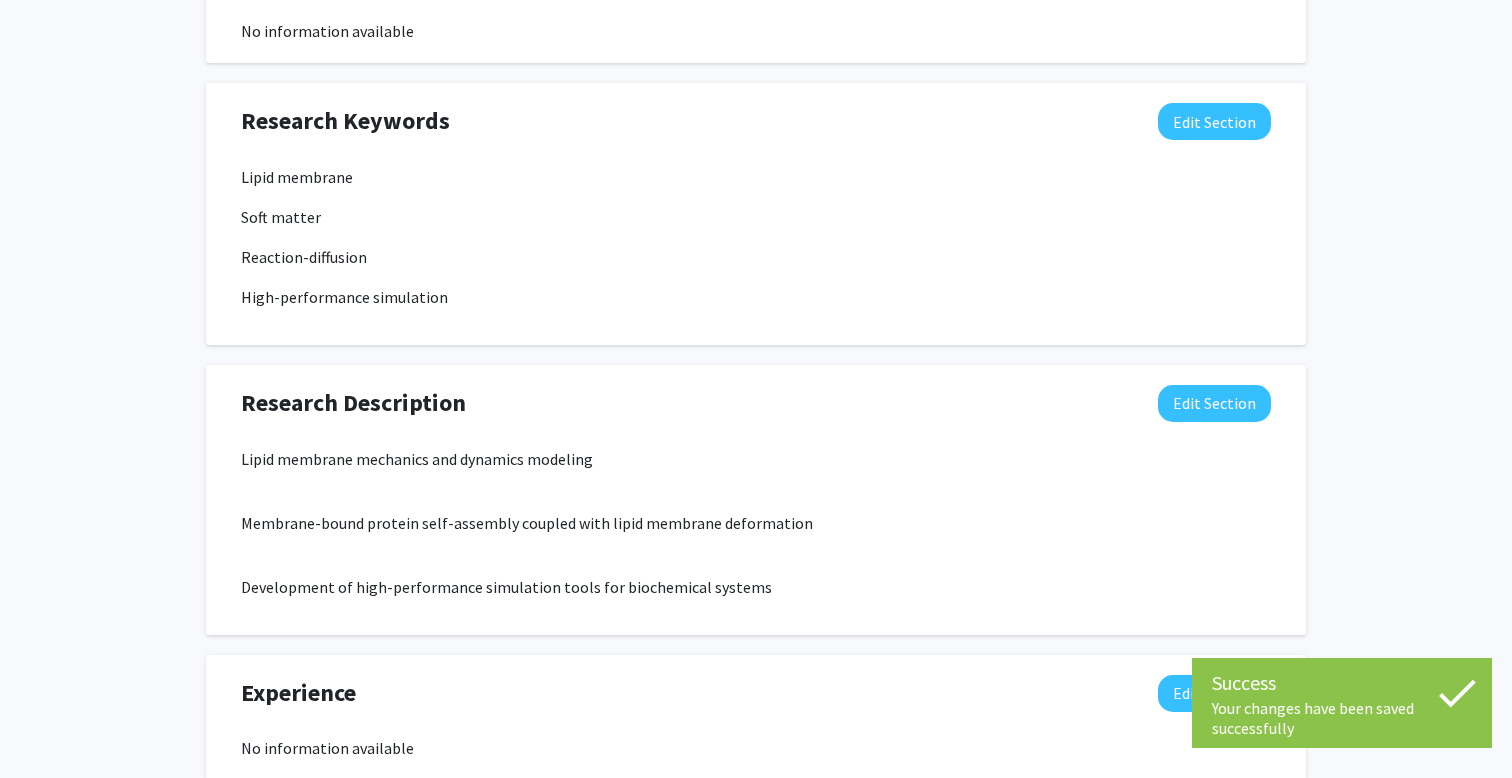 scroll, scrollTop: 960, scrollLeft: 0, axis: vertical 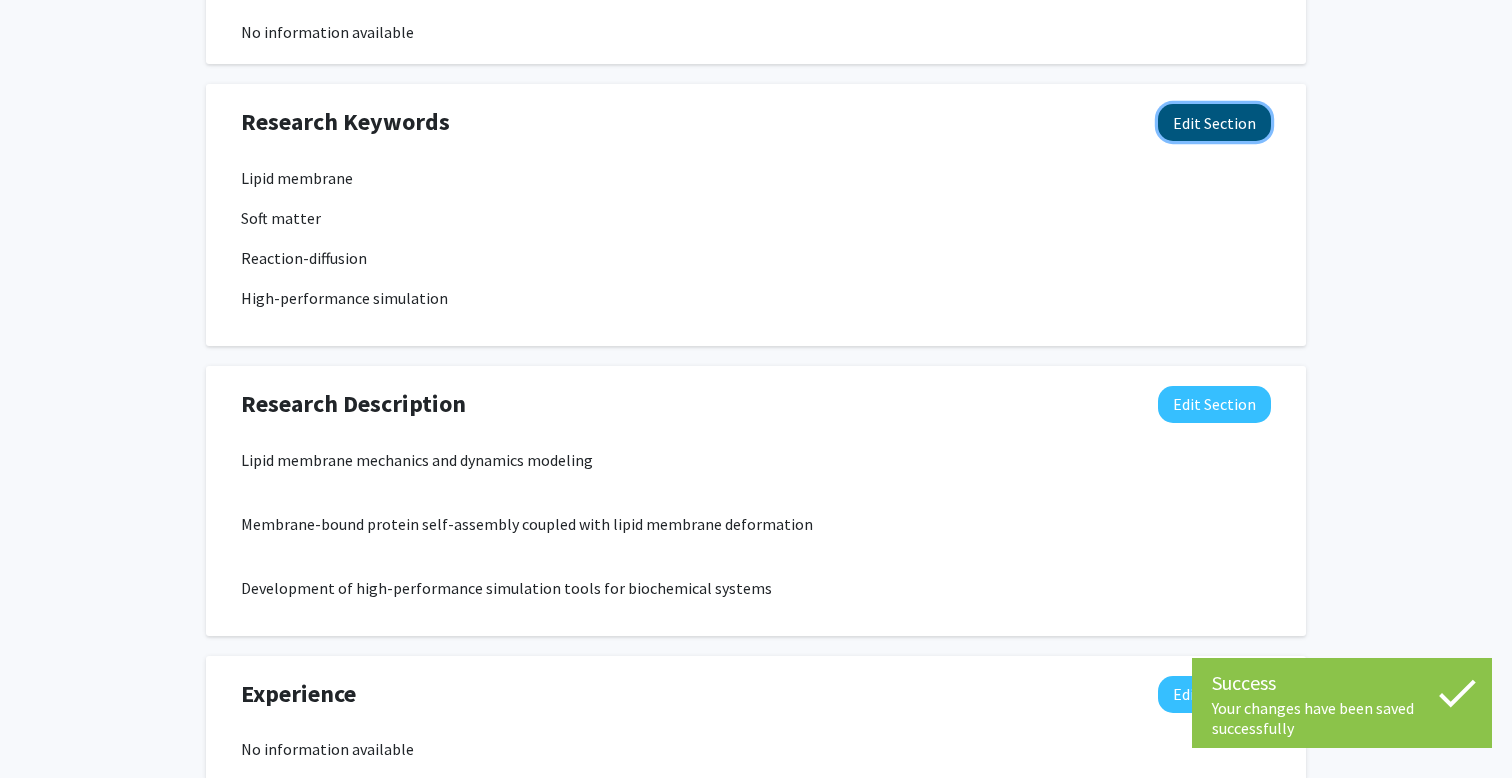 click on "Edit Section" 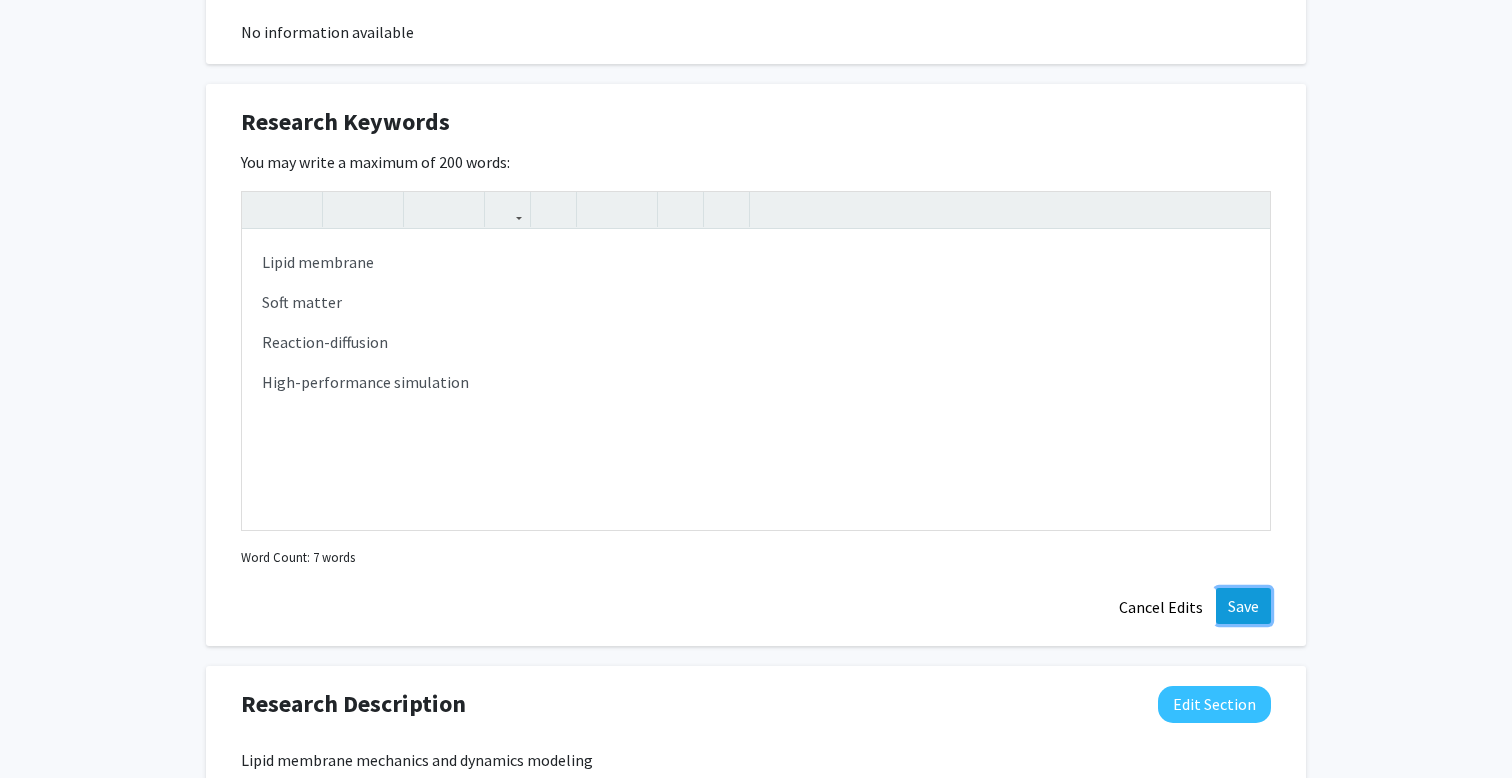 click on "Save" 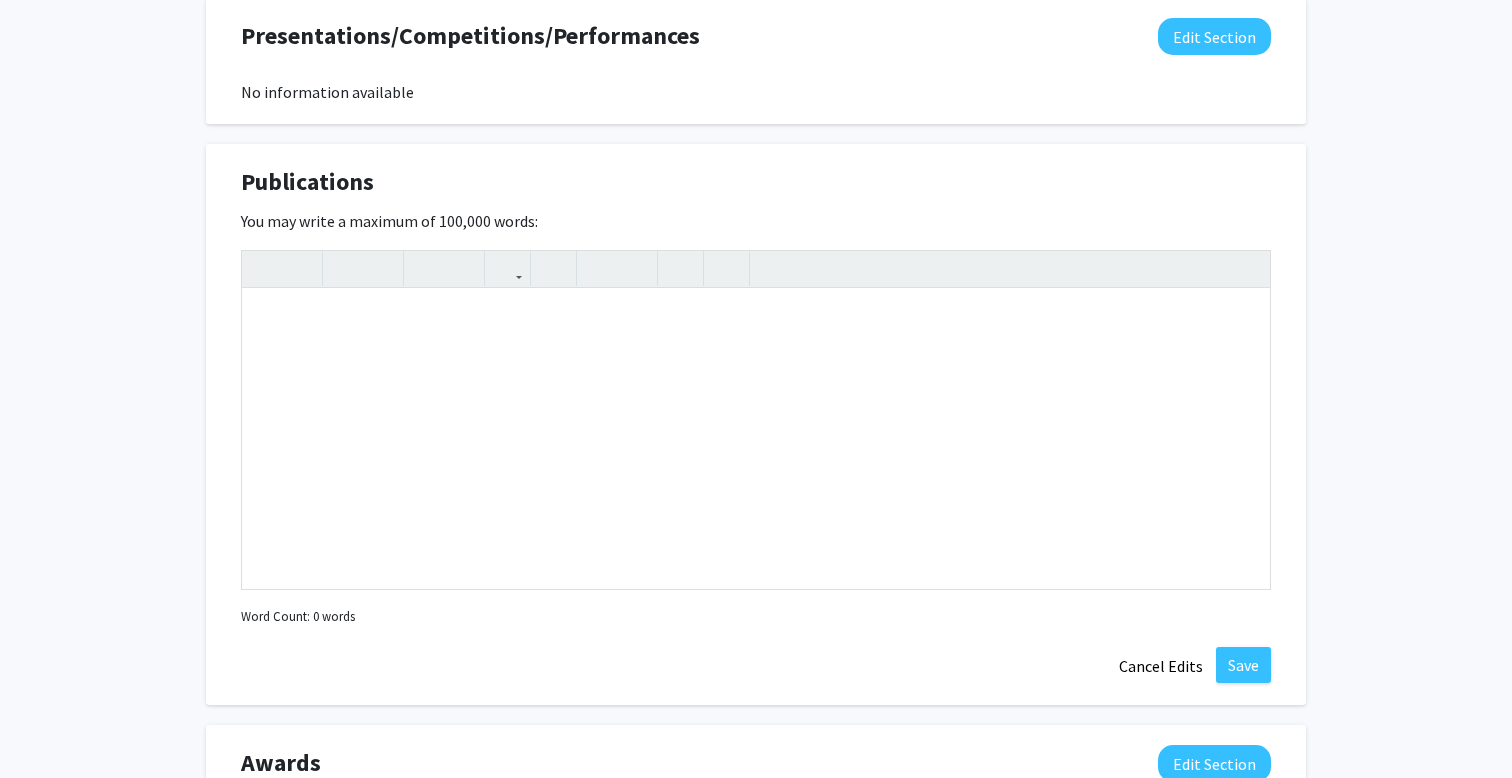 scroll, scrollTop: 1805, scrollLeft: 0, axis: vertical 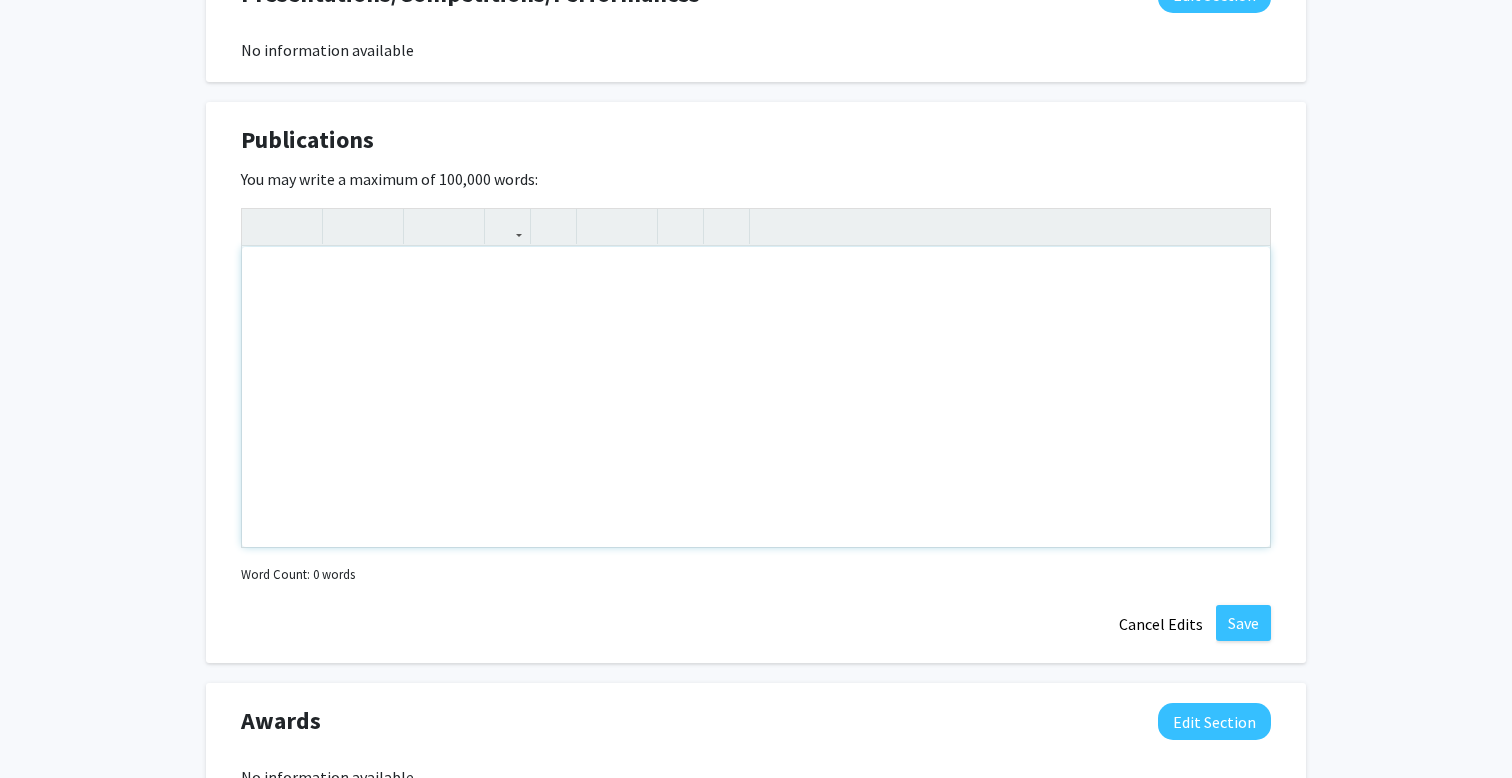click at bounding box center (756, 397) 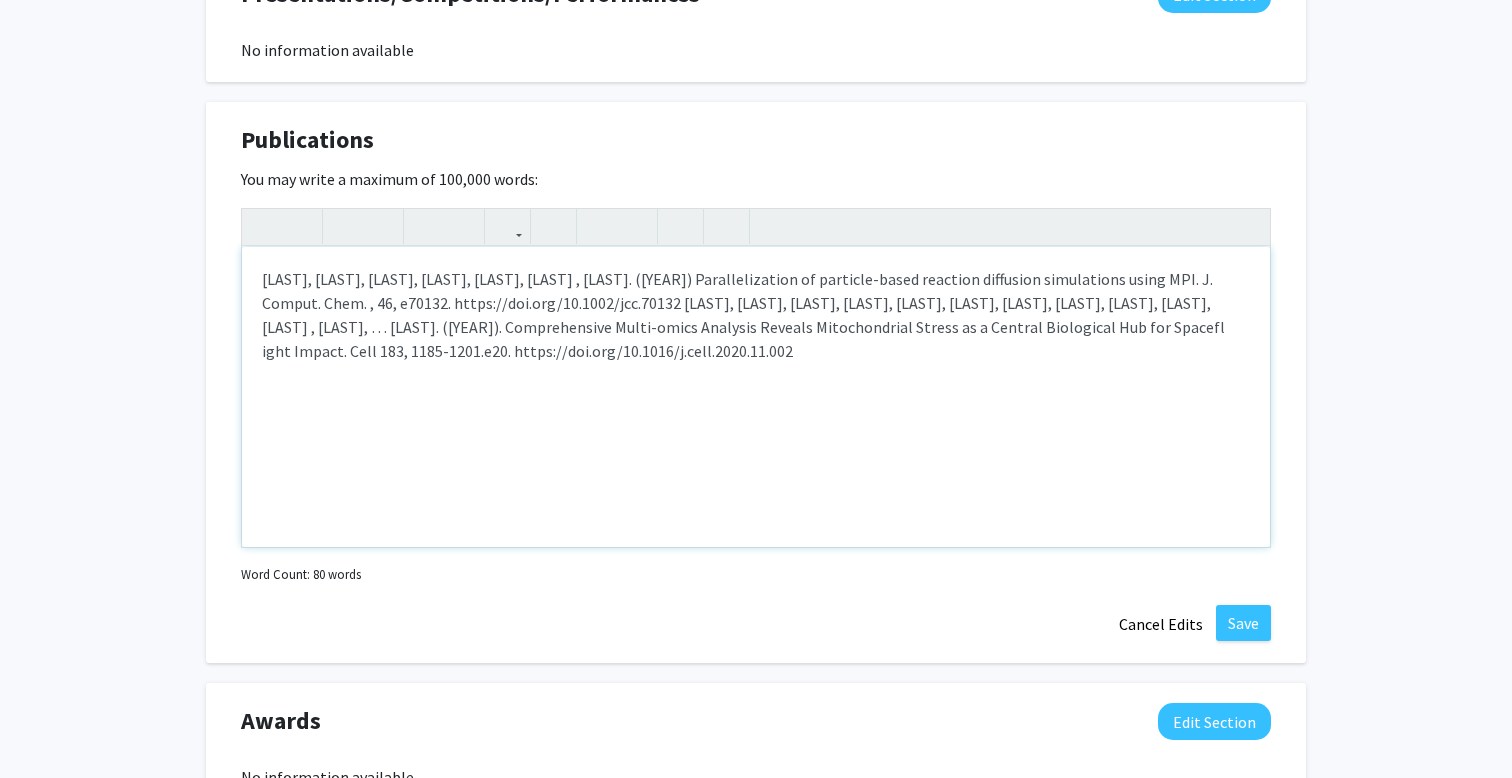 click on "[LAST], [LAST], [LAST], [LAST], [LAST], [LAST] , [LAST]. ([YEAR]) Parallelization of particle-based reaction diffusion simulations using MPI. J. Comput. Chem. , 46, e70132. https://doi.org/10.1002/jcc.70132 [LAST], [LAST], [LAST], [LAST], [LAST], [LAST], [LAST], [LAST], [LAST], [LAST], [LAST] , [LAST], … [LAST]. ([YEAR]). Comprehensive Multi-omics Analysis Reveals Mitochondrial Stress as a Central Biological Hub for Spacefl ight Impact. Cell 183, 1185-1201.e20. https://doi.org/10.1016/j.cell.2020.11.002" at bounding box center [756, 315] 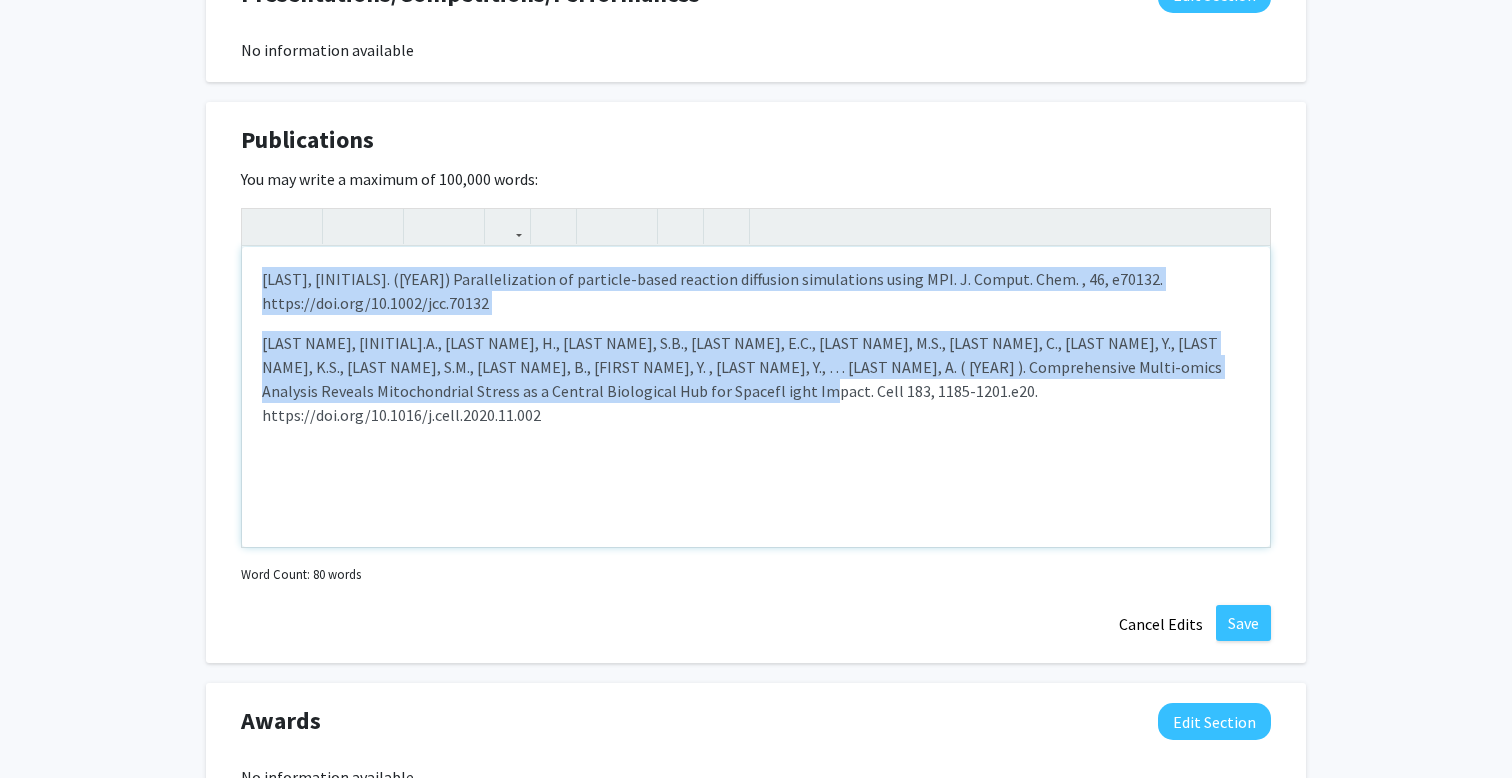 drag, startPoint x: 769, startPoint y: 406, endPoint x: 98, endPoint y: 232, distance: 693.19336 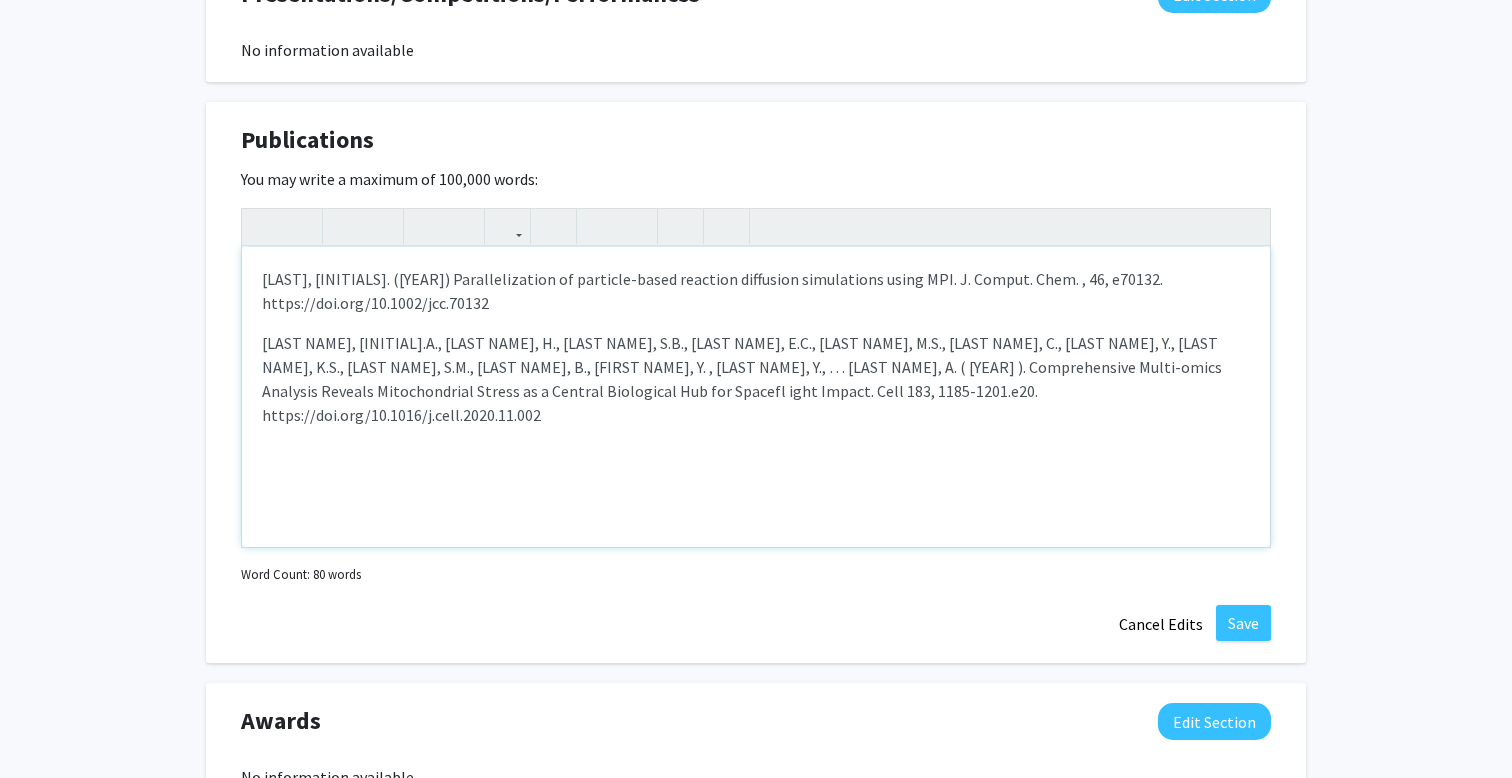 drag, startPoint x: 540, startPoint y: 308, endPoint x: 587, endPoint y: 308, distance: 47 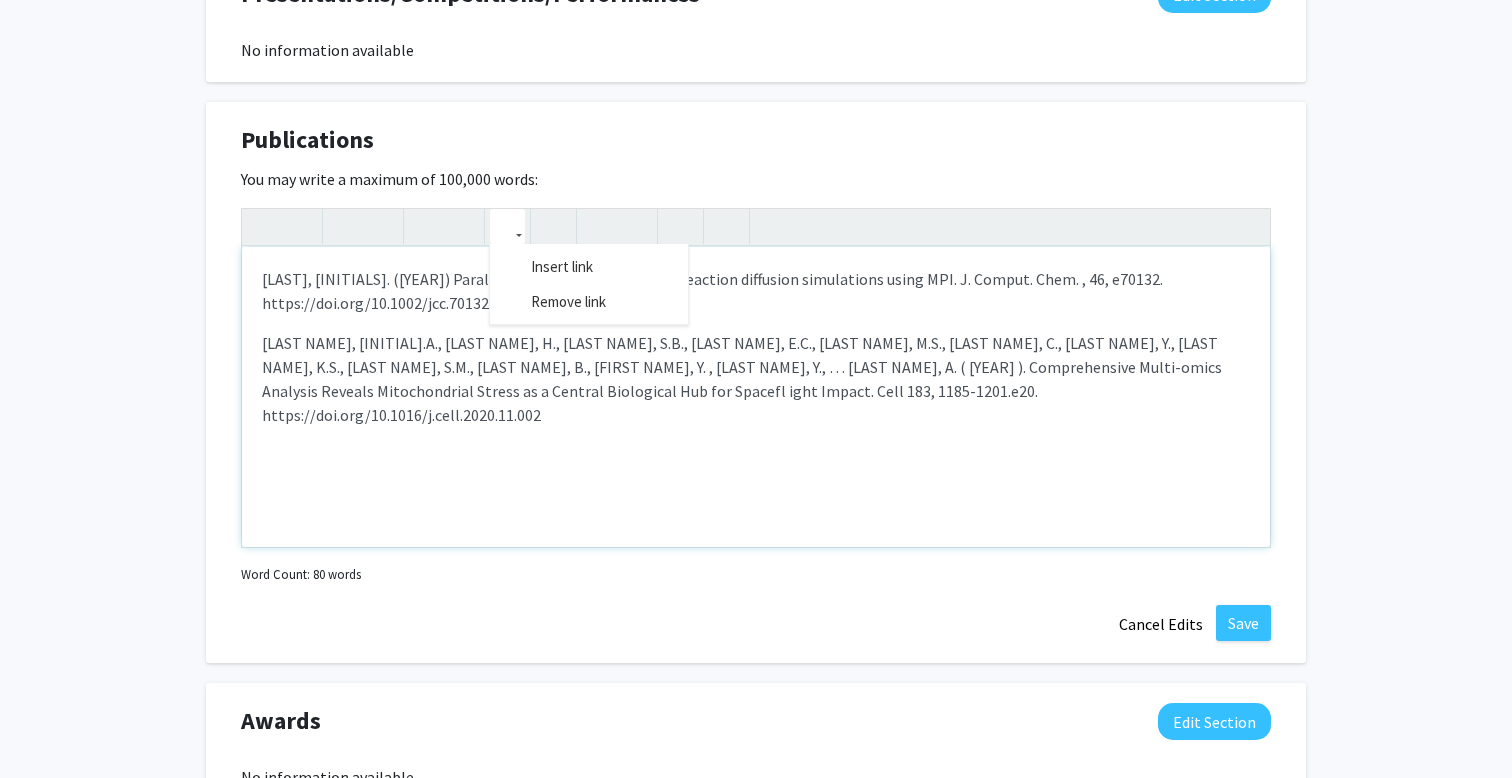click 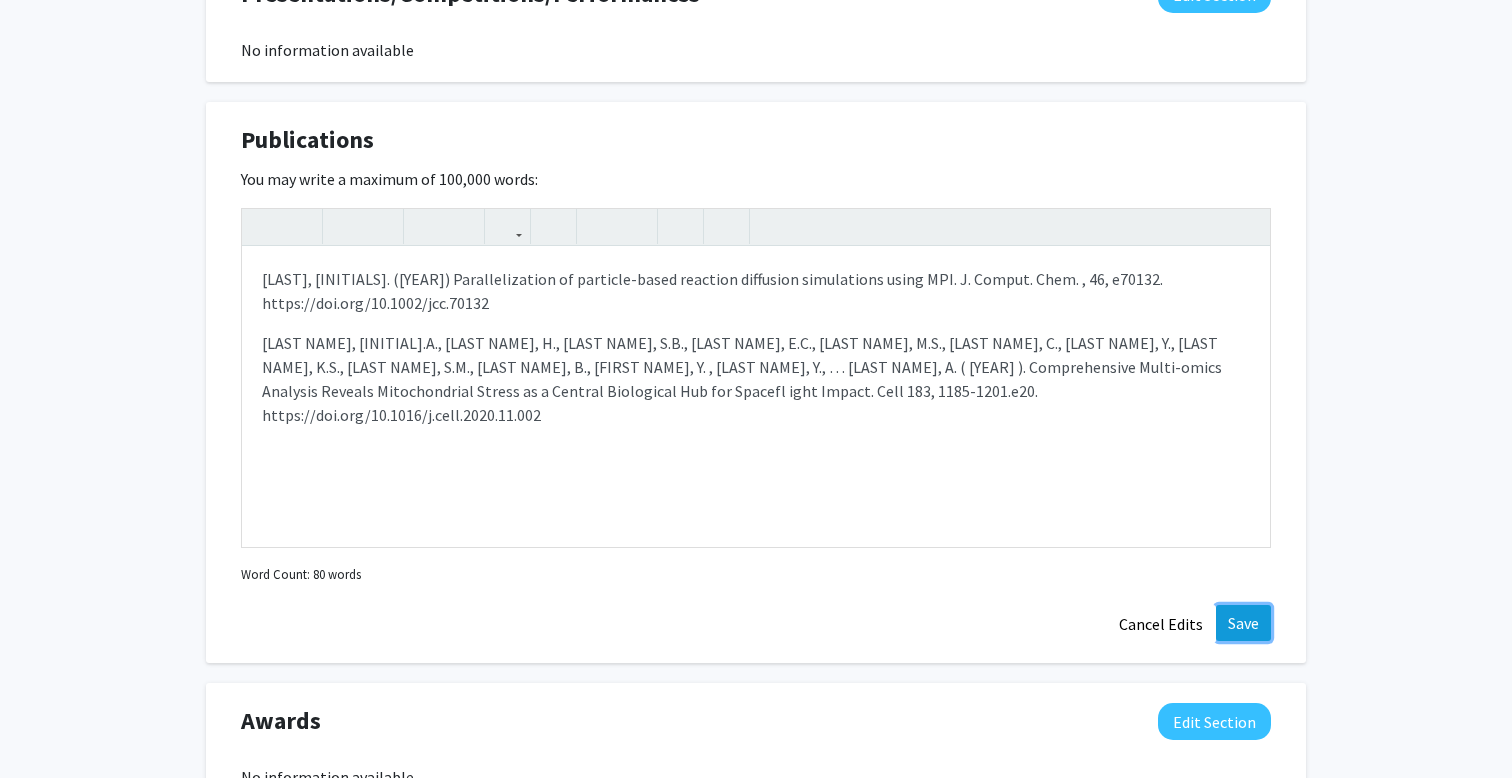 click on "Save" 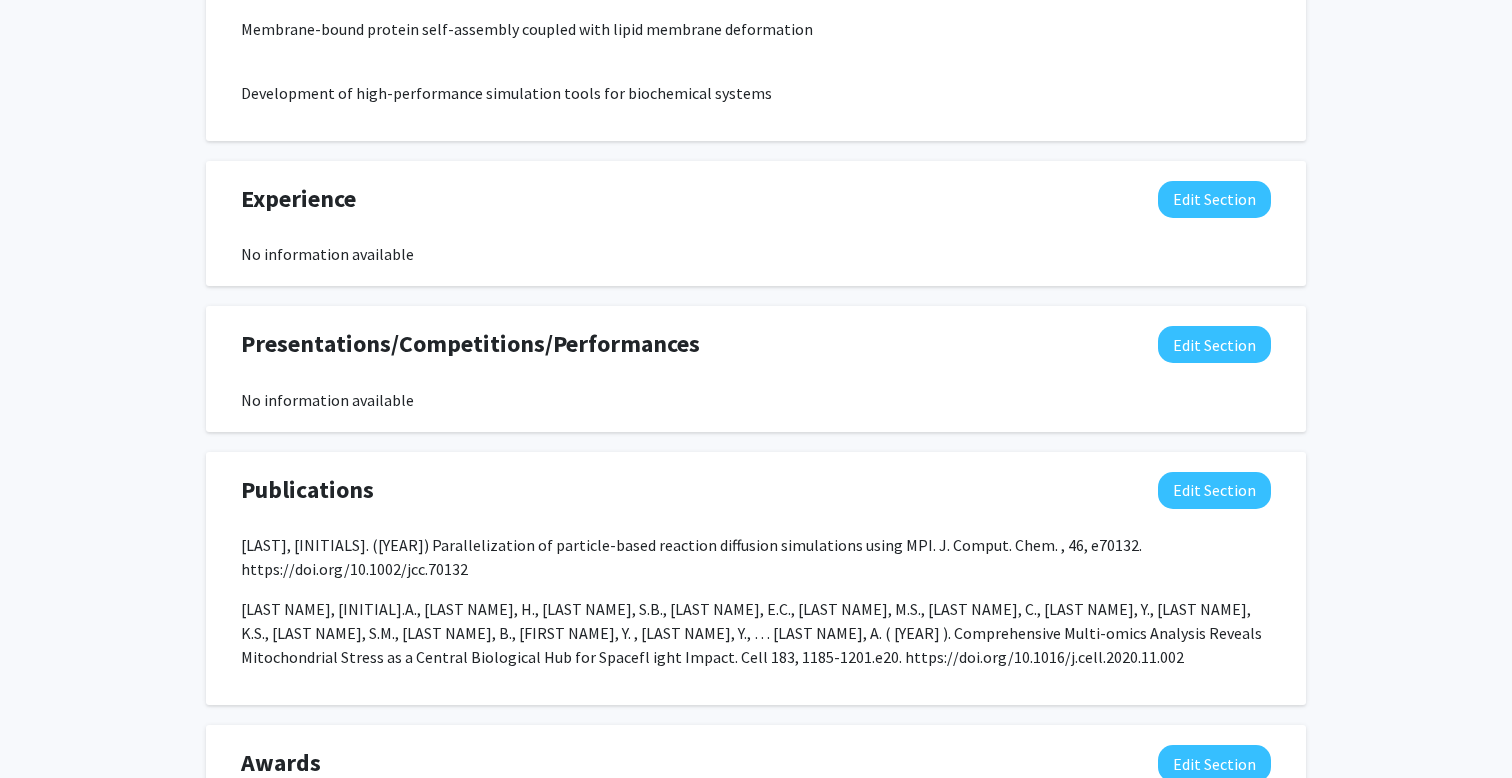 scroll, scrollTop: 1457, scrollLeft: 0, axis: vertical 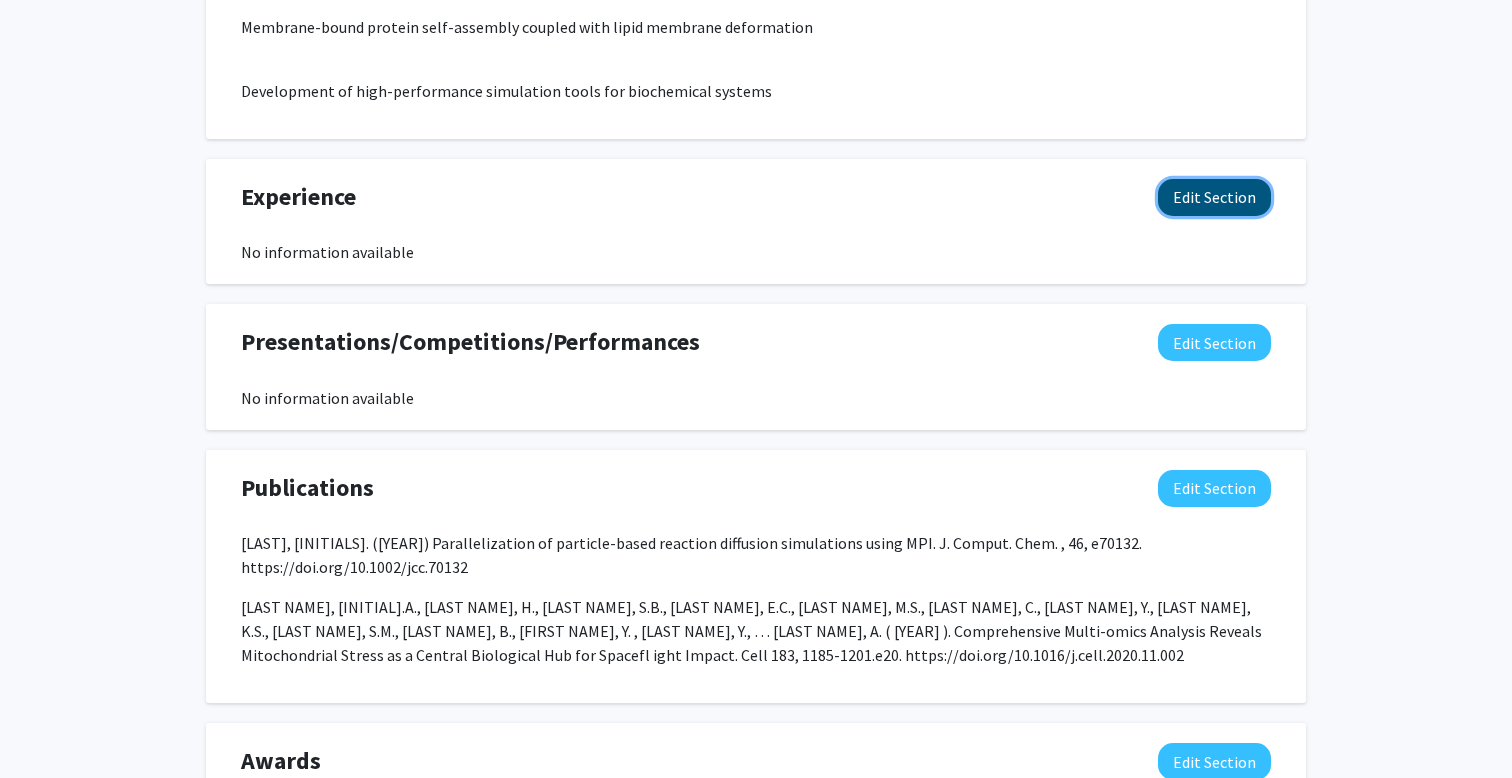 click on "Edit Section" 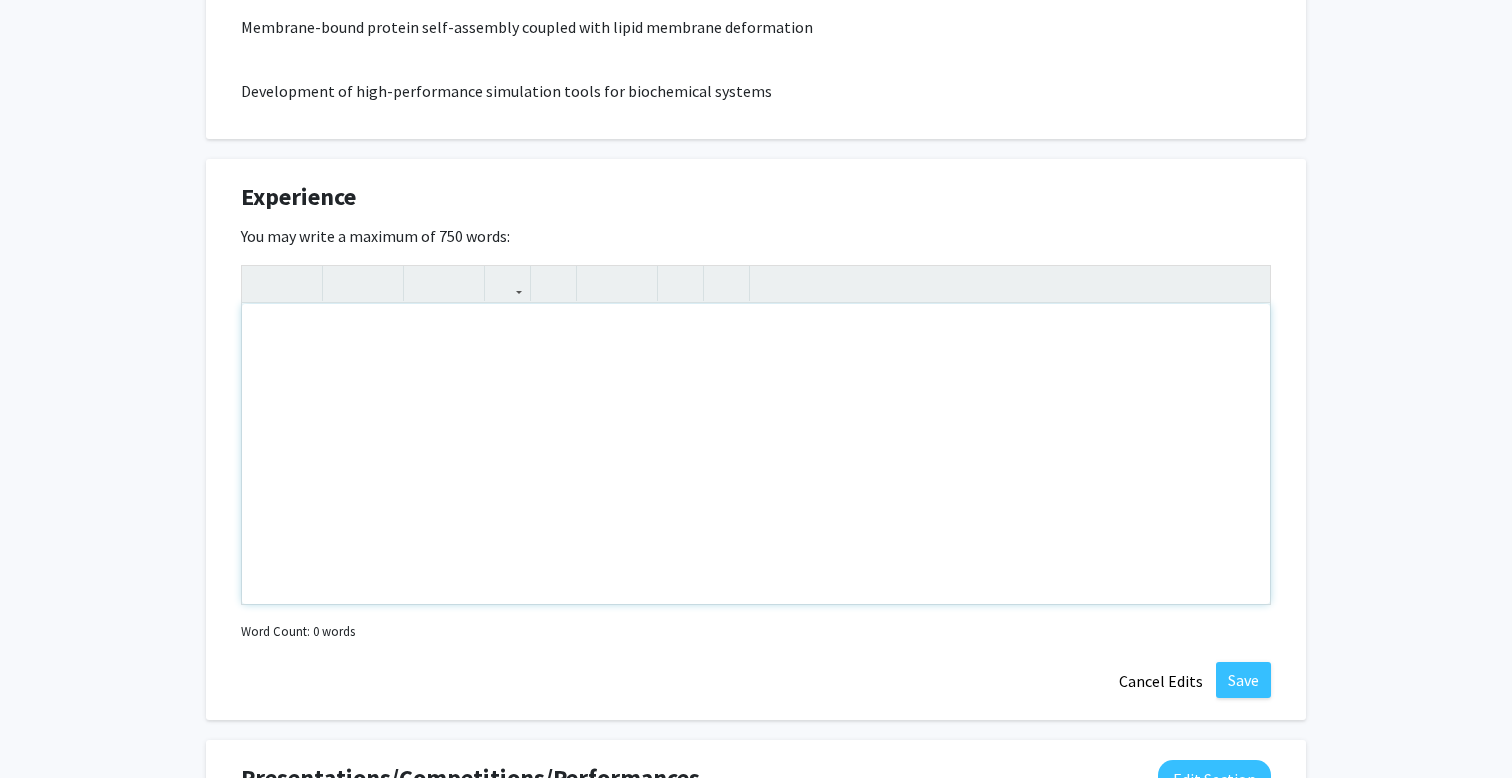 click at bounding box center [756, 454] 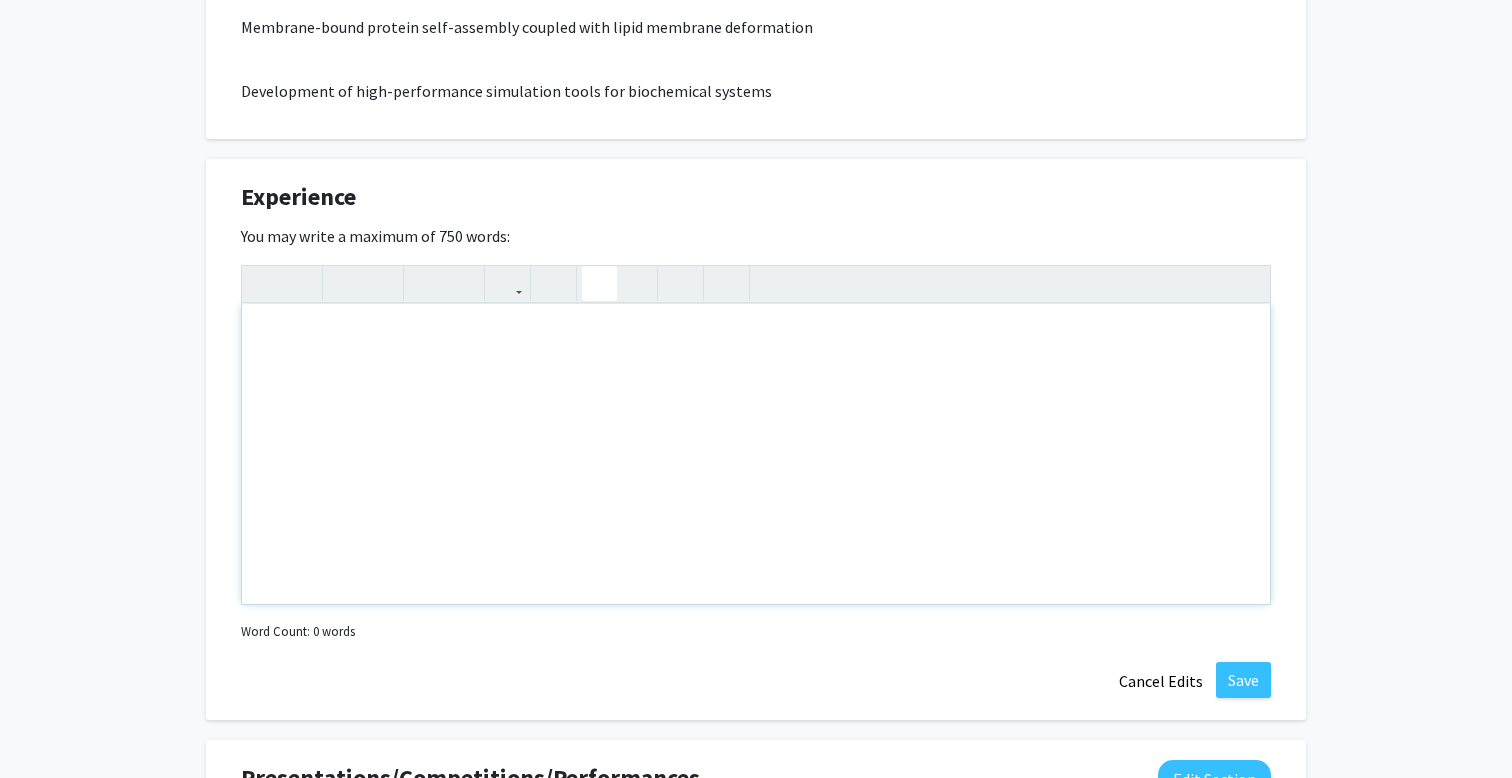 paste 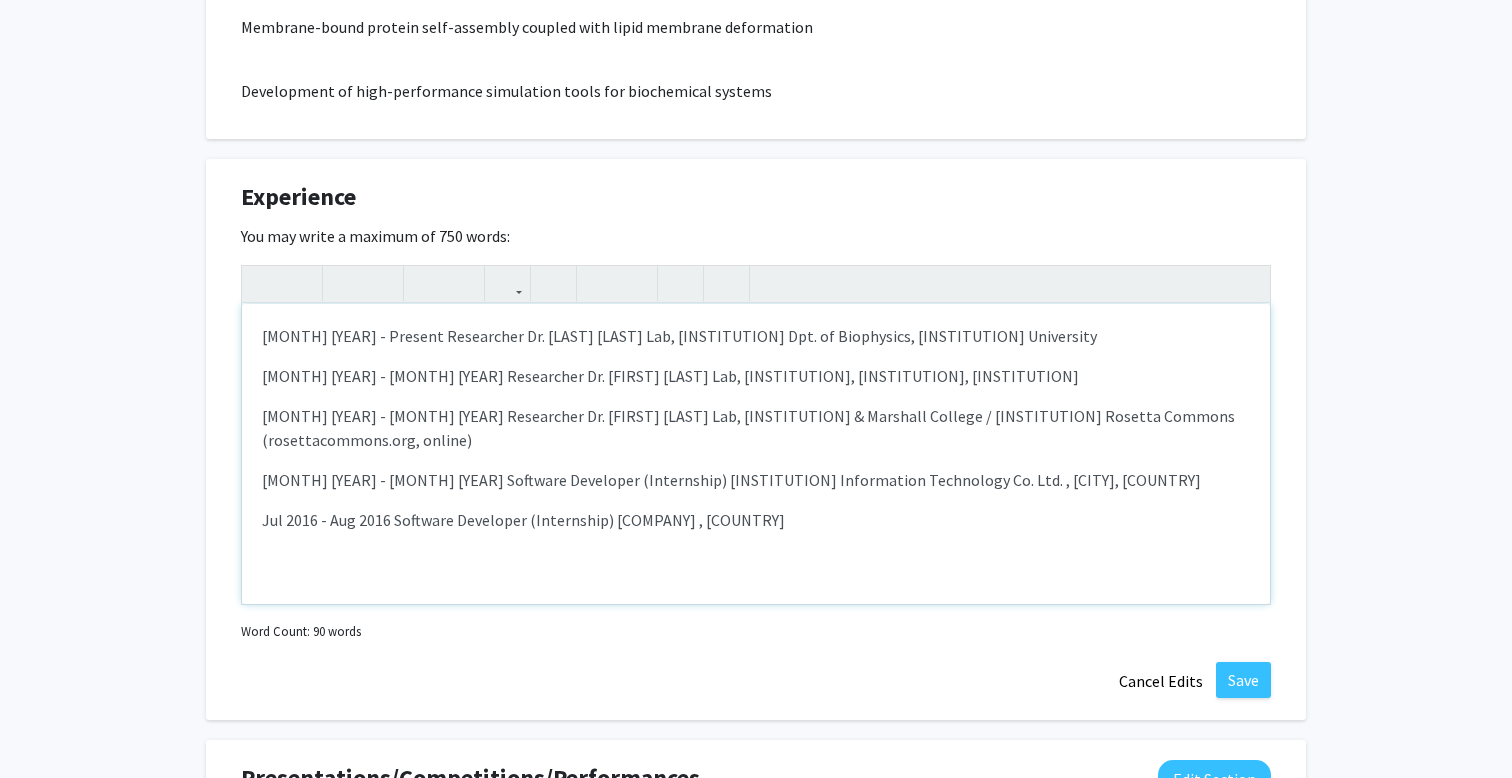 click on "[MONTH] [YEAR] - Present Researcher Dr. [LAST] [LAST] Lab, [INSTITUTION] Dpt. of Biophysics, [INSTITUTION] University" at bounding box center [756, 336] 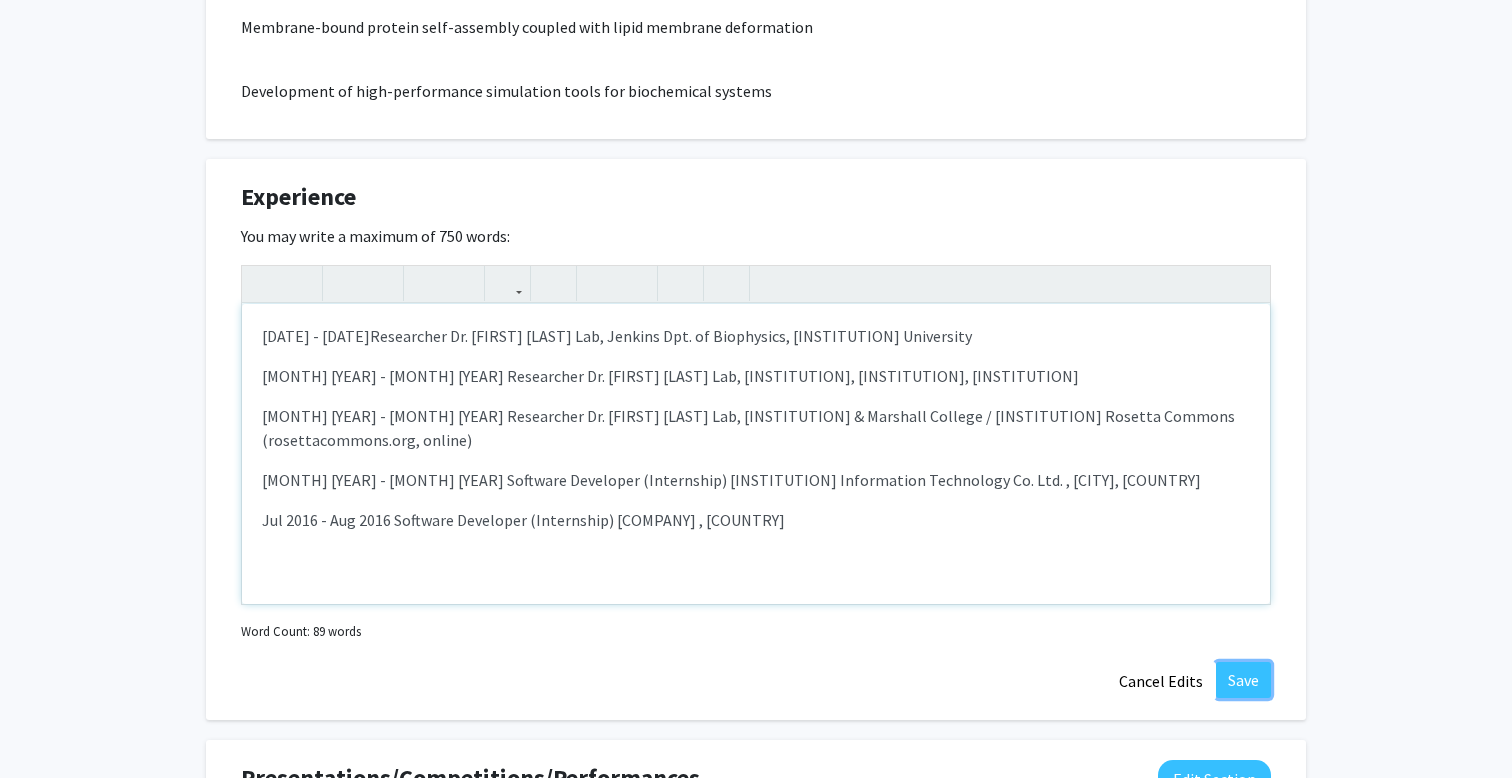 type 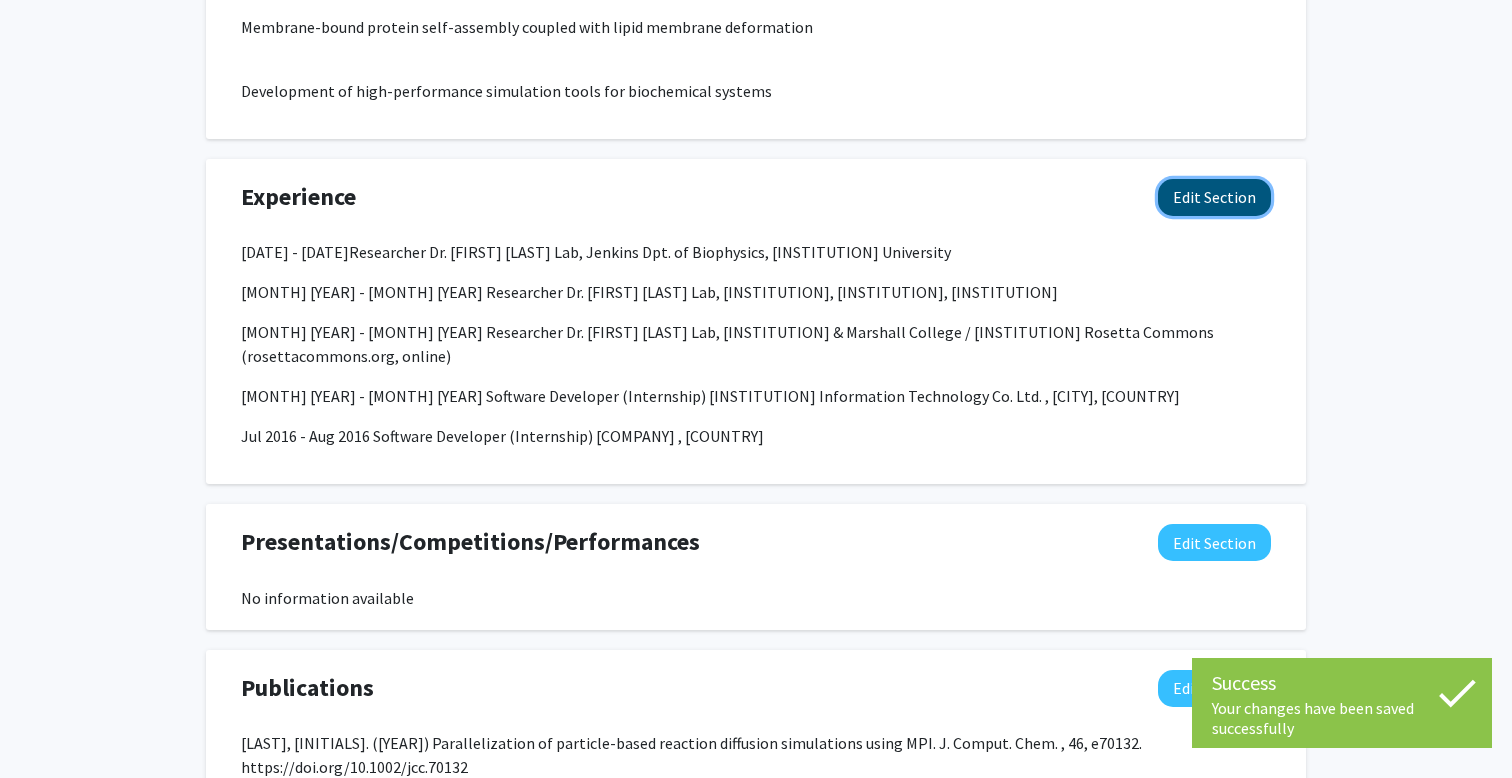 click on "Edit Section" 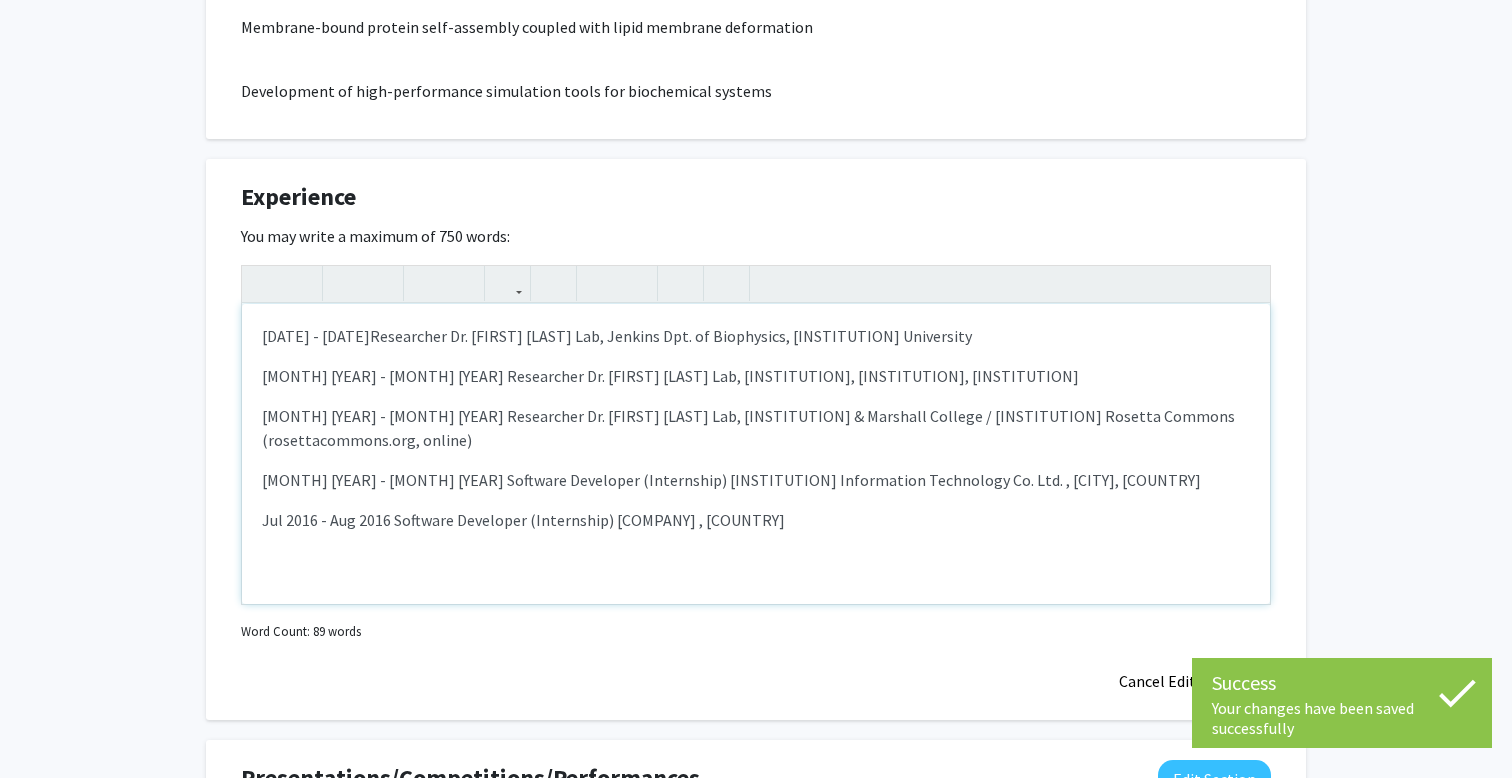 click on "[DATE] - [DATE]Researcher Dr. [FIRST] [LAST] Lab, Jenkins Dpt. of Biophysics, [INSTITUTION] University" at bounding box center [756, 336] 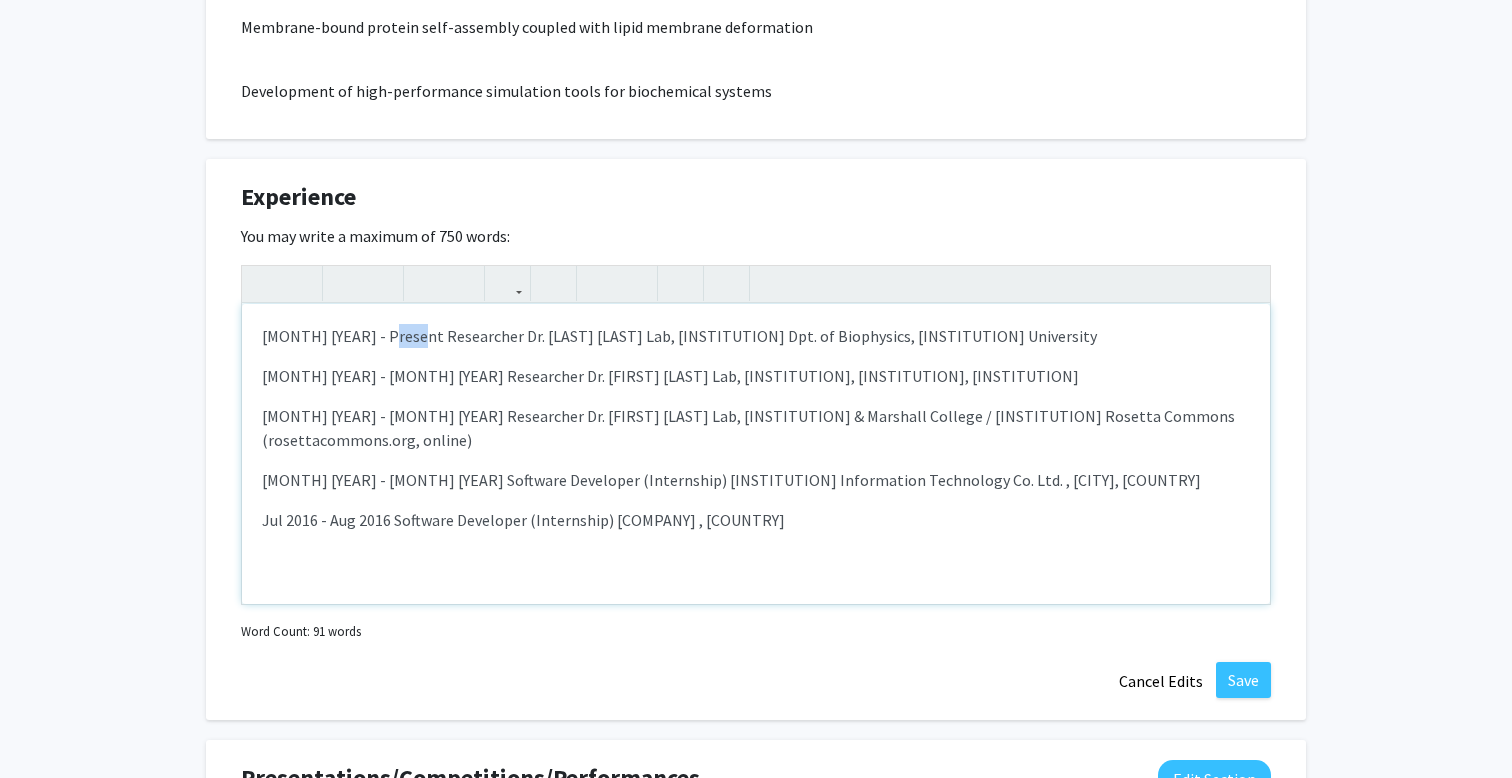 drag, startPoint x: 384, startPoint y: 337, endPoint x: 400, endPoint y: 337, distance: 16 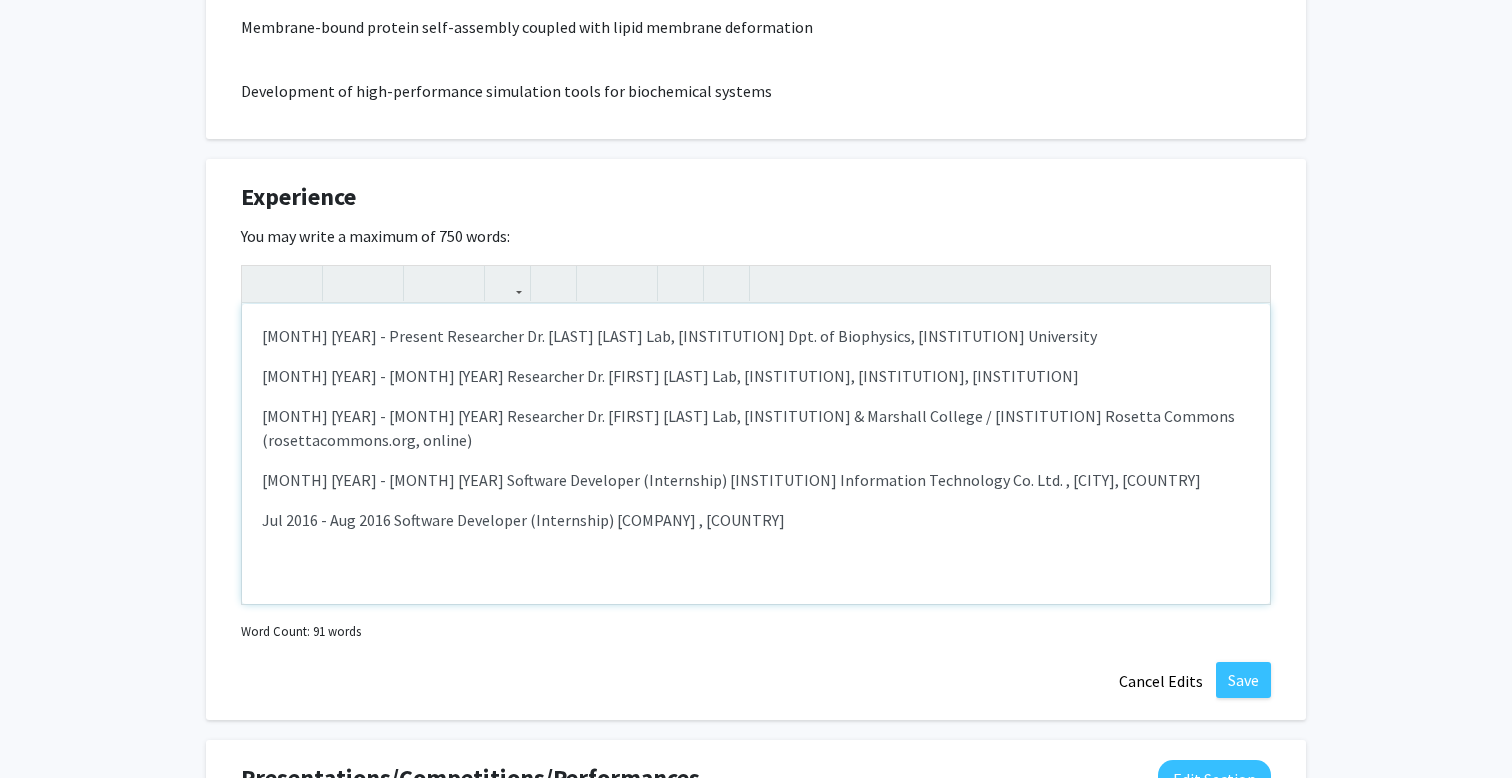 click on "[MONTH] [YEAR] - [MONTH] [YEAR] Researcher Dr. [FIRST] [LAST] Lab, [INSTITUTION], [INSTITUTION], [INSTITUTION]" at bounding box center [756, 376] 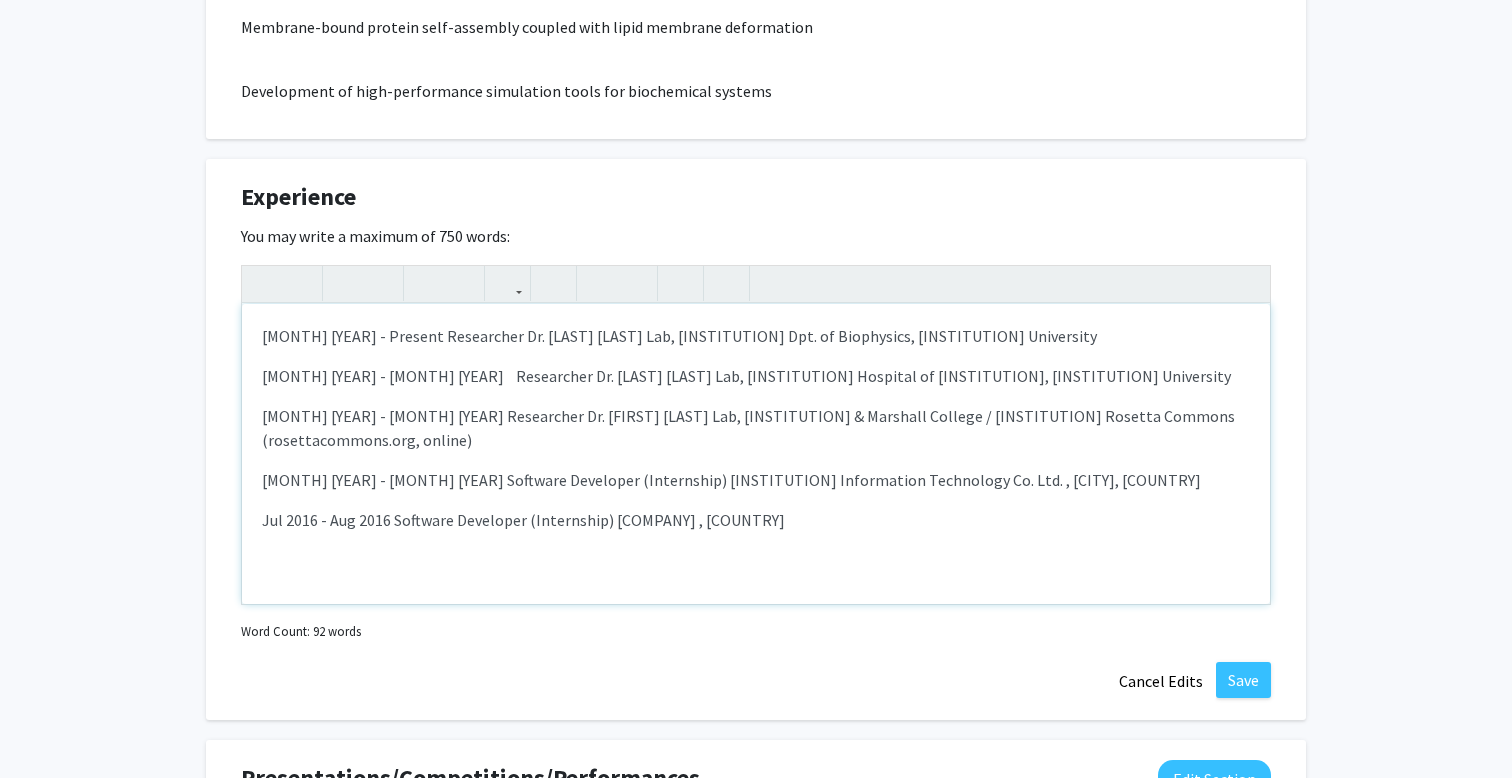 click on "[MONTH] [YEAR] - [MONTH] [YEAR] Researcher Dr. [FIRST] [LAST] Lab, [INSTITUTION] & Marshall College / [INSTITUTION] Rosetta Commons (rosettacommons.org, online)" at bounding box center [756, 428] 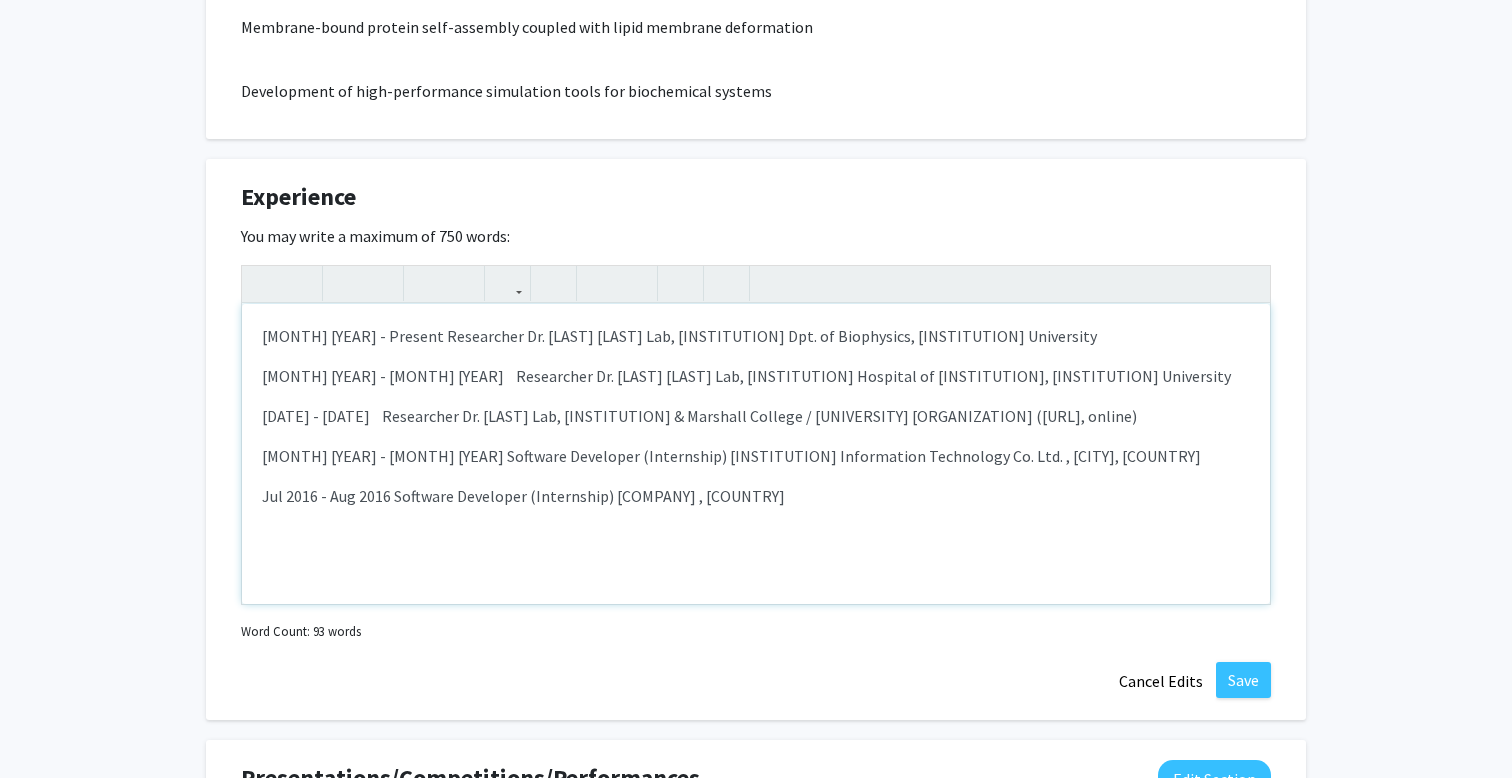 click on "[MONTH] [YEAR] - [MONTH] [YEAR] Software Developer (Internship) [INSTITUTION] Information Technology Co. Ltd. , [CITY], [COUNTRY]" at bounding box center [756, 456] 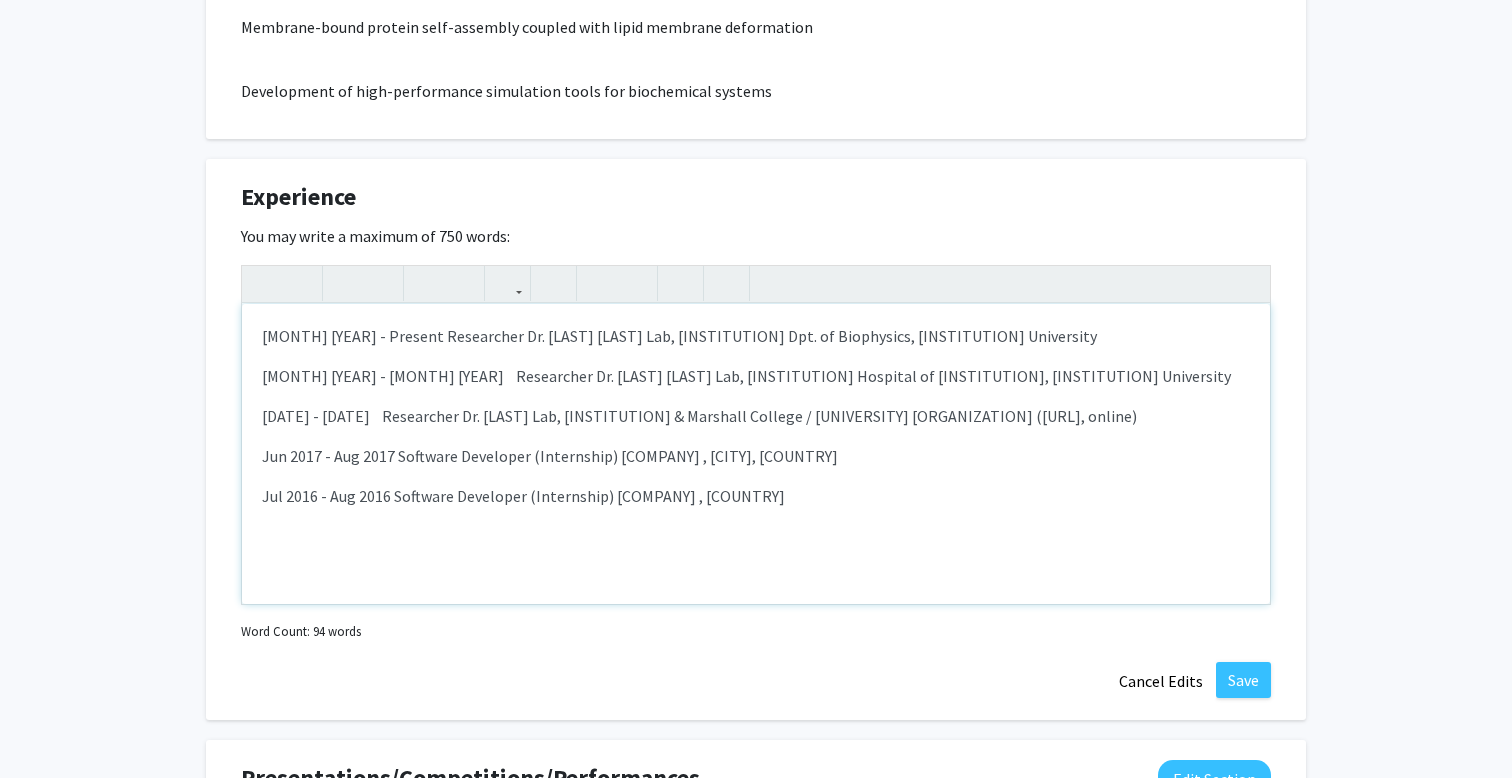 click on "Jul 2016 - Aug 2016 Software Developer (Internship) [COMPANY] , [COUNTRY]" at bounding box center [756, 496] 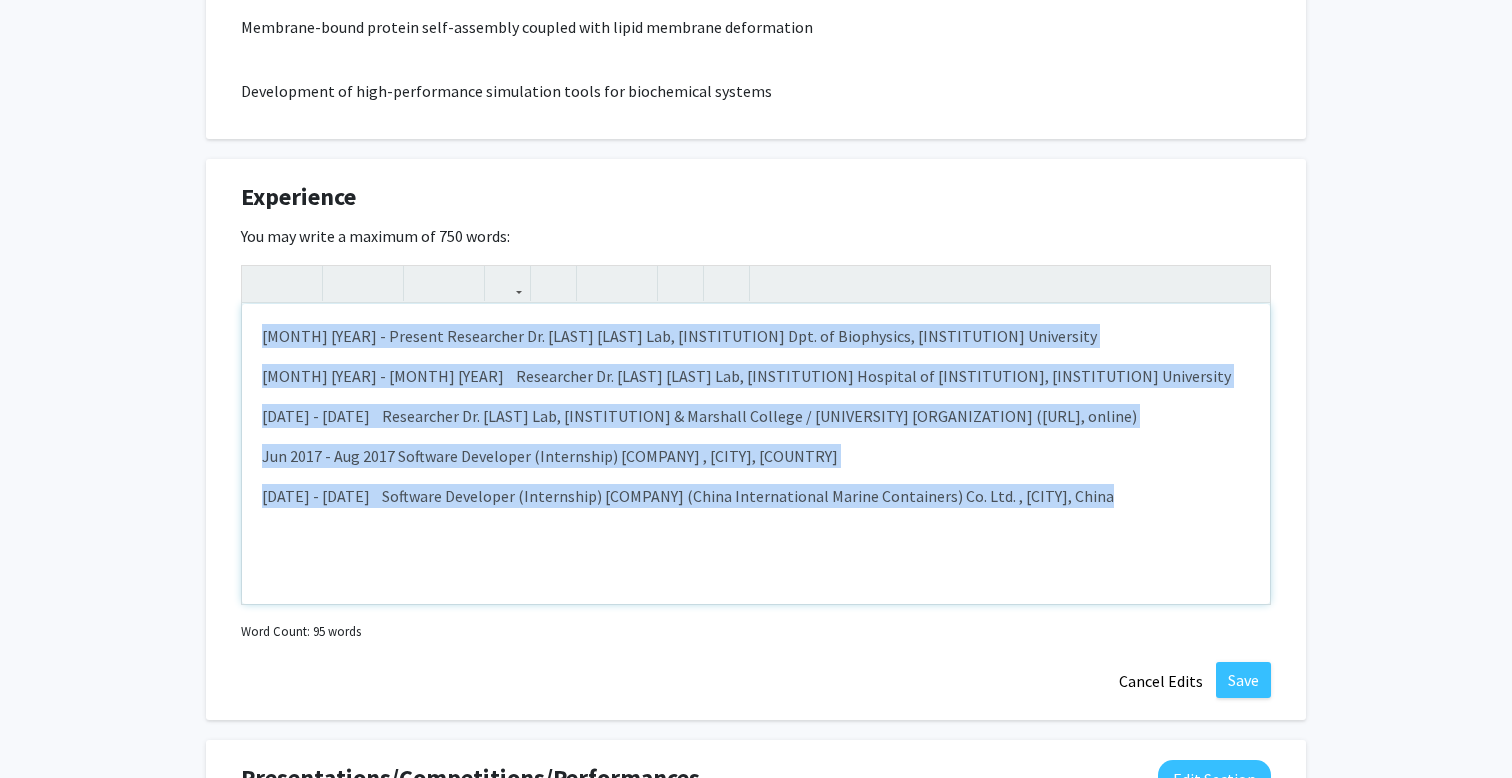 drag, startPoint x: 1145, startPoint y: 525, endPoint x: 47, endPoint y: 316, distance: 1117.7142 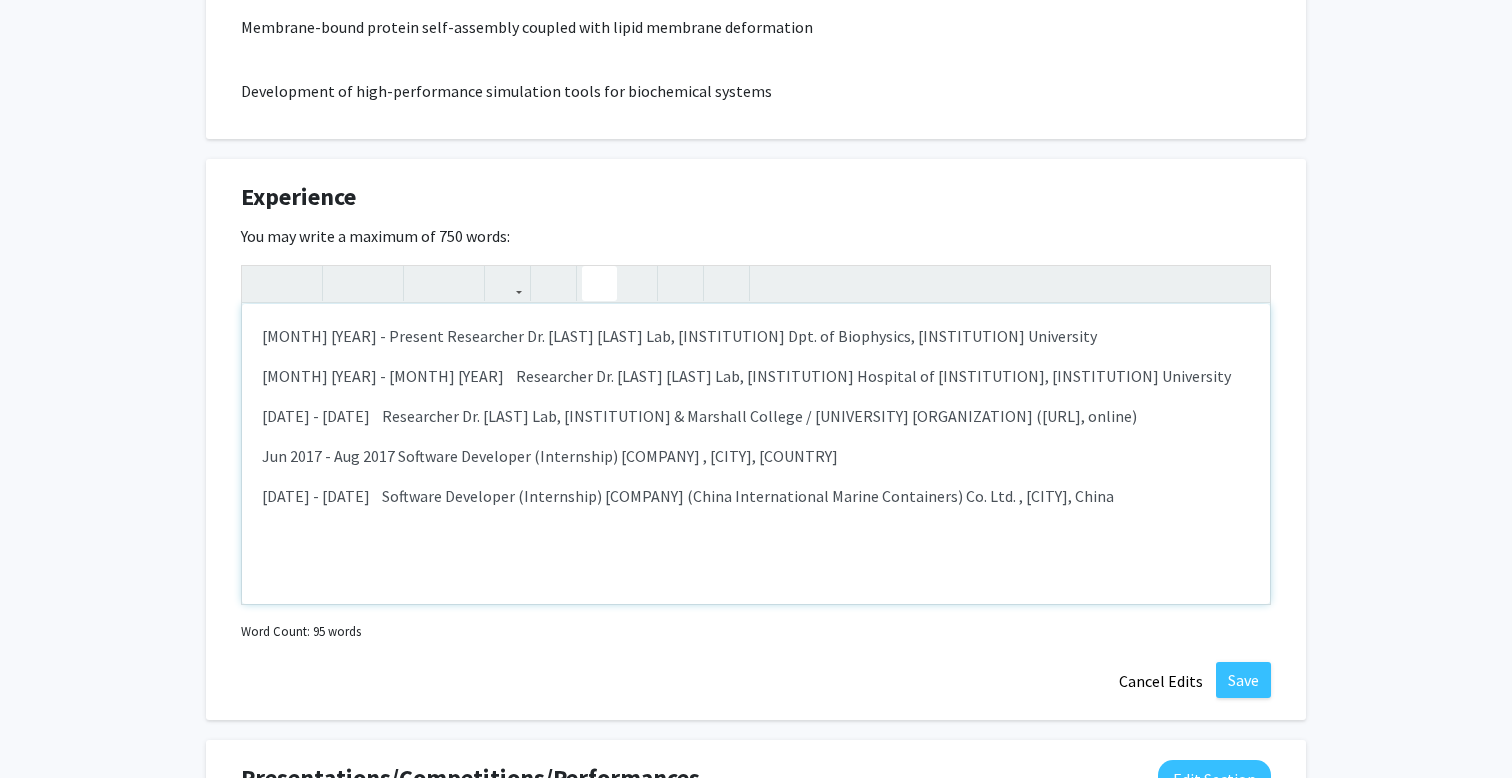 click 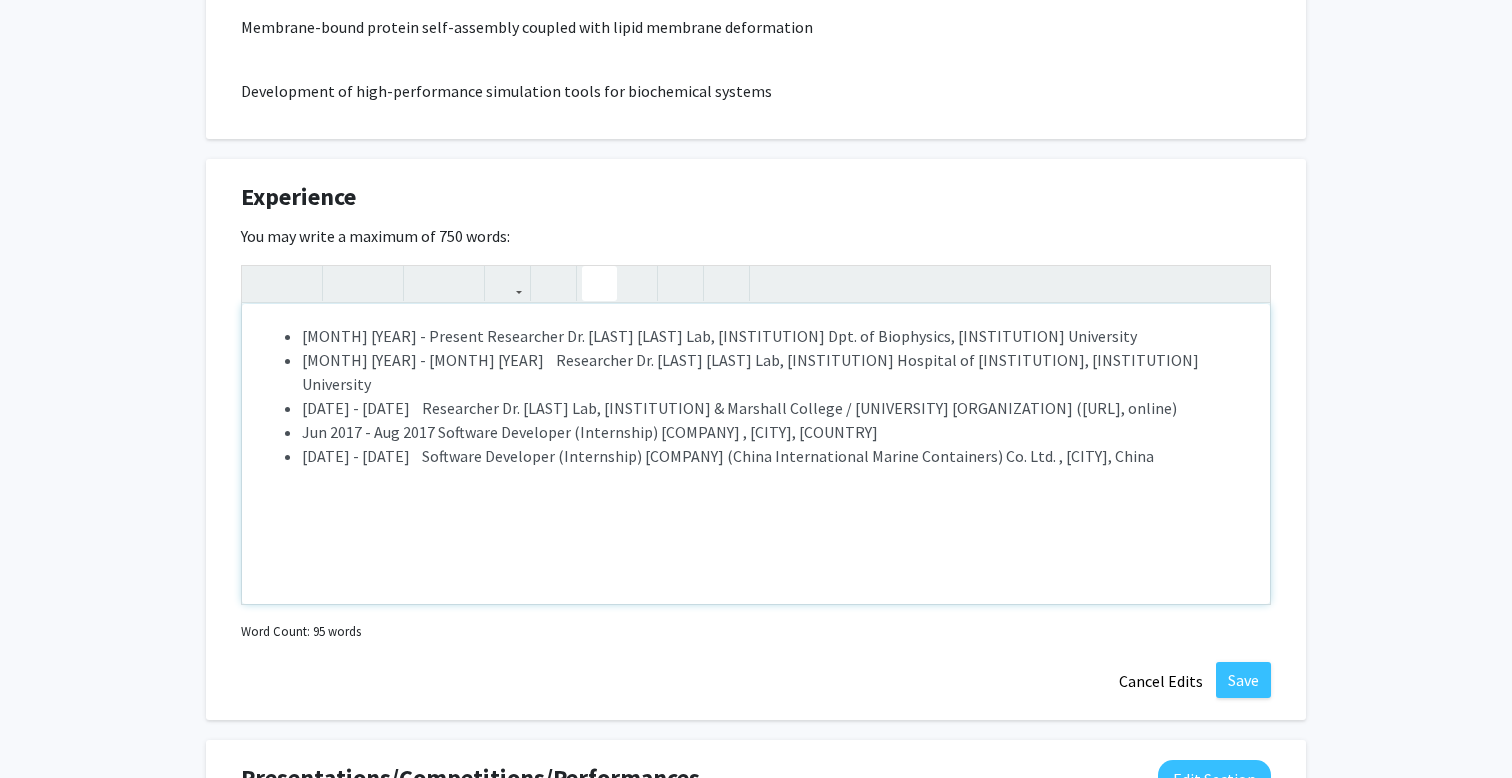click on "[DATE] - [DATE]    Software Developer (Internship) [COMPANY] (China International Marine Containers) Co. Ltd. , [CITY], China" at bounding box center (776, 456) 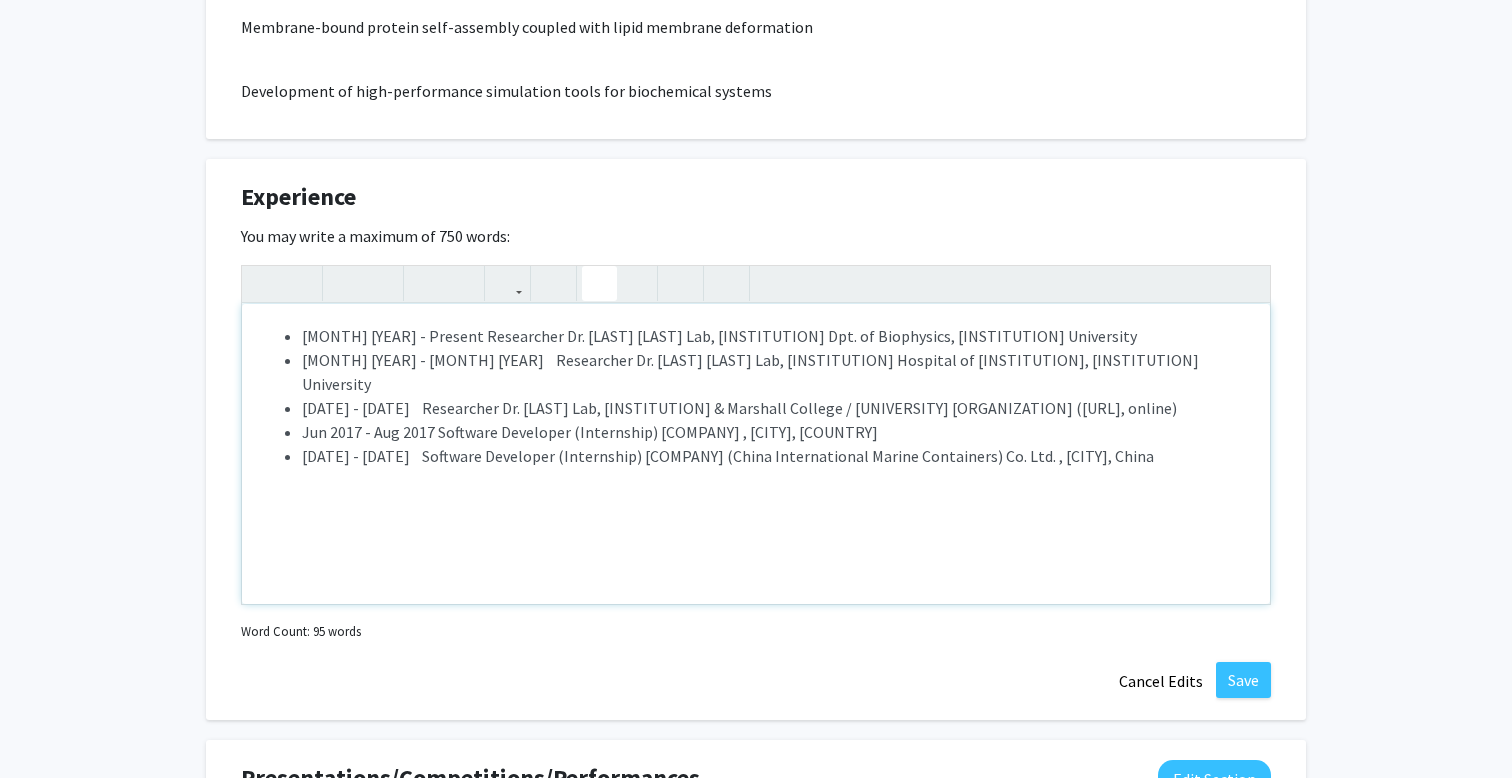 scroll, scrollTop: 1431, scrollLeft: 0, axis: vertical 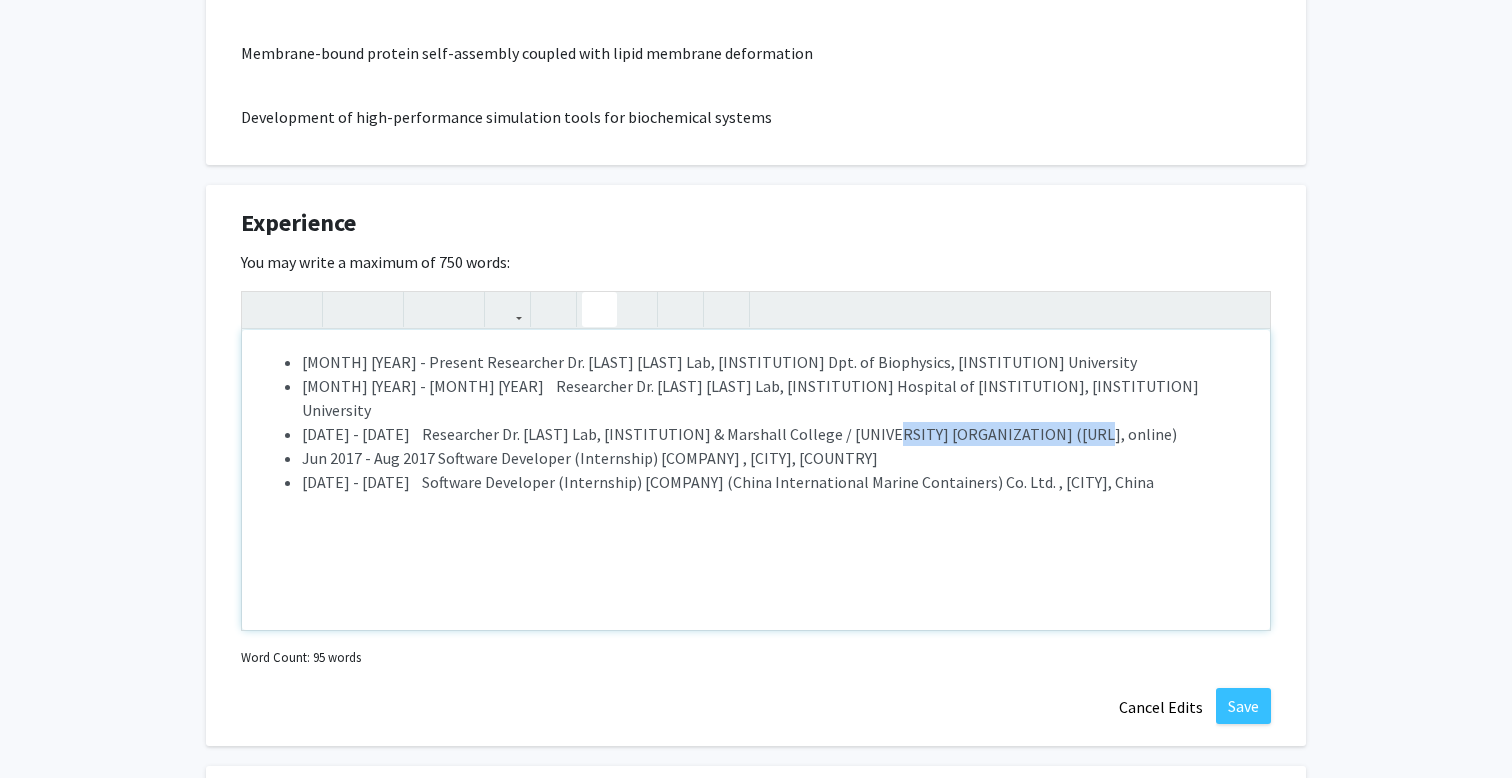 drag, startPoint x: 1062, startPoint y: 414, endPoint x: 882, endPoint y: 420, distance: 180.09998 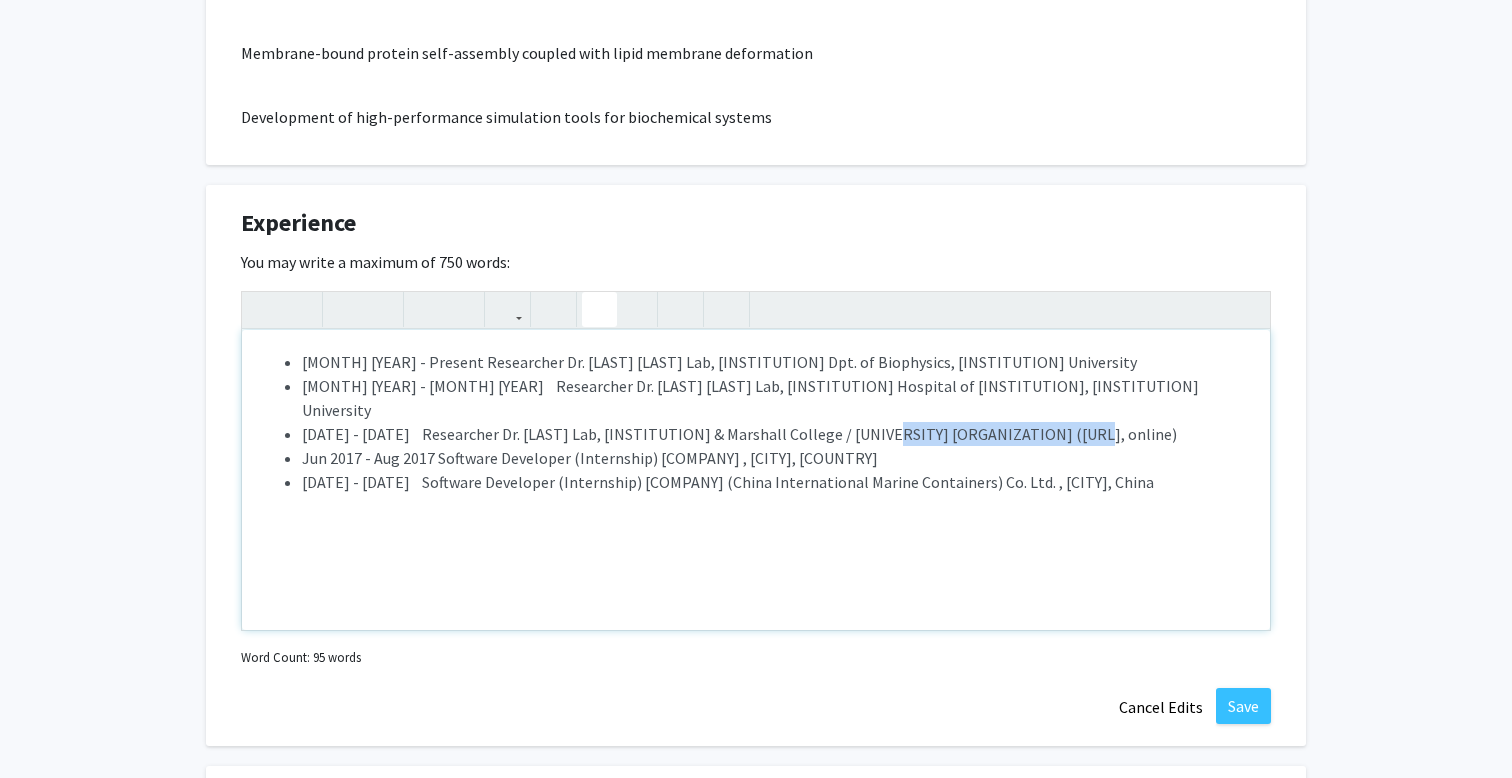 click on "[DATE] - [DATE]    Researcher Dr. [LAST] Lab, [INSTITUTION] & Marshall College / [UNIVERSITY] [ORGANIZATION] ([URL], online)" at bounding box center (776, 434) 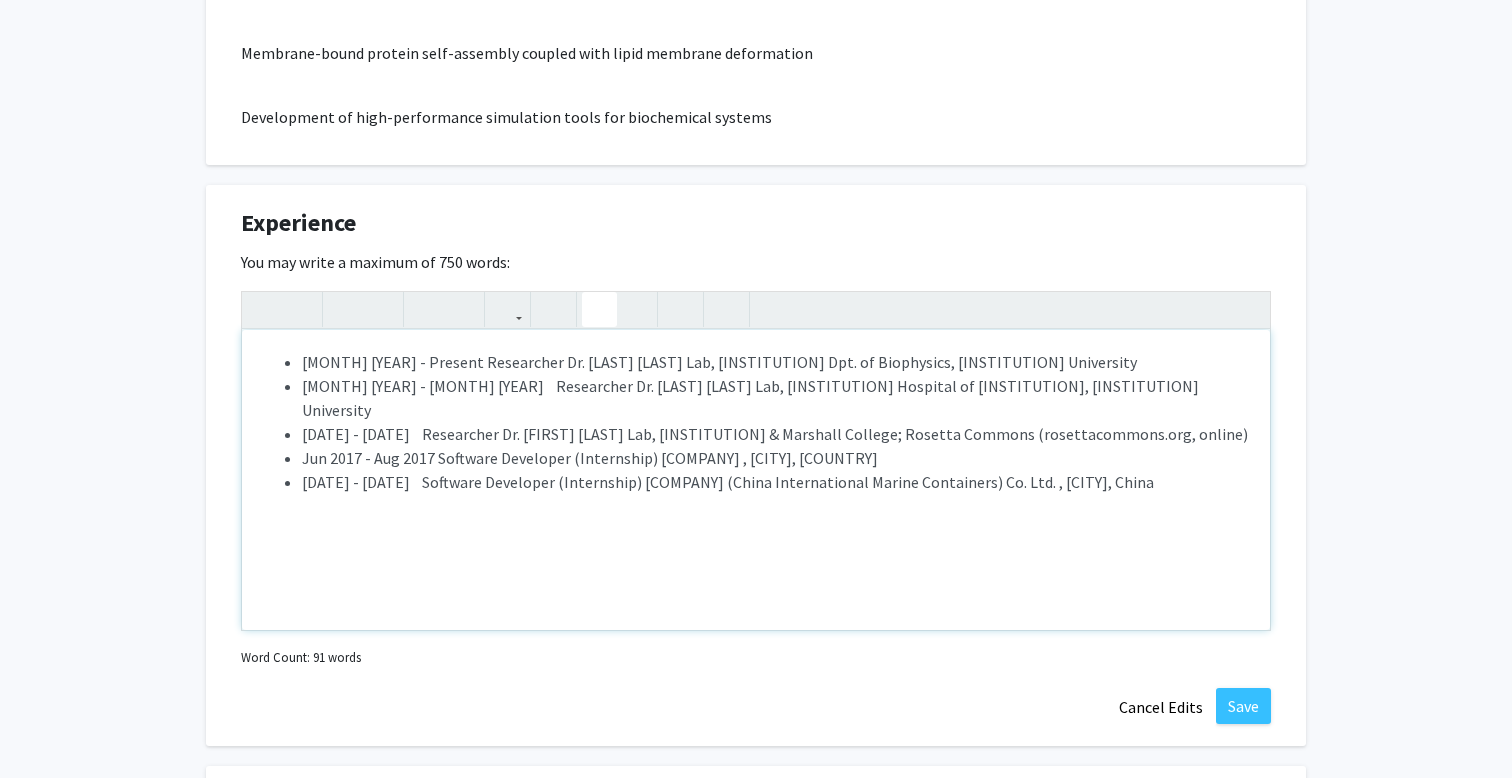 click on "[DATE] - [DATE]    Researcher Dr. [FIRST] [LAST] Lab, Jenkins Dpt. of Biophysics, [INSTITUTION] University [DATE] - [DATE]    Researcher Dr. [FIRST] [LAST] Lab, Children's Hospital of Philadelphia, [INSTITUTION] University [DATE] - [DATE]    Researcher Dr. [FIRST] [LAST] Lab, [INSTITUTION] & Marshall College; Rosetta Commons (rosettacommons.org, online) [DATE] - [DATE]    Software Developer (Internship) [COMPANY] Information Technology Co. Ltd. , [CITY], China [DATE] - [DATE]    Software Developer (Internship) [COMPANY] (China International Marine Containers) Co. Ltd. , [CITY], China" at bounding box center (756, 480) 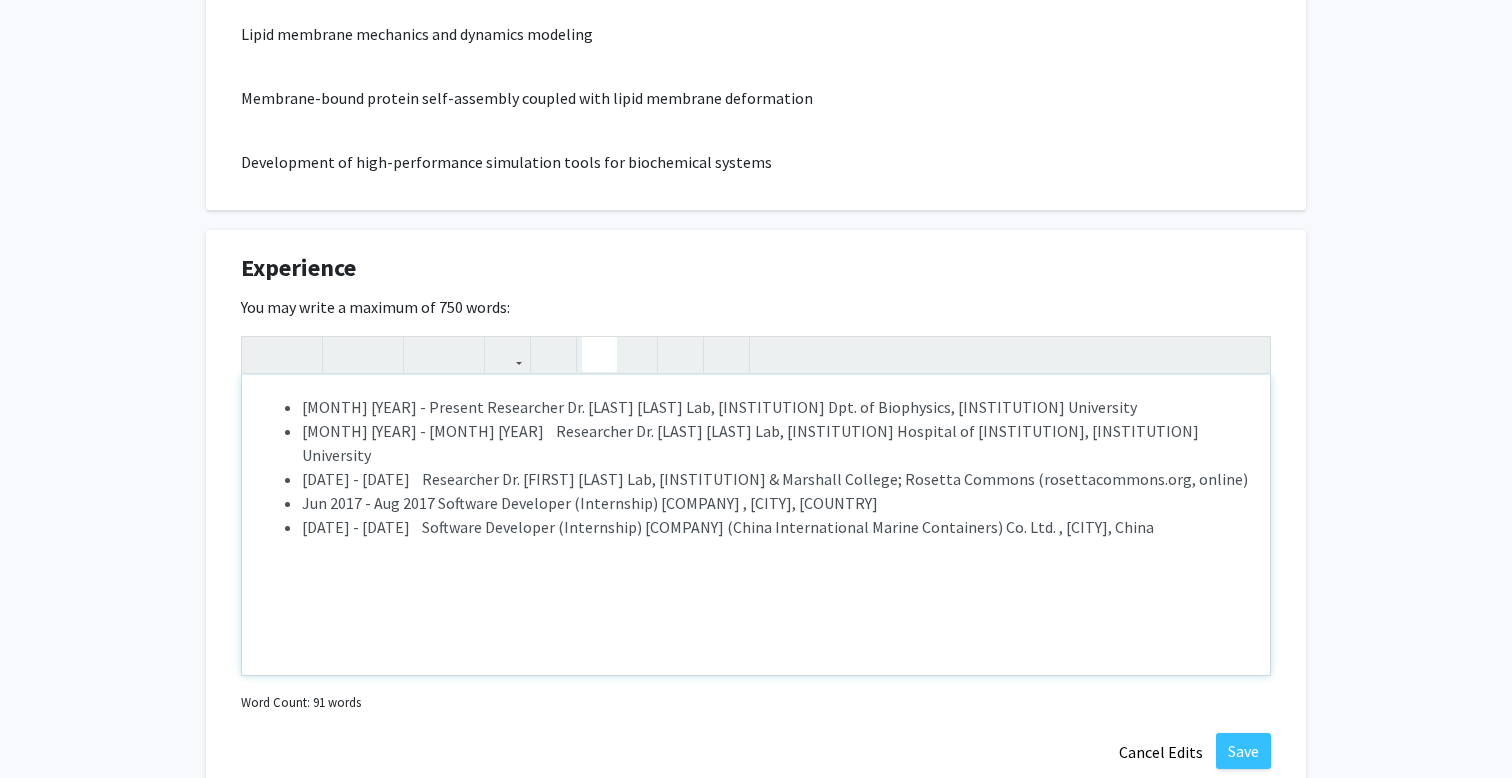 scroll, scrollTop: 1384, scrollLeft: 0, axis: vertical 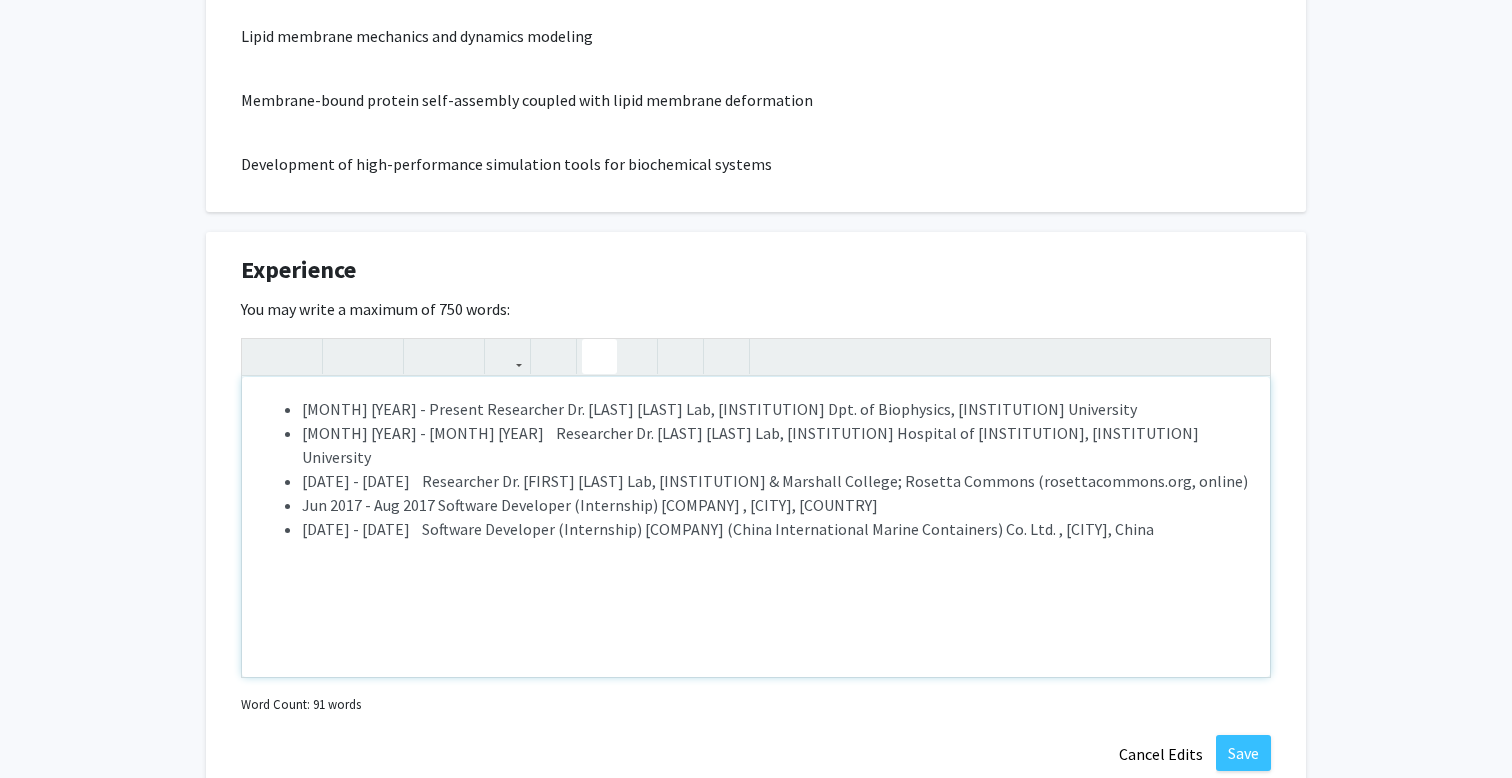 click on "[MONTH] [YEAR] - Present Researcher Dr. [LAST] [LAST] Lab, [INSTITUTION] Dpt. of Biophysics, [INSTITUTION] University" at bounding box center [776, 409] 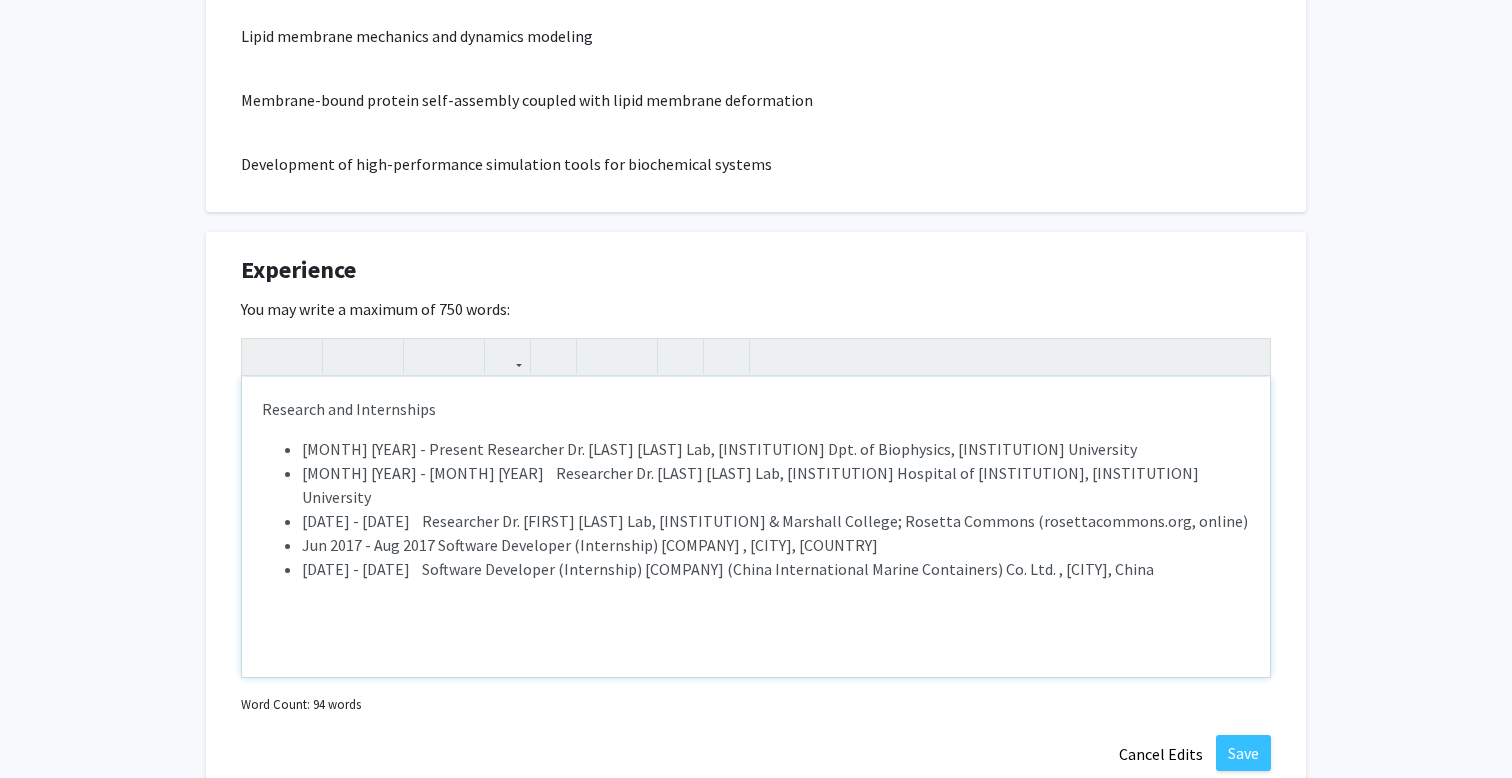 click on "Research and Internships Sep 2021 - Present Researcher Dr. [FIRST] [LAST] Lab, Jenkins Dpt. of Biophysics, Johns Hopkins University May 2020 - Aug 2021 Researcher Dr. [FIRST] [LAST] Lab, Children's Hospital of Philadelphia, University of Pennsylvania Nov 2018 - May 2020 Researcher Dr. [FIRST] [LAST] Lab, [INSTITUTION] ; Rosetta Commons (rosettacommons.org, online) Jun 2017 - Aug 2017 Software Developer (Internship) [COMPANY] , [CITY], [COUNTRY] Jul 2016 - Aug 2016 Software Developer (Internship) [COMPANY] , [COUNTRY]" at bounding box center [756, 527] 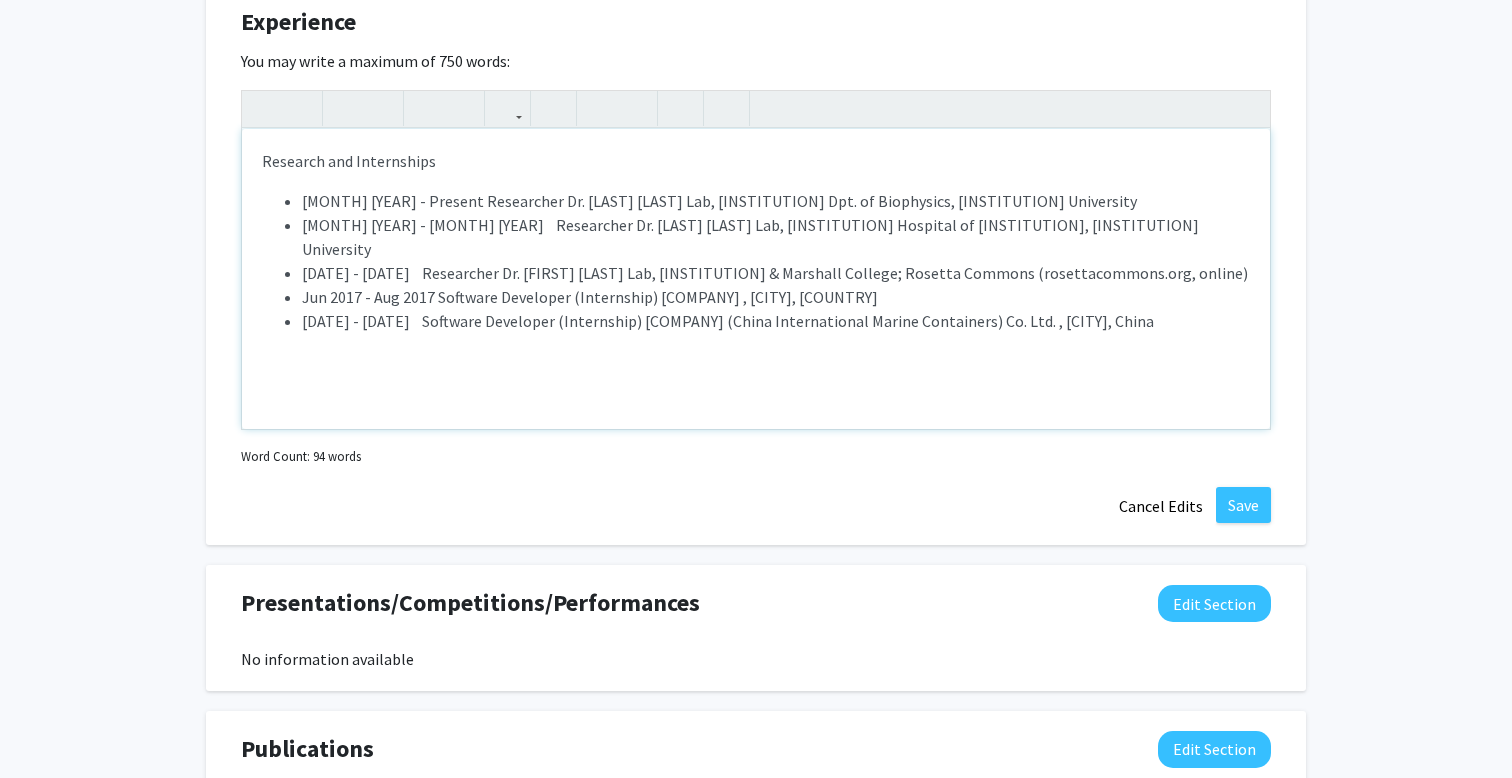 scroll, scrollTop: 1631, scrollLeft: 0, axis: vertical 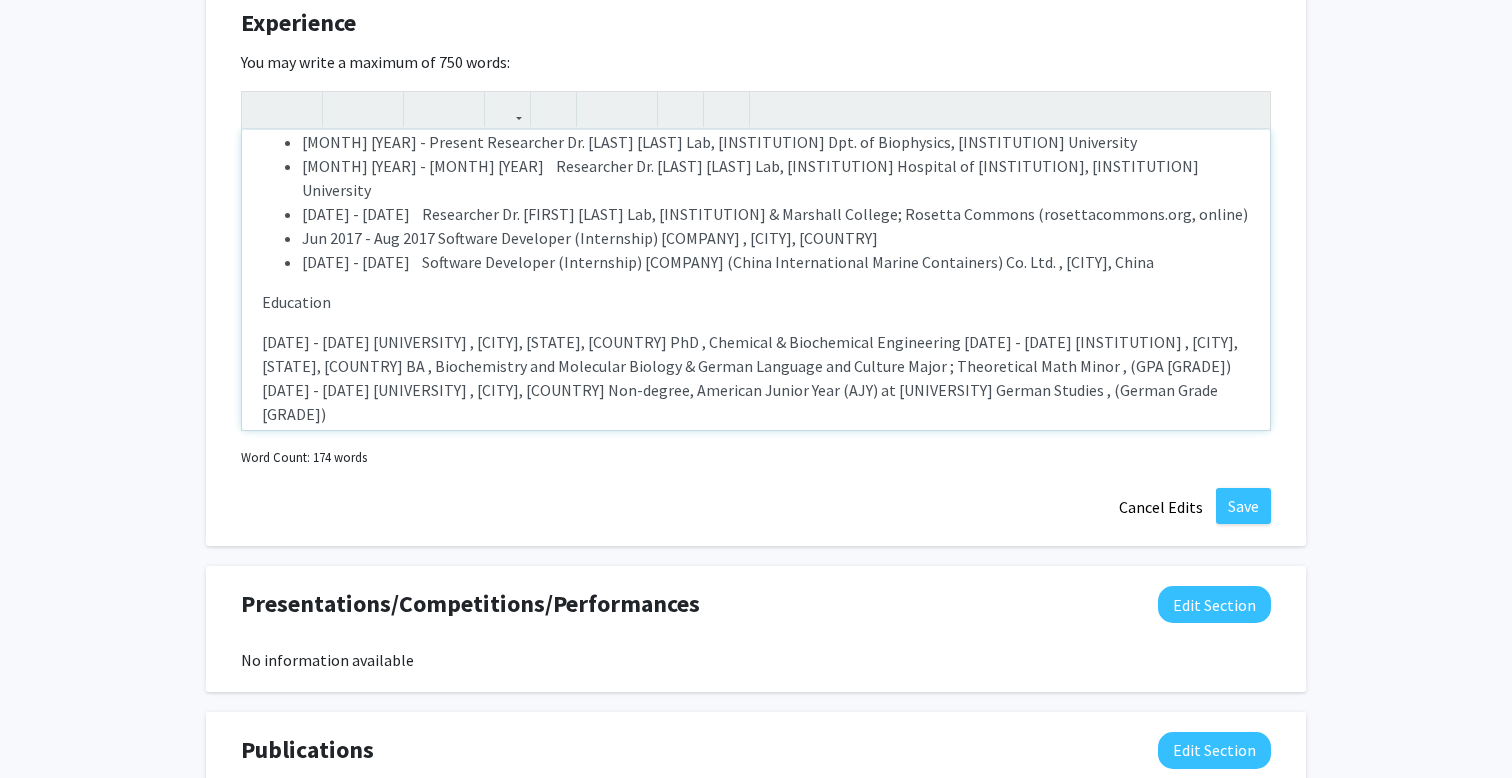 drag, startPoint x: 852, startPoint y: 392, endPoint x: 108, endPoint y: 326, distance: 746.9217 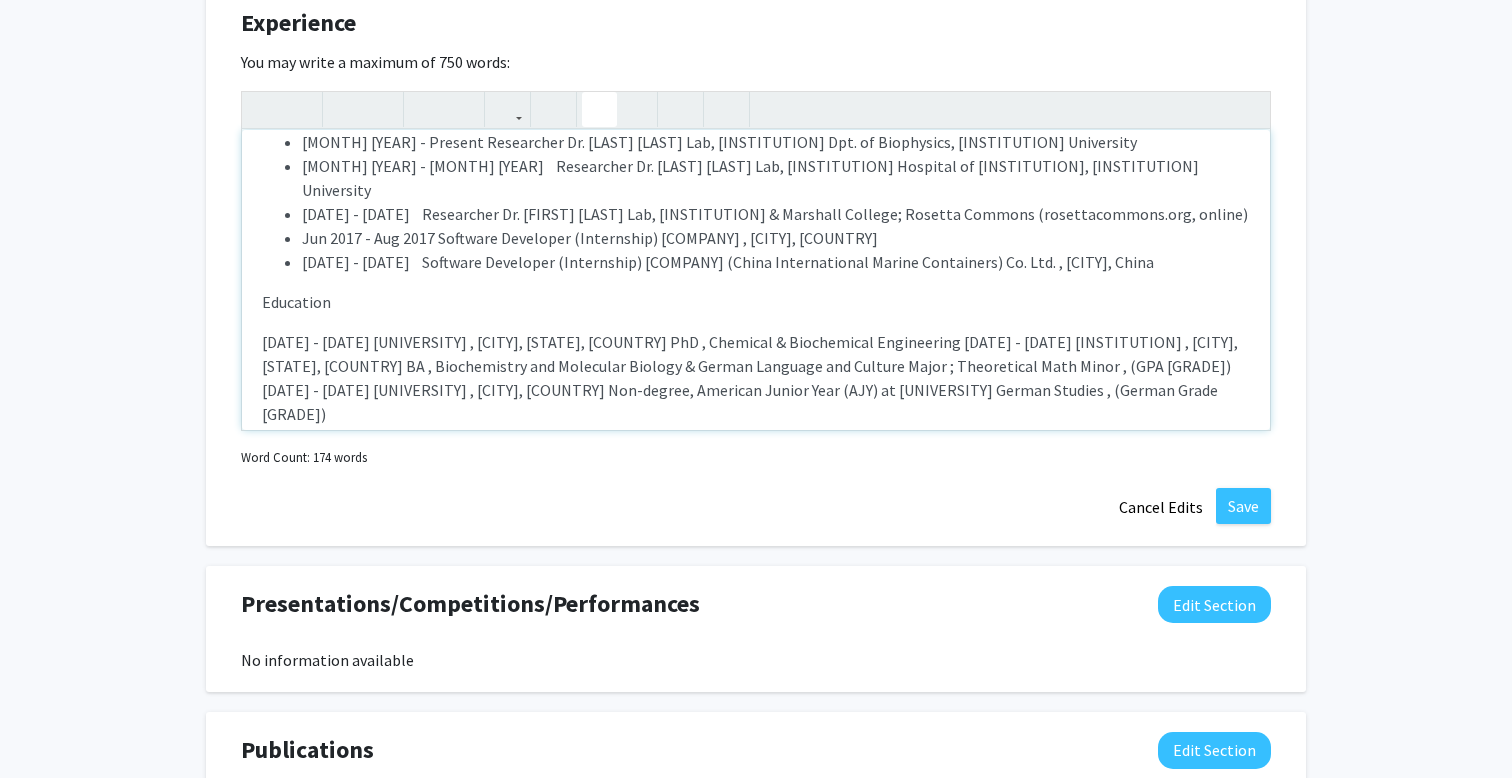 click 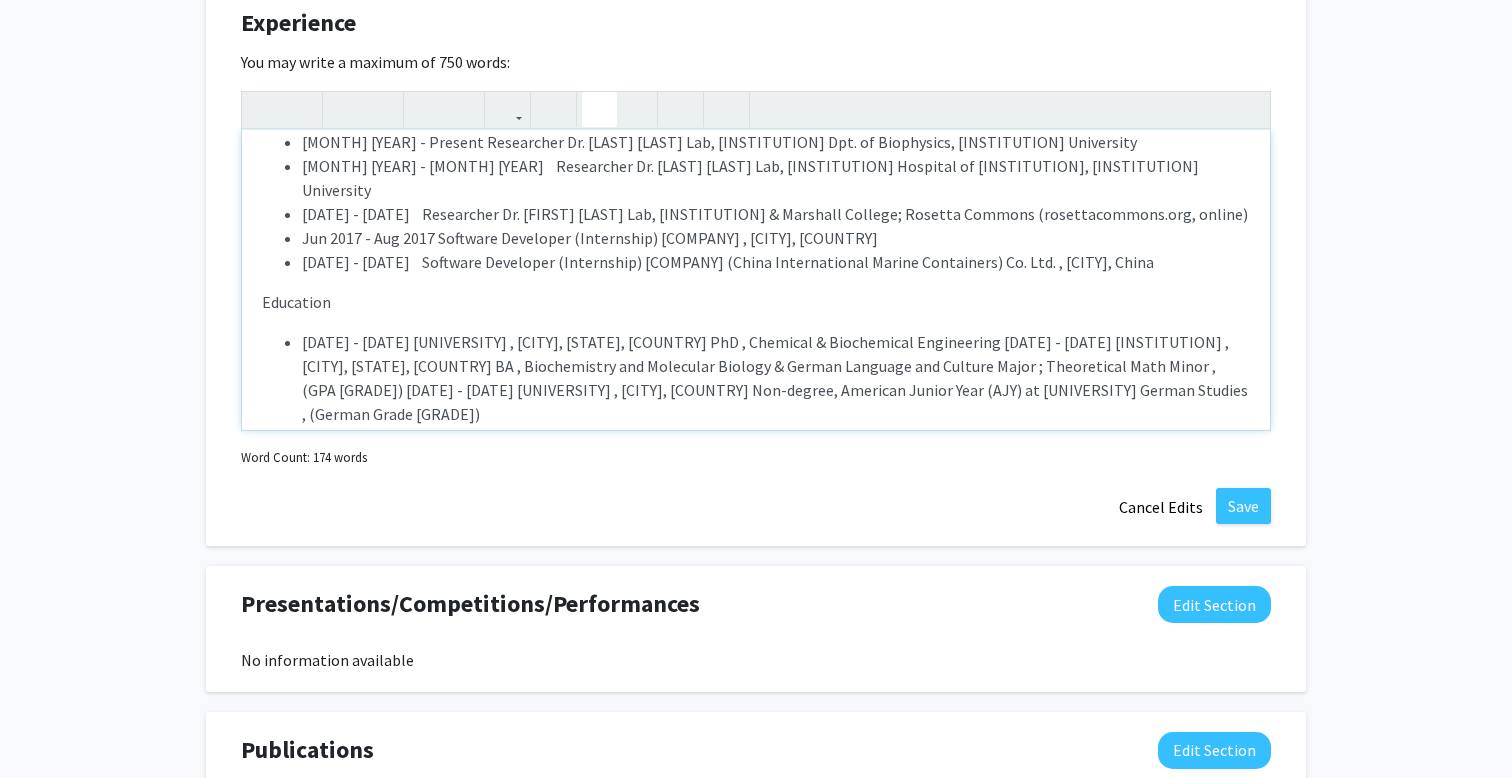 scroll, scrollTop: 68, scrollLeft: 0, axis: vertical 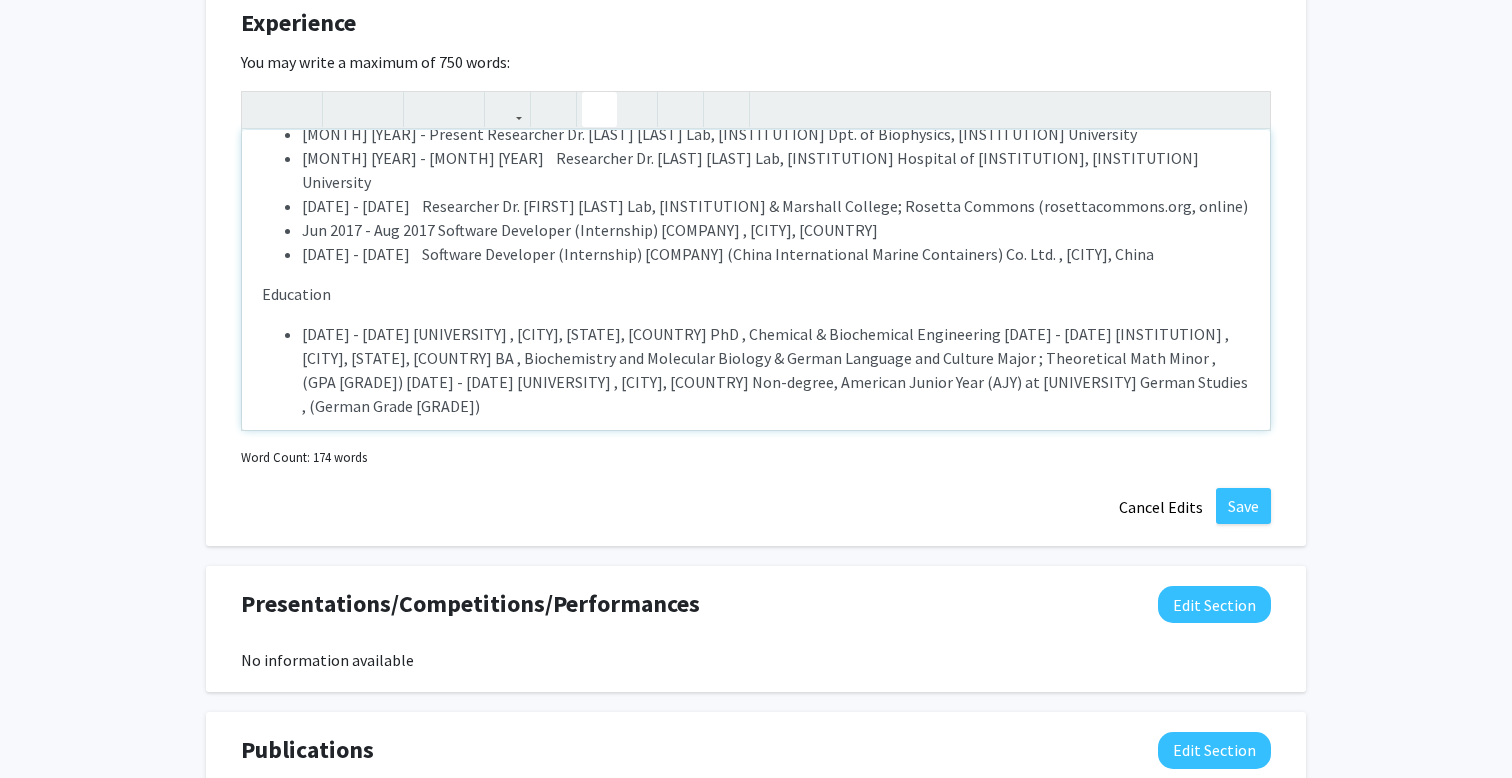 click on "[DATE] - [DATE] [UNIVERSITY] , [CITY], [STATE], [COUNTRY] PhD , Chemical & Biochemical Engineering [DATE] - [DATE] [INSTITUTION] , [CITY], [STATE], [COUNTRY] BA , Biochemistry and Molecular Biology & German Language and Culture Major ; Theoretical Math Minor , (GPA [GRADE]) [DATE] - [DATE] [UNIVERSITY] , [CITY], [COUNTRY] Non-degree, American Junior Year (AJY) at [UNIVERSITY] German Studies , (German Grade [GRADE])" at bounding box center (776, 370) 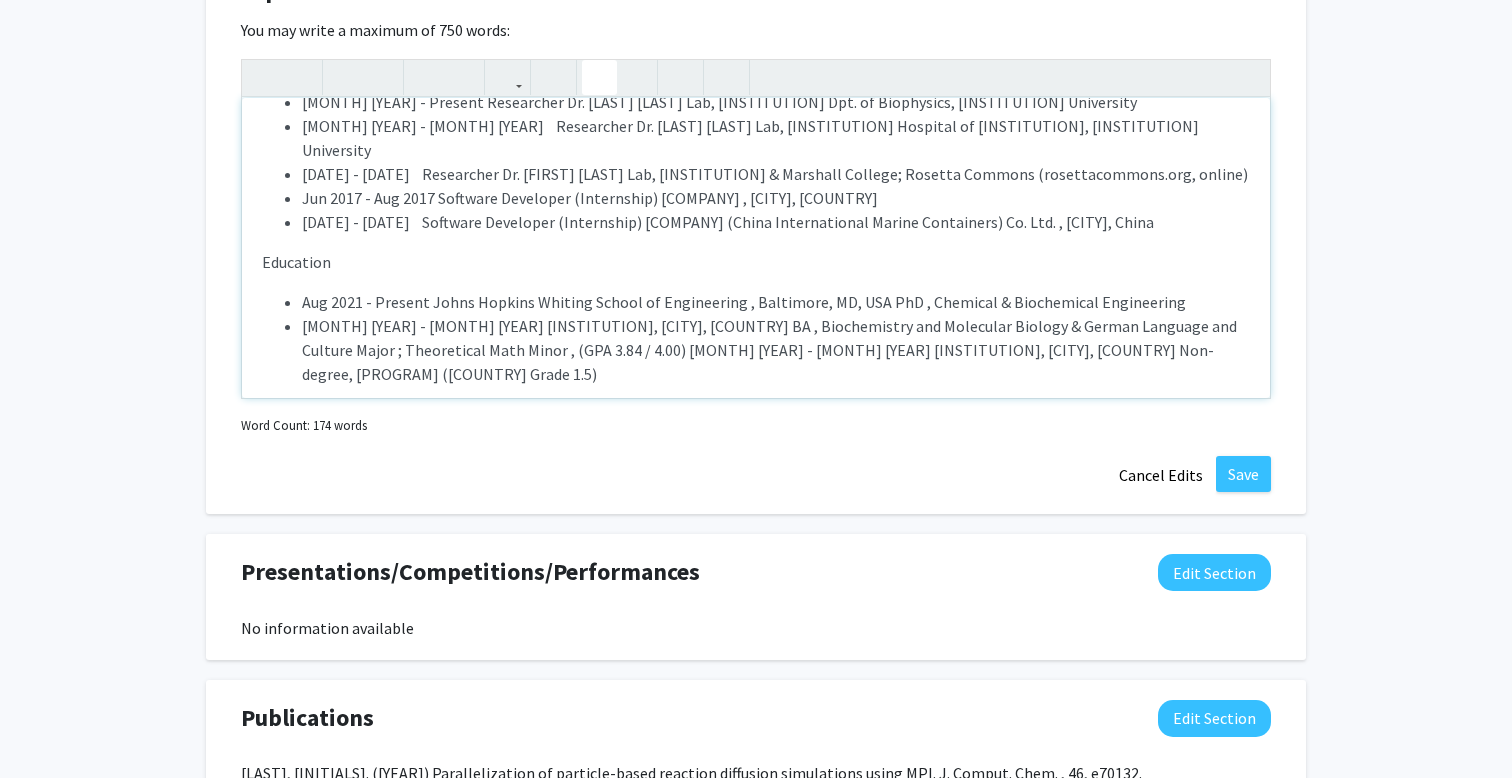 scroll, scrollTop: 1665, scrollLeft: 0, axis: vertical 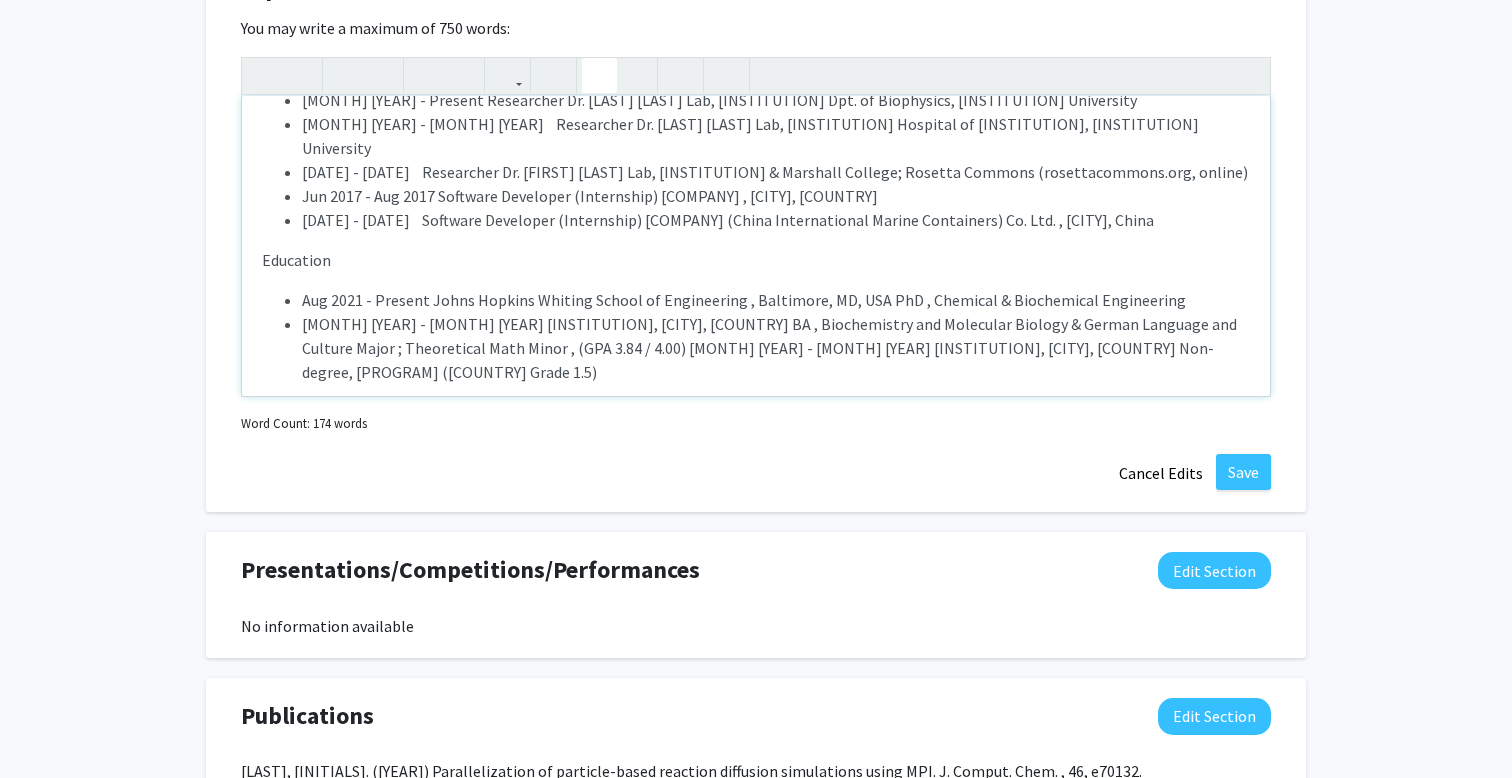 click on "[MONTH] [YEAR] - [MONTH] [YEAR] [INSTITUTION], [CITY], [COUNTRY] BA , Biochemistry and Molecular Biology & German Language and Culture Major ; Theoretical Math Minor , (GPA 3.84 / 4.00) [MONTH] [YEAR] - [MONTH] [YEAR] [INSTITUTION], [CITY], [COUNTRY] Non-degree, [PROGRAM] ([COUNTRY] Grade 1.5)" at bounding box center (776, 348) 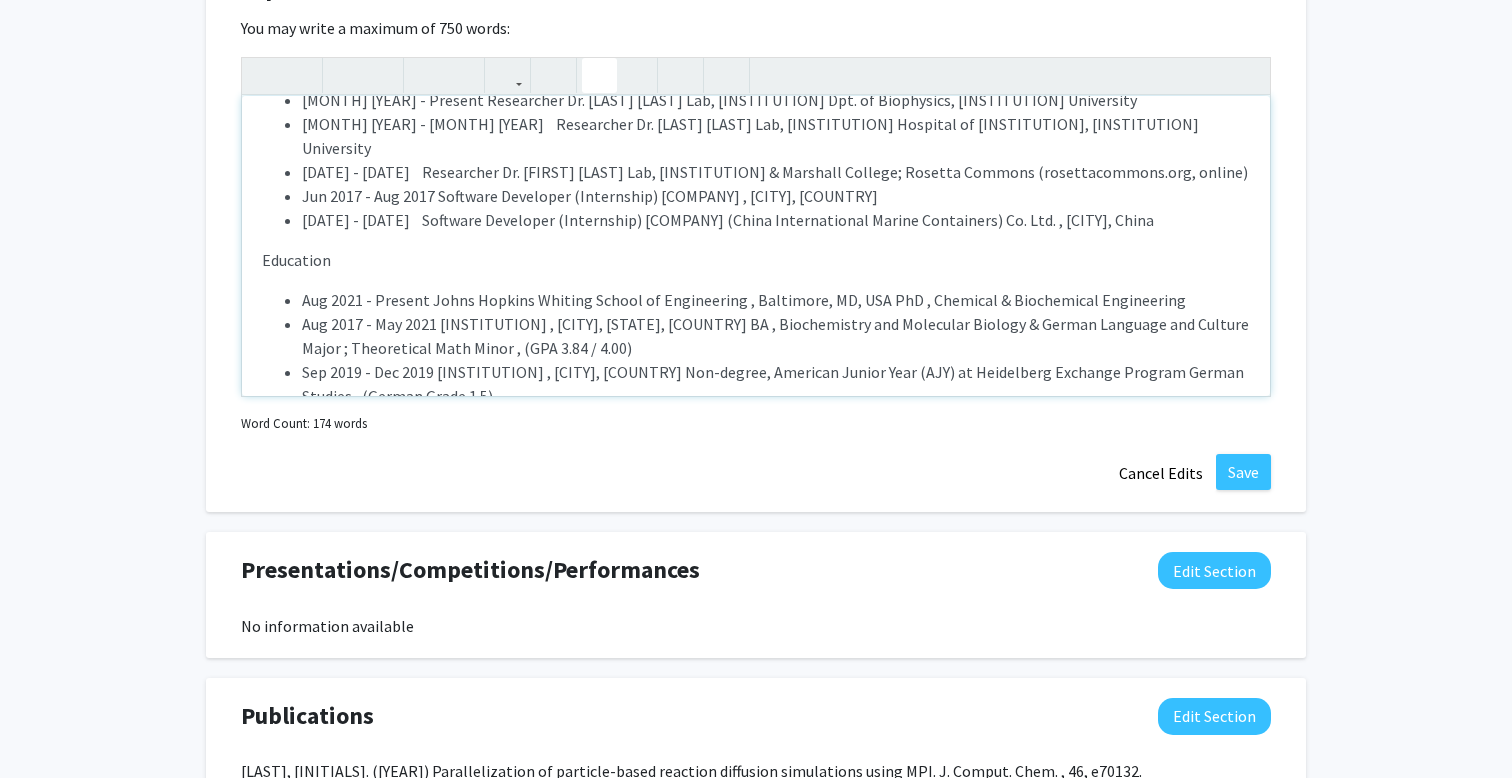 scroll, scrollTop: 88, scrollLeft: 0, axis: vertical 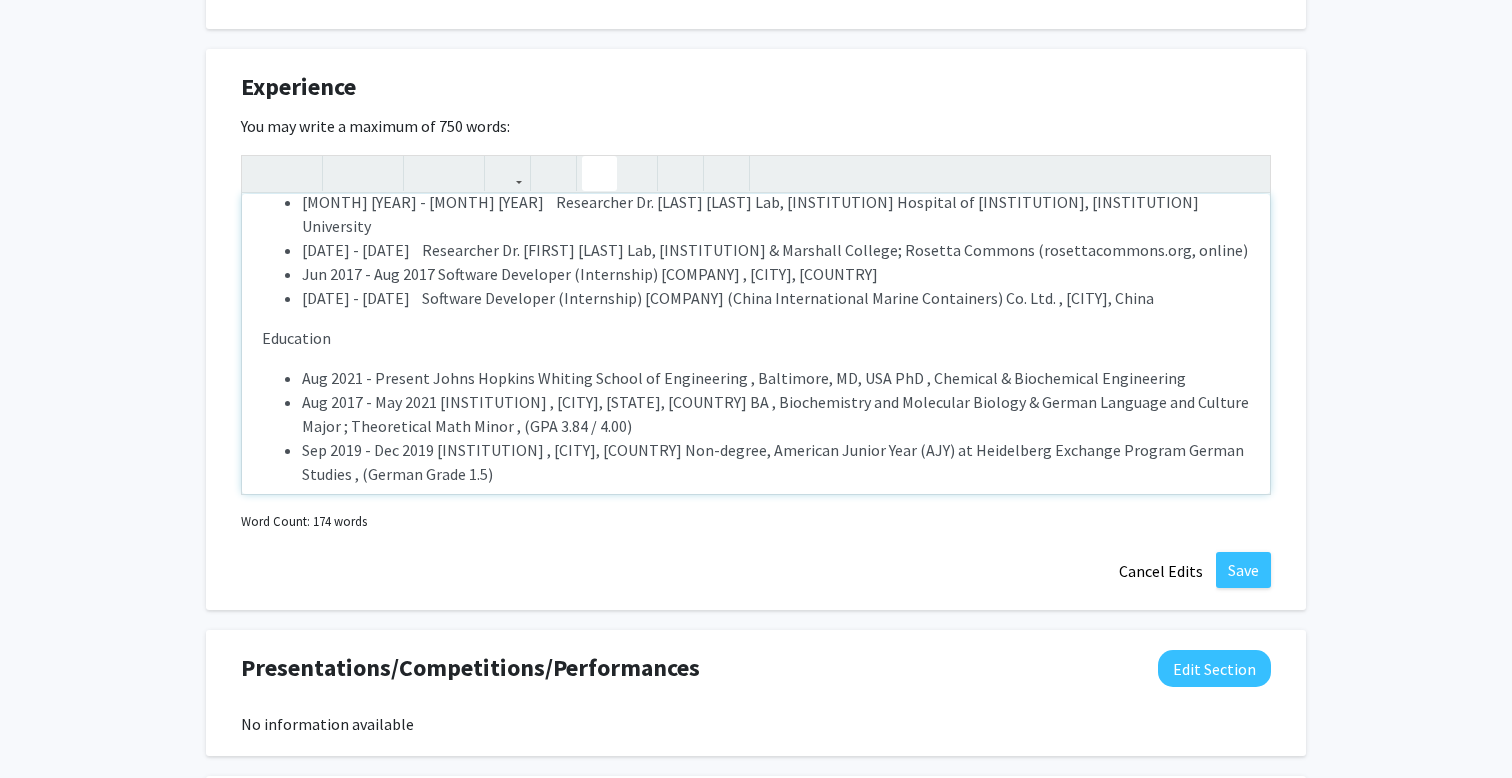 click on "Sep 2019 - Dec 2019 [INSTITUTION] , [CITY], [COUNTRY] Non-degree, American Junior Year (AJY) at Heidelberg Exchange Program German Studies , (German Grade 1.5)" at bounding box center (776, 462) 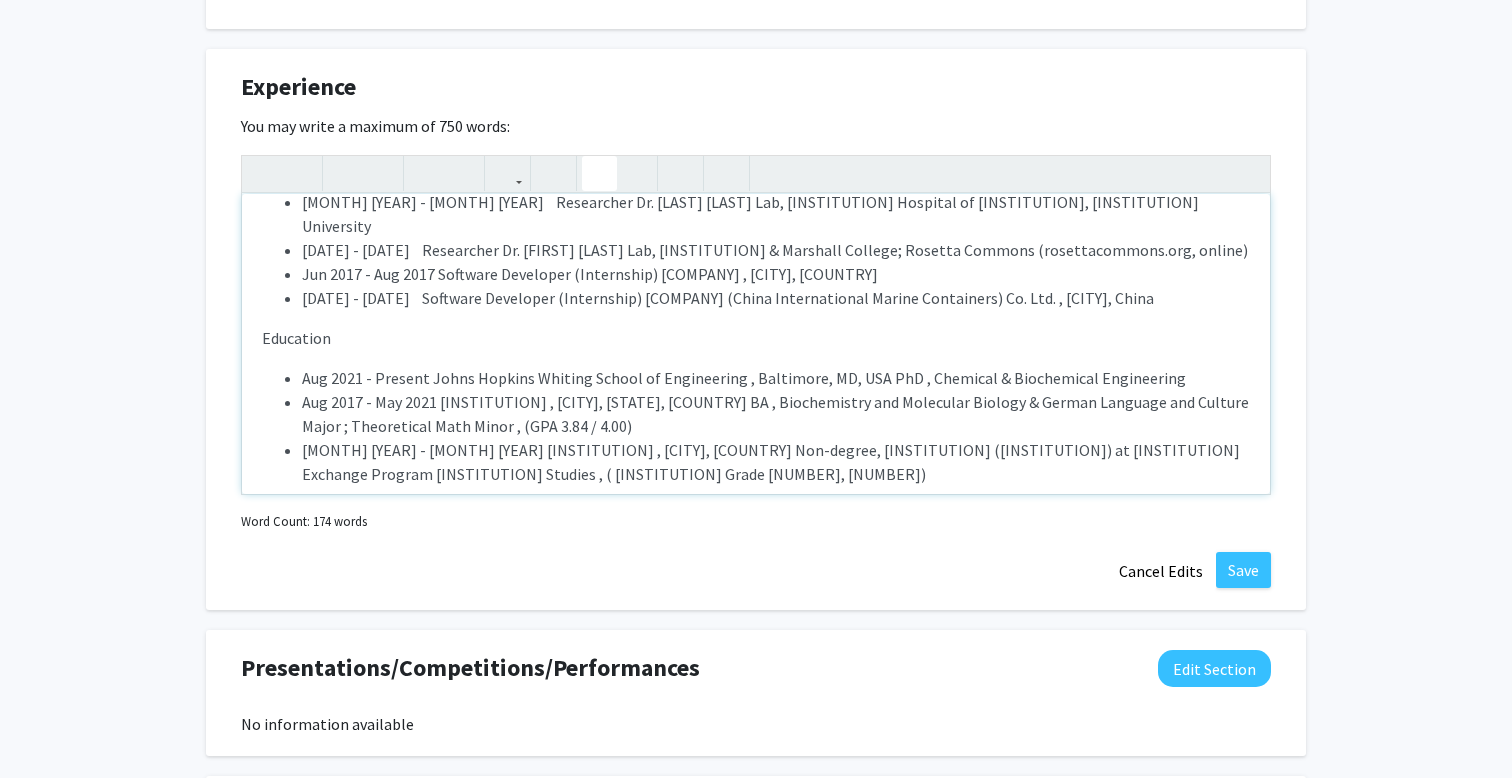 click on "[MONTH] [YEAR] - [MONTH] [YEAR] [INSTITUTION] , [CITY], [COUNTRY] Non-degree, [INSTITUTION] ([INSTITUTION]) at [INSTITUTION] Exchange Program [INSTITUTION] Studies , ( [INSTITUTION] Grade [NUMBER], [NUMBER])" at bounding box center (776, 462) 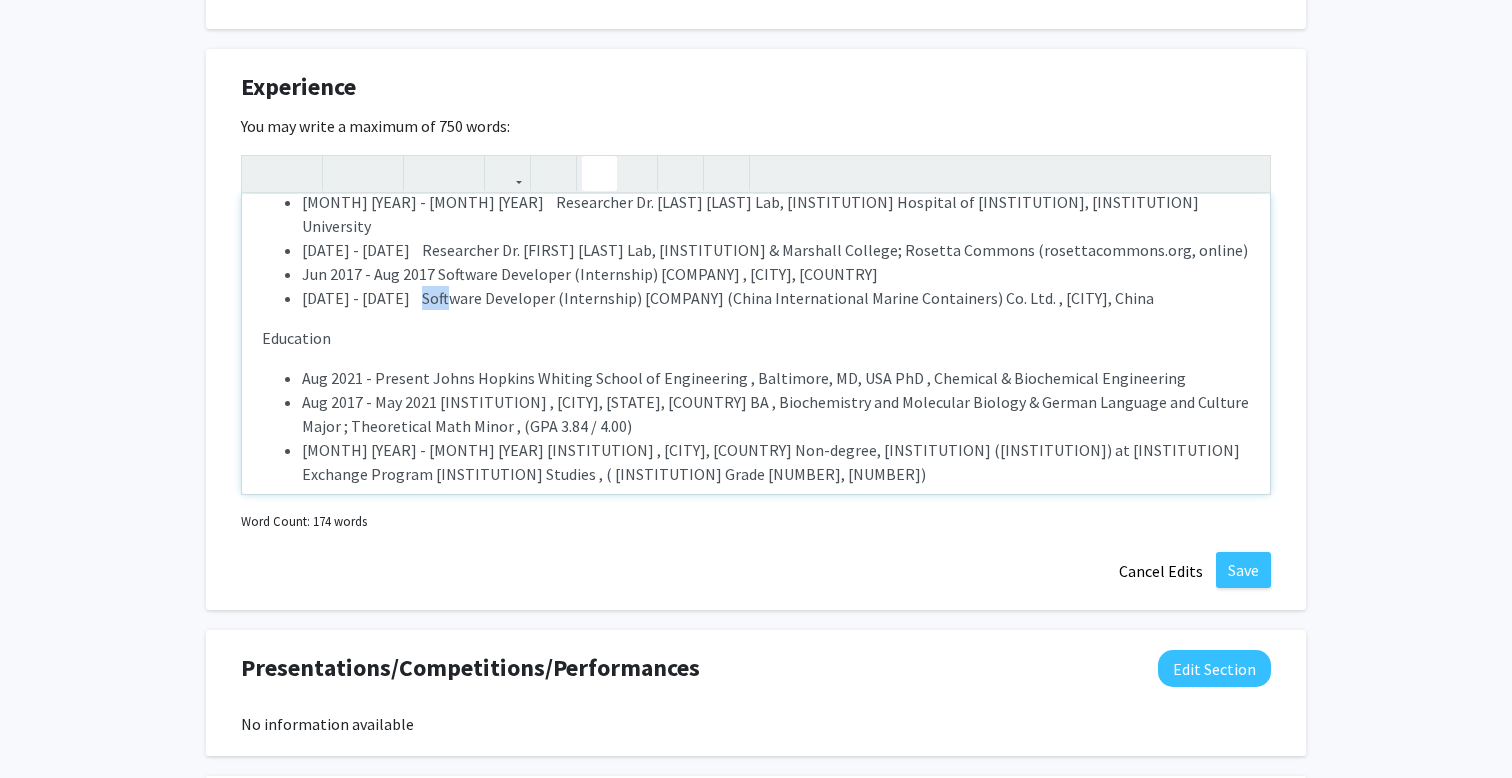 drag, startPoint x: 427, startPoint y: 274, endPoint x: 445, endPoint y: 276, distance: 18.110771 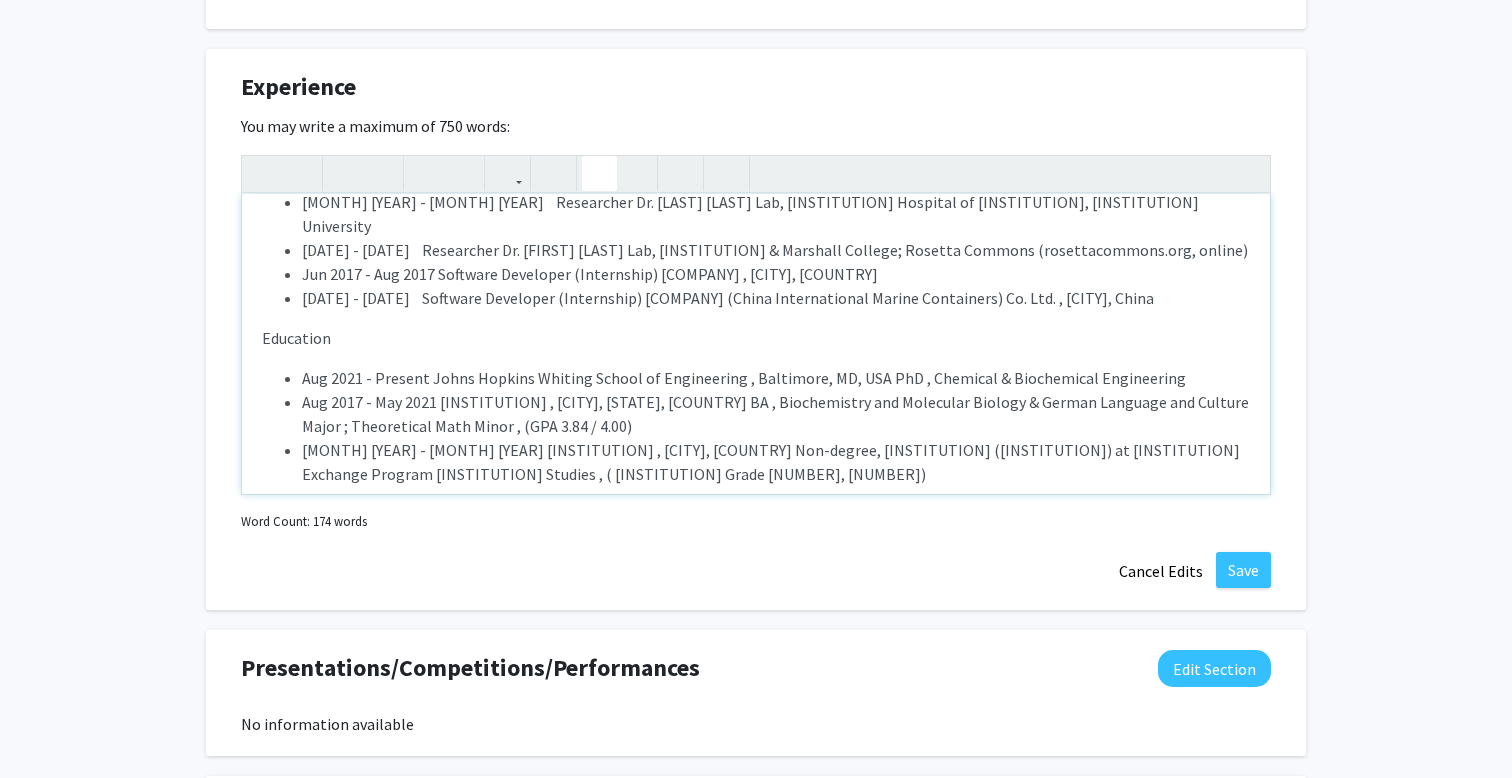 click on "Aug 2021 - Present Johns Hopkins Whiting School of Engineering , Baltimore, MD, USA PhD , Chemical & Biochemical Engineering" at bounding box center [776, 378] 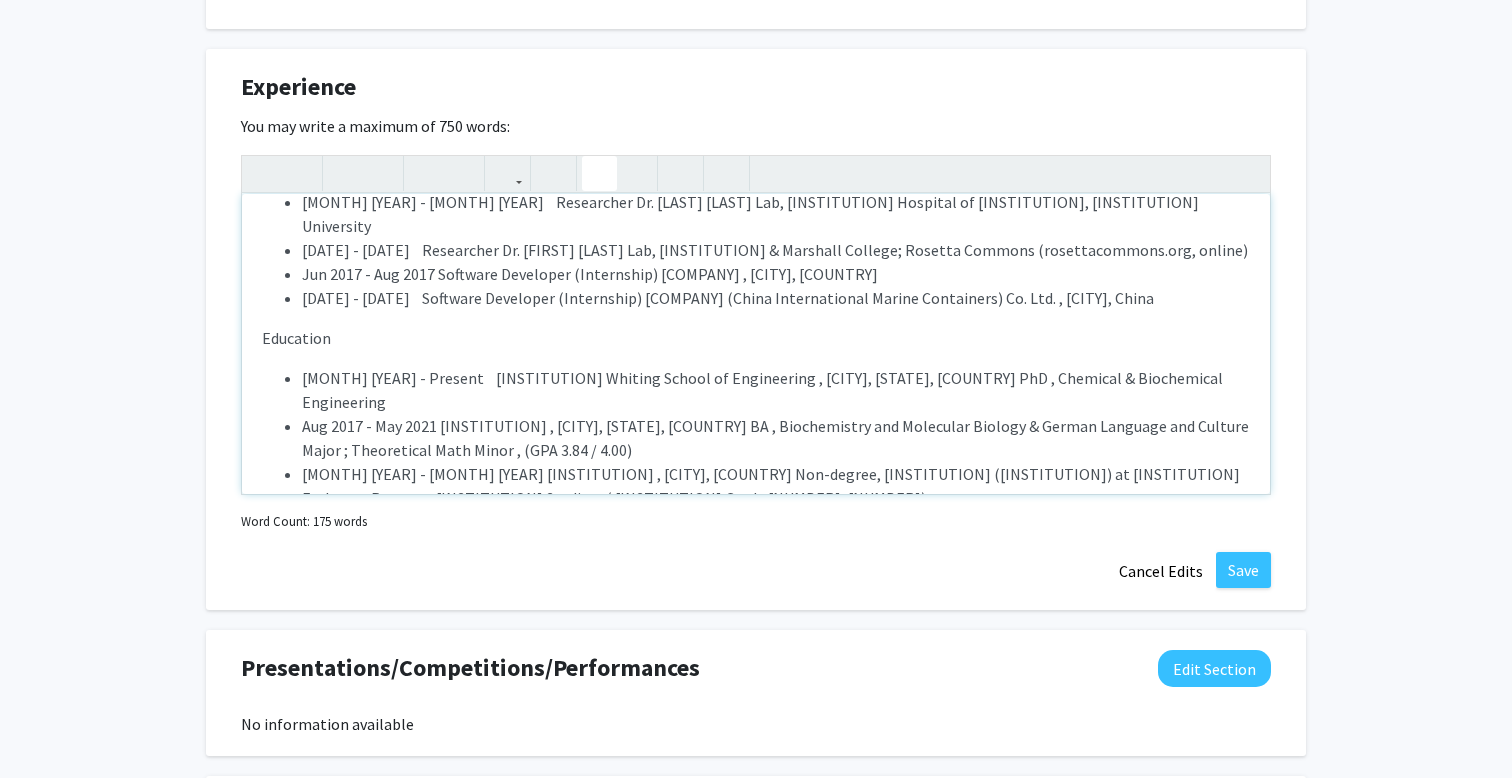 click on "Aug 2017 - May 2021 [INSTITUTION] , [CITY], [STATE], [COUNTRY] BA , Biochemistry and Molecular Biology & German Language and Culture Major ; Theoretical Math Minor , (GPA 3.84 / 4.00)" at bounding box center [776, 438] 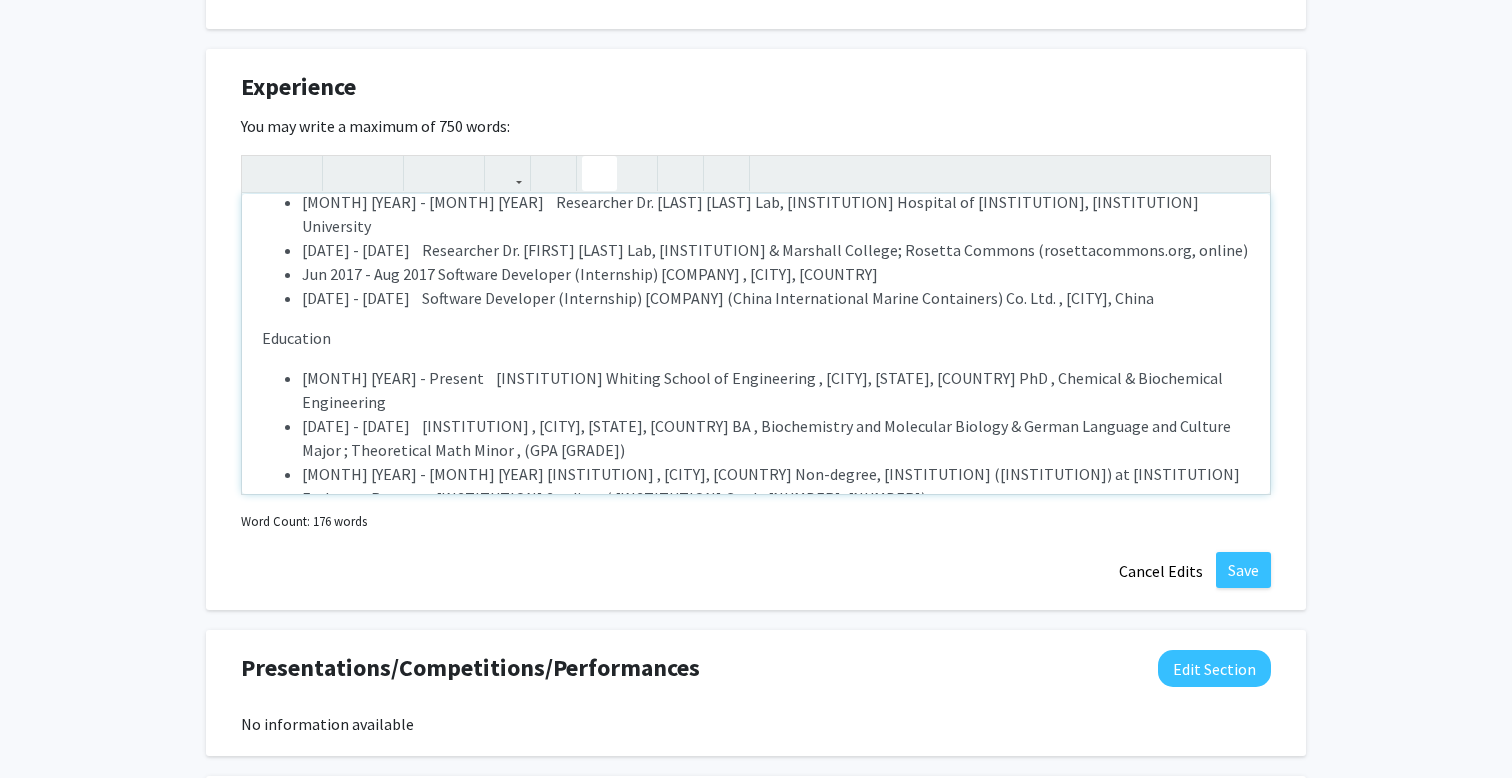 click on "[MONTH] [YEAR] - [MONTH] [YEAR] [INSTITUTION] , [CITY], [COUNTRY] Non-degree, [INSTITUTION] ([INSTITUTION]) at [INSTITUTION] Exchange Program [INSTITUTION] Studies , ( [INSTITUTION] Grade [NUMBER], [NUMBER])" at bounding box center (776, 486) 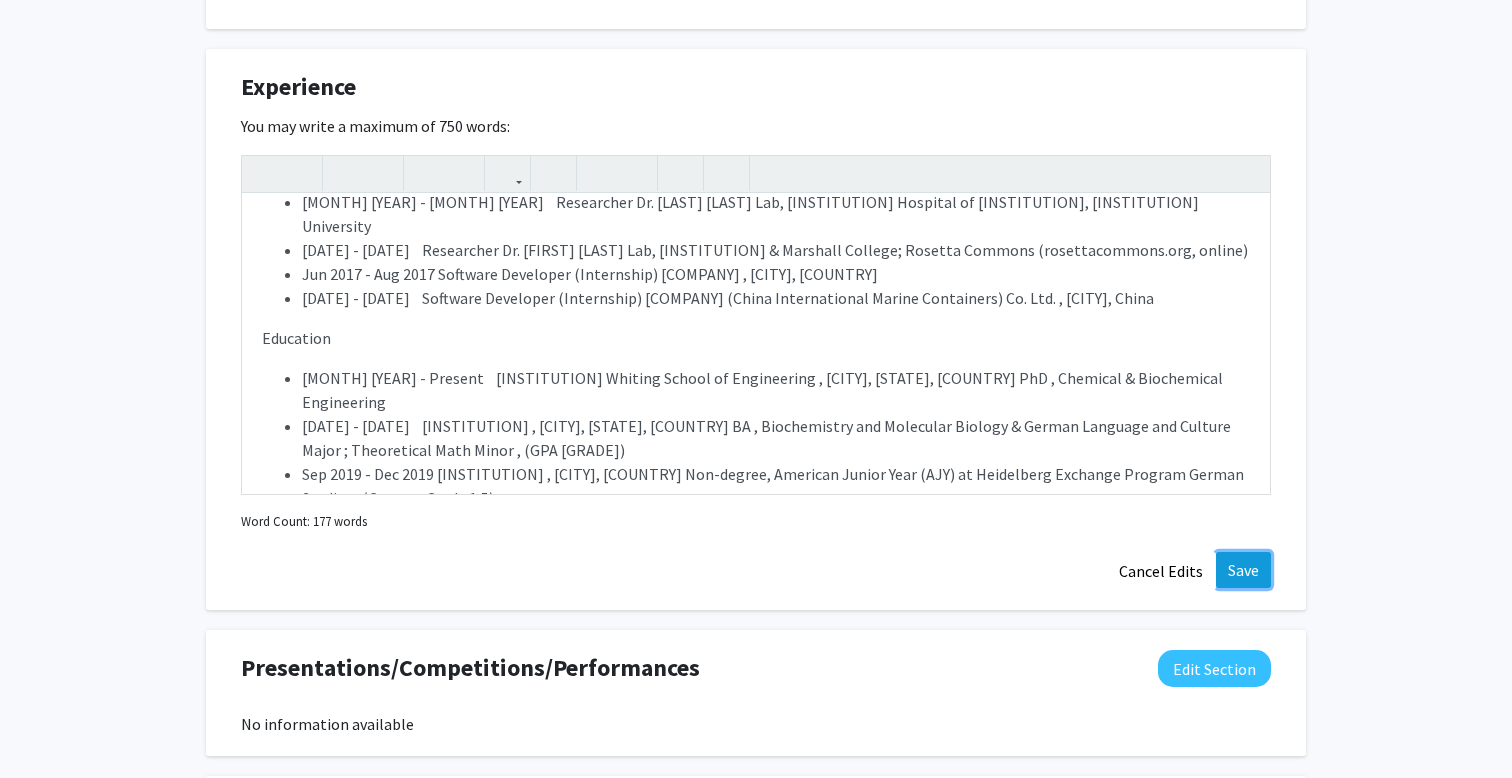 click on "Save" 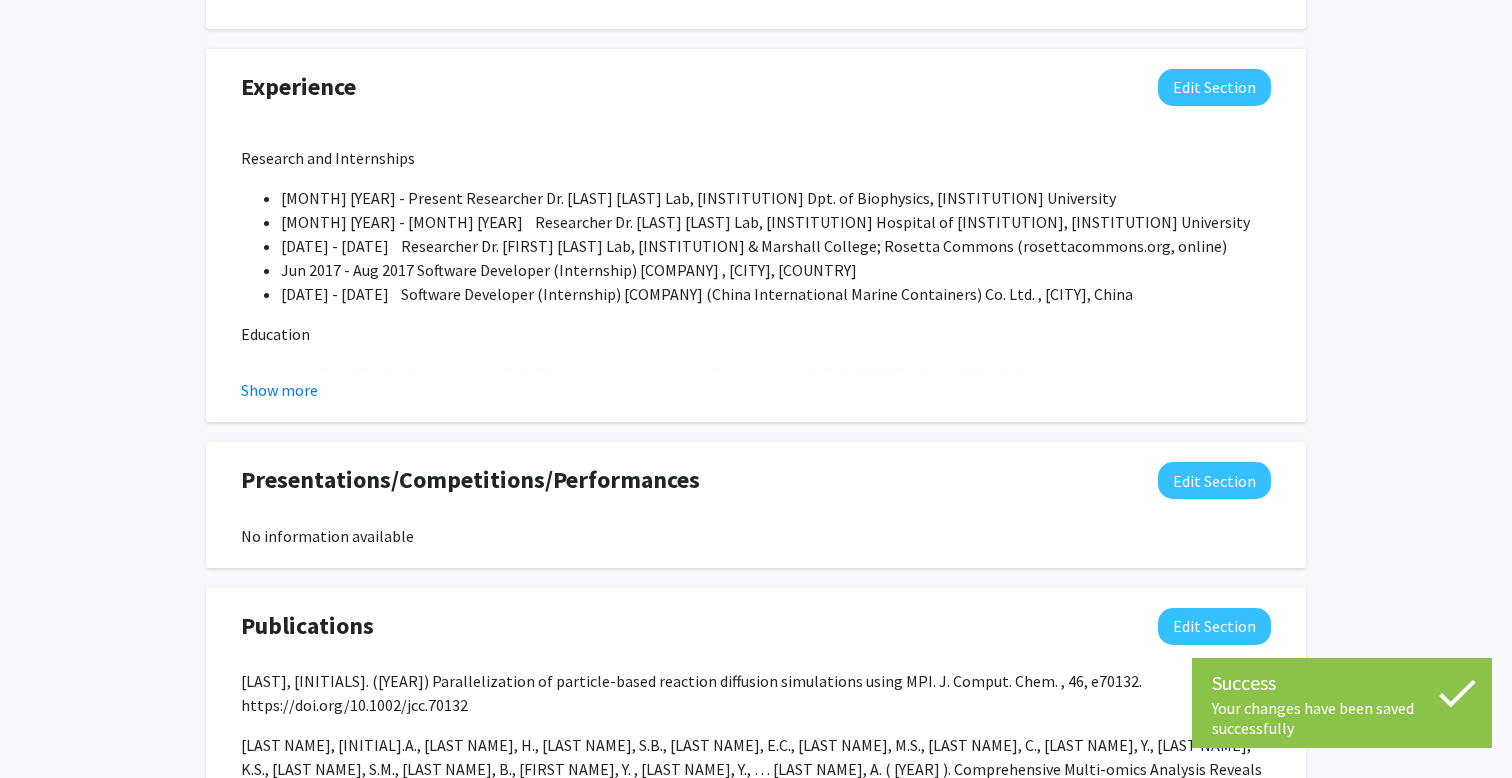 scroll, scrollTop: 1551, scrollLeft: 0, axis: vertical 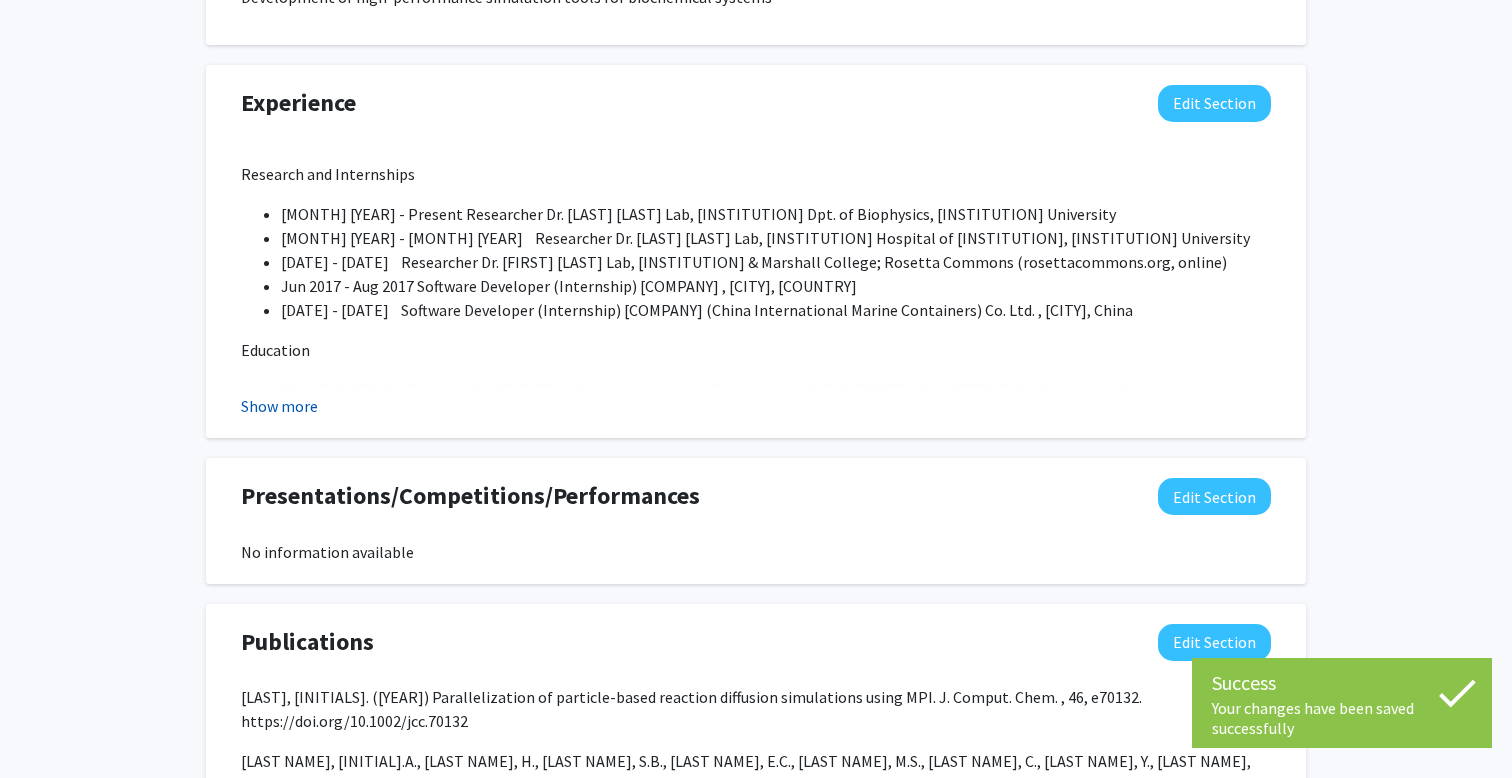click on "Show more" 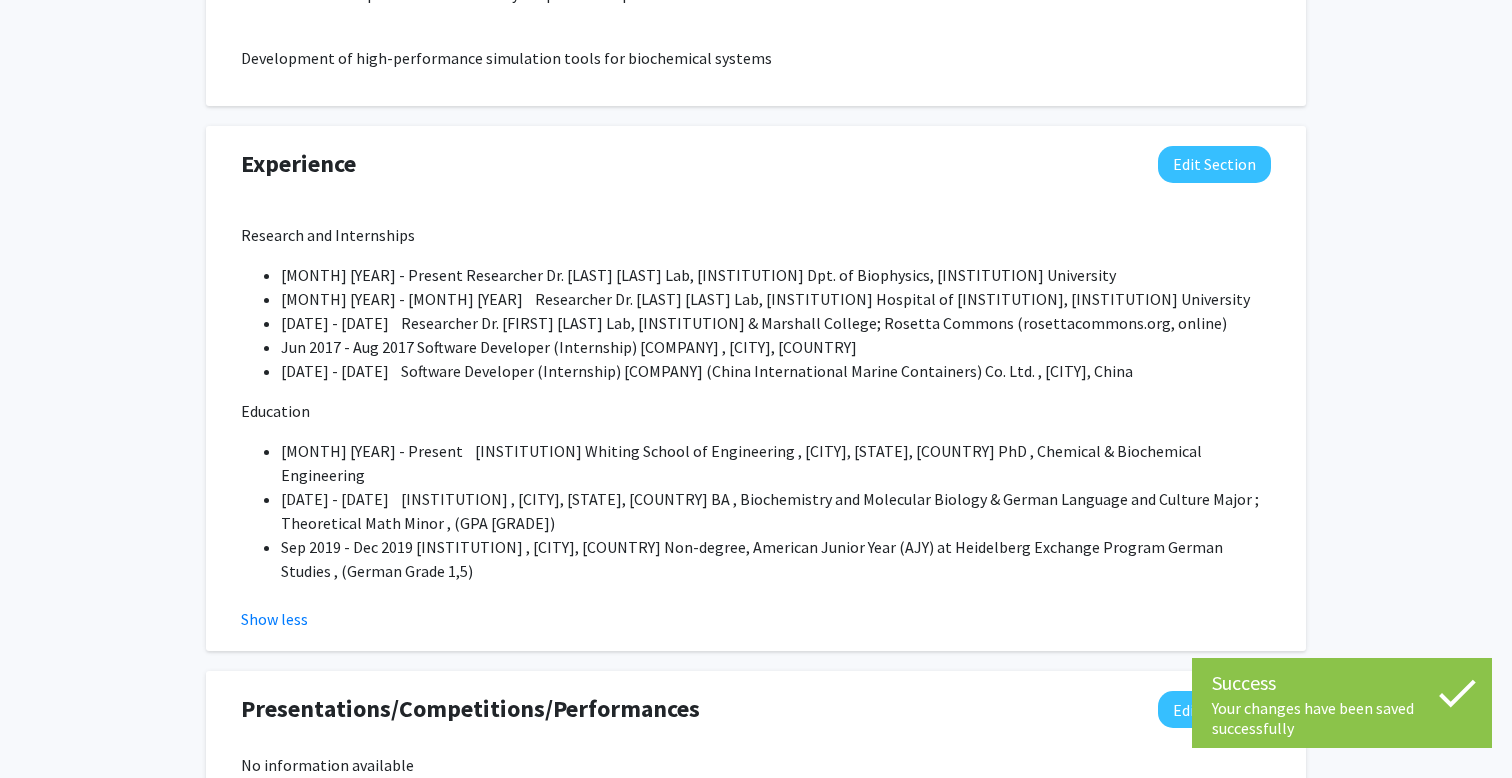 scroll, scrollTop: 1488, scrollLeft: 0, axis: vertical 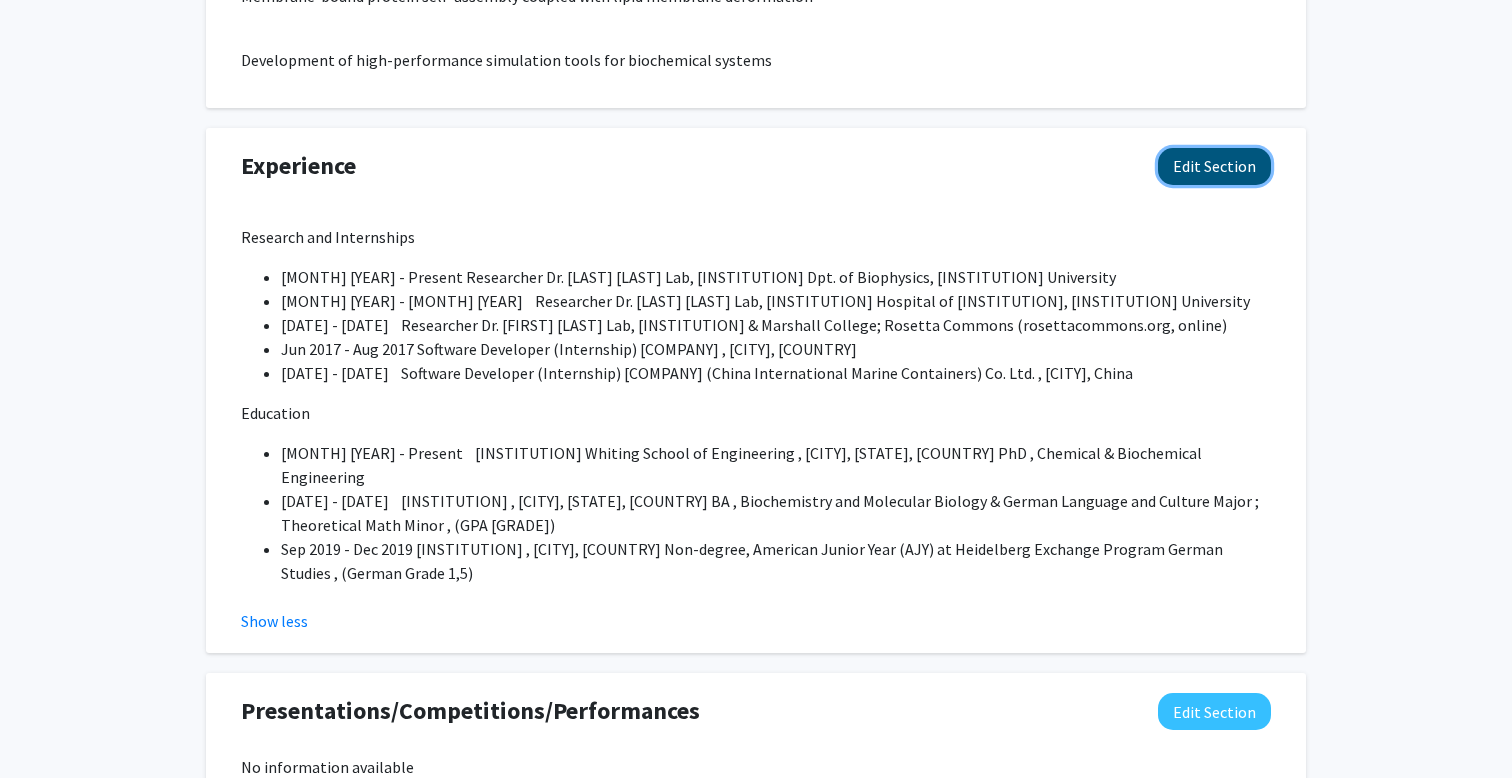 click on "Edit Section" 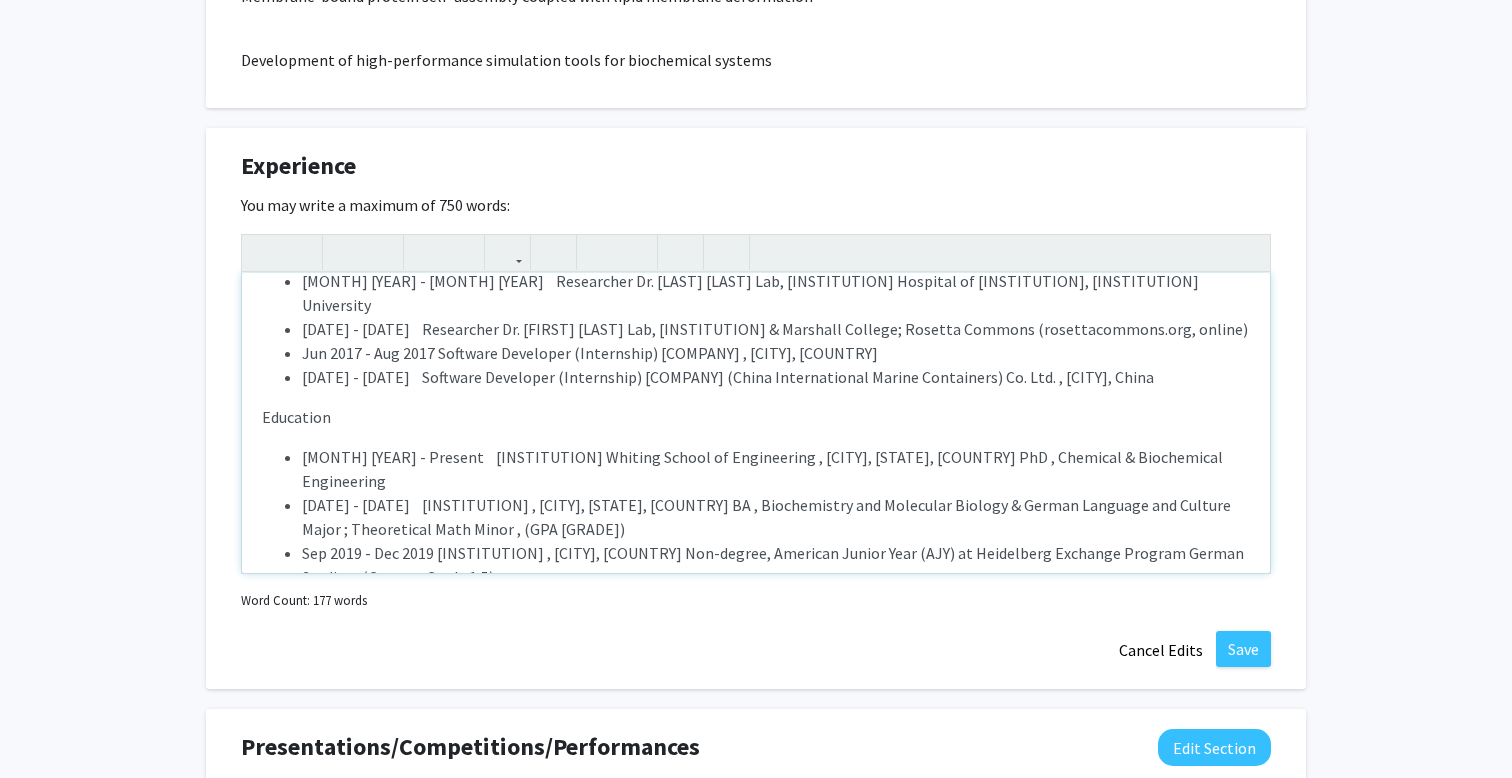 click on "[MONTH] [YEAR] - Present    [INSTITUTION] Whiting School of Engineering , [CITY], [STATE], [COUNTRY] PhD , Chemical & Biochemical Engineering" at bounding box center [776, 469] 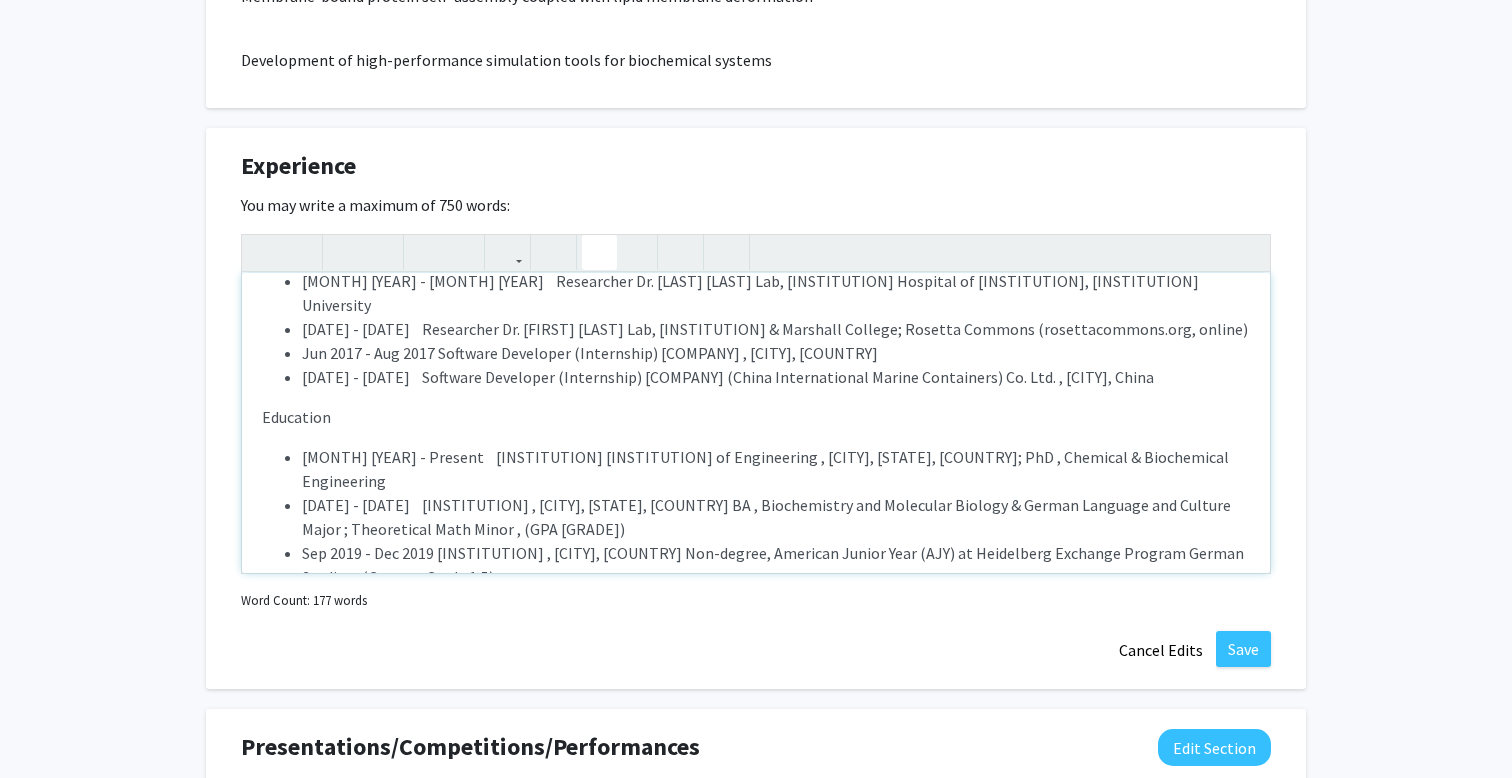 click on "[DATE] - [DATE]    [INSTITUTION] , [CITY], [STATE], [COUNTRY] BA , Biochemistry and Molecular Biology & German Language and Culture Major ; Theoretical Math Minor , (GPA [GRADE])" at bounding box center [776, 517] 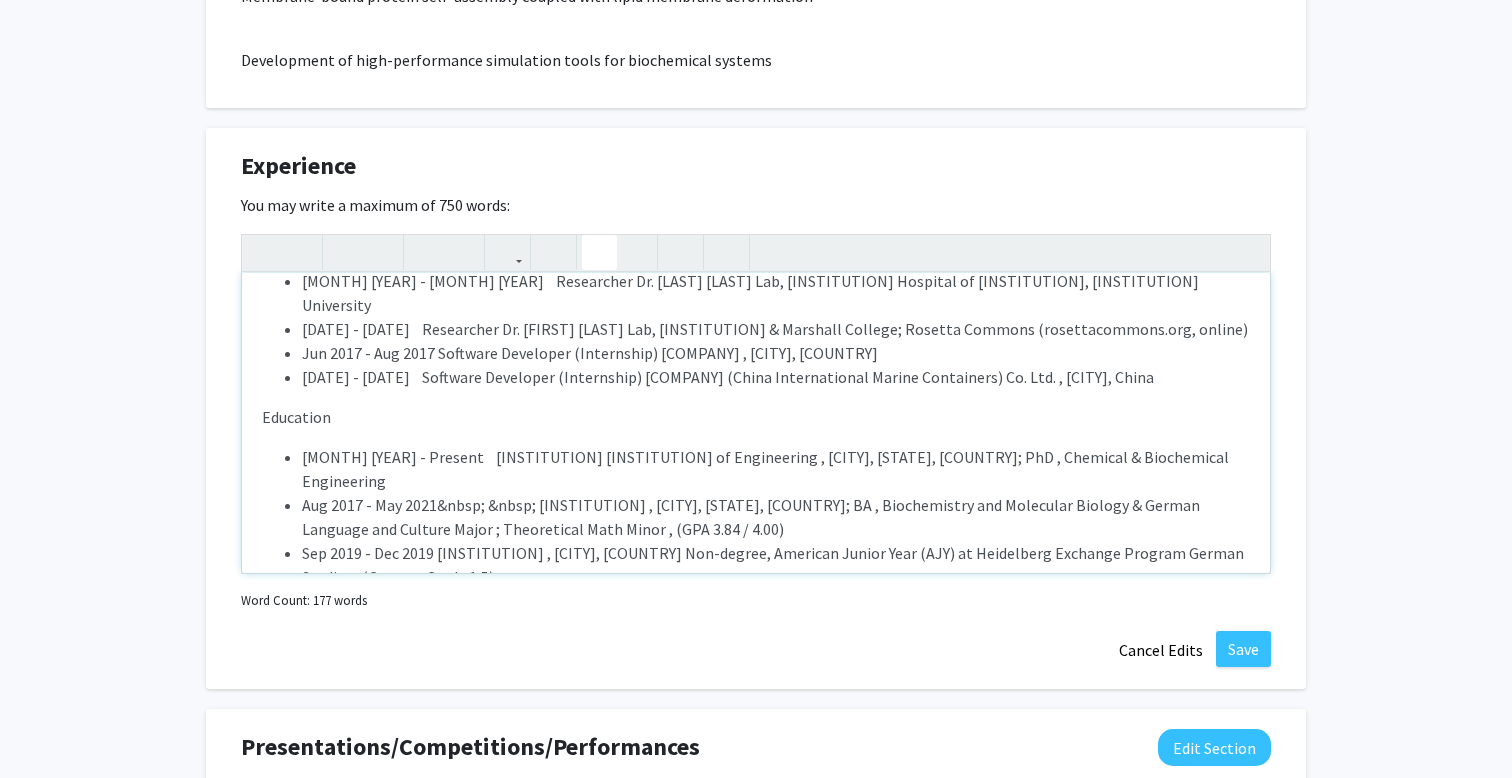 click on "Sep 2019 - Dec 2019 [INSTITUTION] , [CITY], [COUNTRY] Non-degree, American Junior Year (AJY) at Heidelberg Exchange Program German Studies , (German Grade 1,5)" at bounding box center [776, 565] 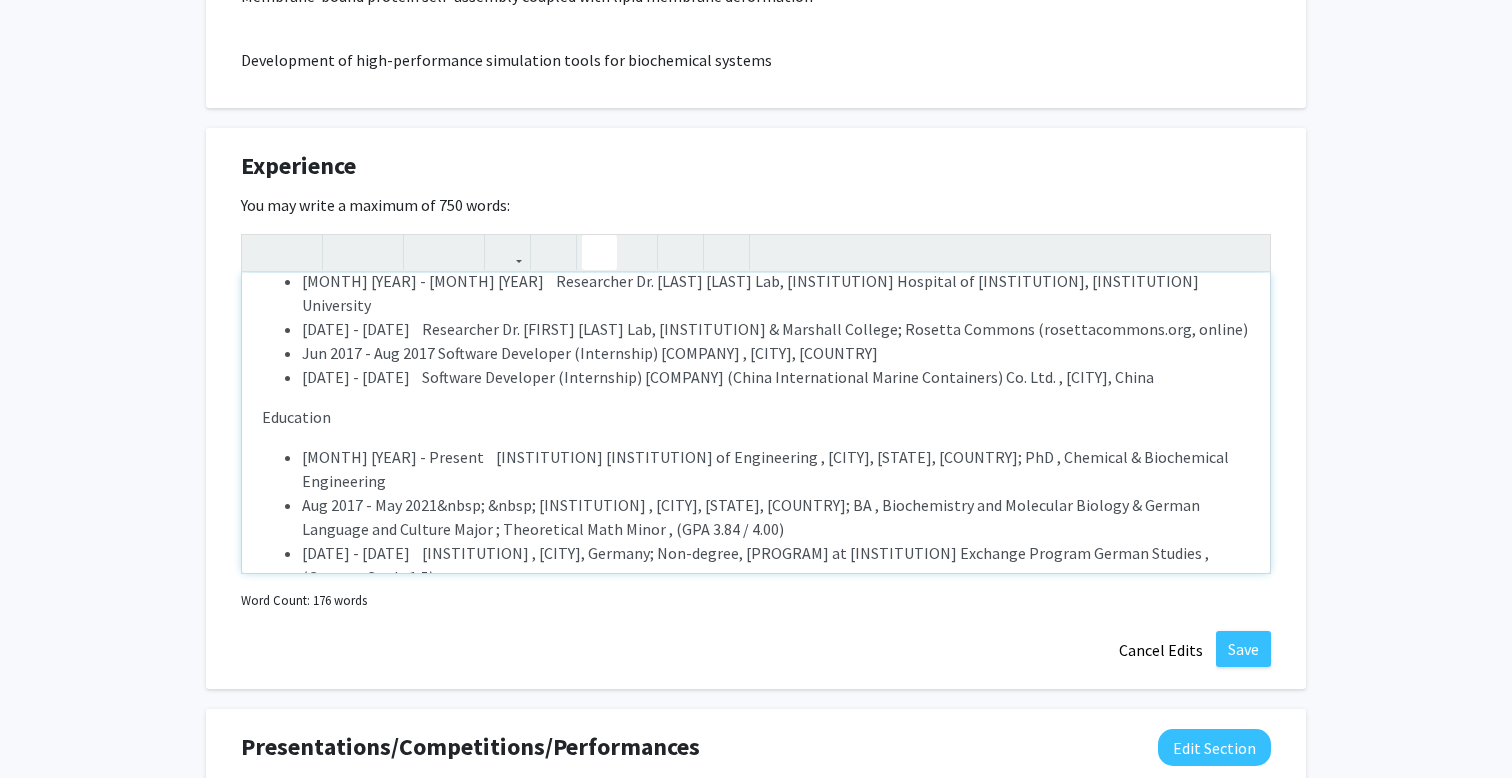 type on "<p><p>Research and Internships</p><ul><li>[MONTH] [YEAR] - Present&nbsp; &nbsp; Researcher Dr. [LAST] [LAST] Lab, [INSTITUTION] Dpt. of Biophysics, [INSTITUTION] University</li><li>[MONTH] [YEAR] - [MONTH] [YEAR]&nbsp; &nbsp; Researcher Dr. [LAST] [LAST] Lab, [INSTITUTION] Hospital of [INSTITUTION], [INSTITUTION] University</li><li>[MONTH] [YEAR] - [MONTH] [YEAR]&nbsp; &nbsp; Researcher Dr. [LAST] [LAST] Lab, [INSTITUTION] College; Rosetta Commons (rosettacommons.org, online)</li><li>[MONTH] [YEAR] - [MONTH] [YEAR]&nbsp; &nbsp; Software Developer (Internship) [COMPANY] Information Technology Co. Ltd. , [CITY], [COUNTRY]</li><li>[MONTH] [YEAR] - [MONTH] [YEAR]&nbsp; &nbsp; Software Developer (Internship) [COMPANY] (China International Marine Containers) Co. Ltd. , [COUNTRY], [COUNTRY]</li></ul><p>Education</p><p><ul><li>[MONTH] [YEAR] - Present&nbsp; &nbsp; [INSTITUTION] Whiting School of Engineering , [CITY], [COUNTRY]; PhD , Chemical &amp; Biochemical Engineering</li><li>[MONTH] [YEAR] - [MONTH] [YEAR]&nbsp; &nbsp; [INSTITUTION] , [CITY], [COUNTRY]; BA , Biochemistr...</li></ul></p>" 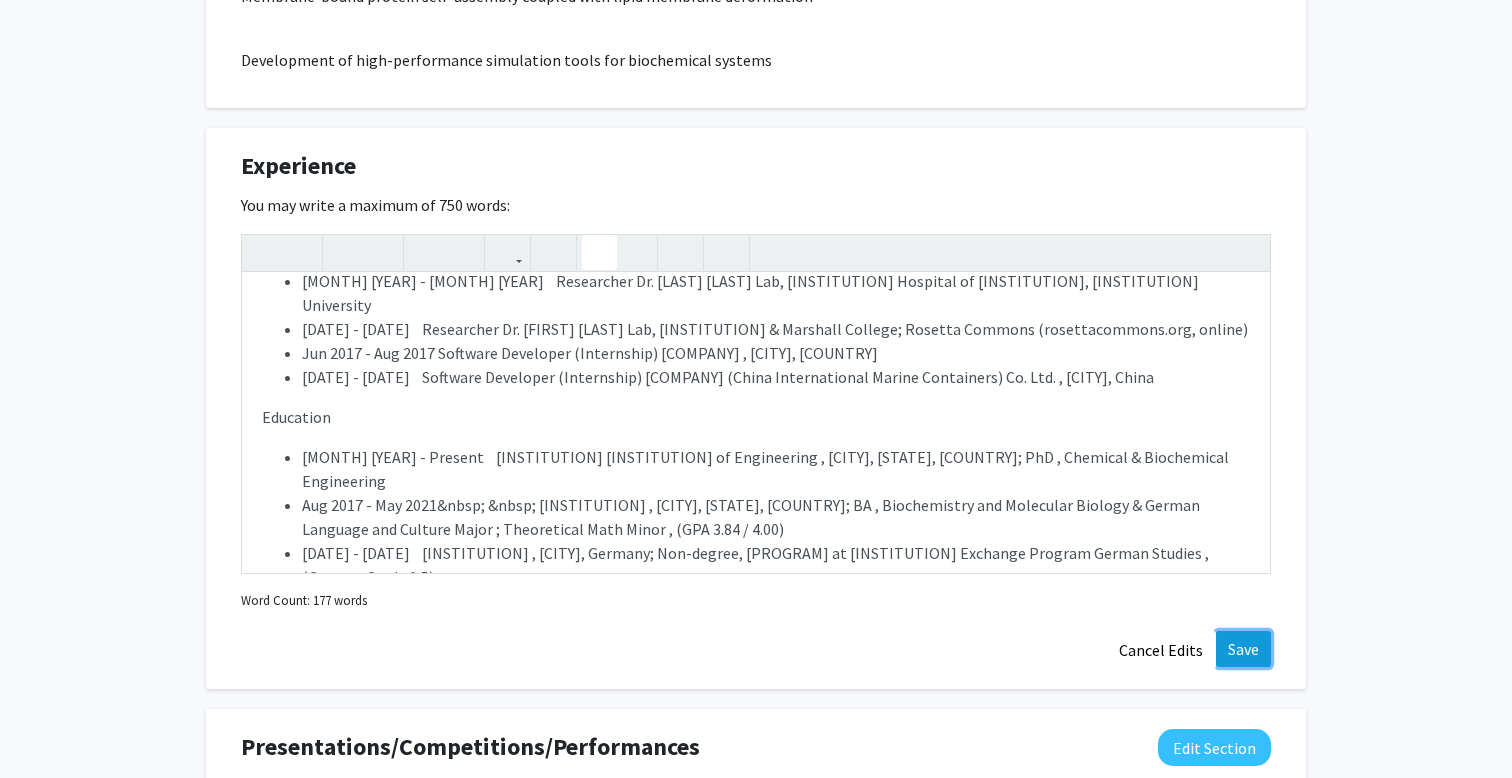 click on "Save" 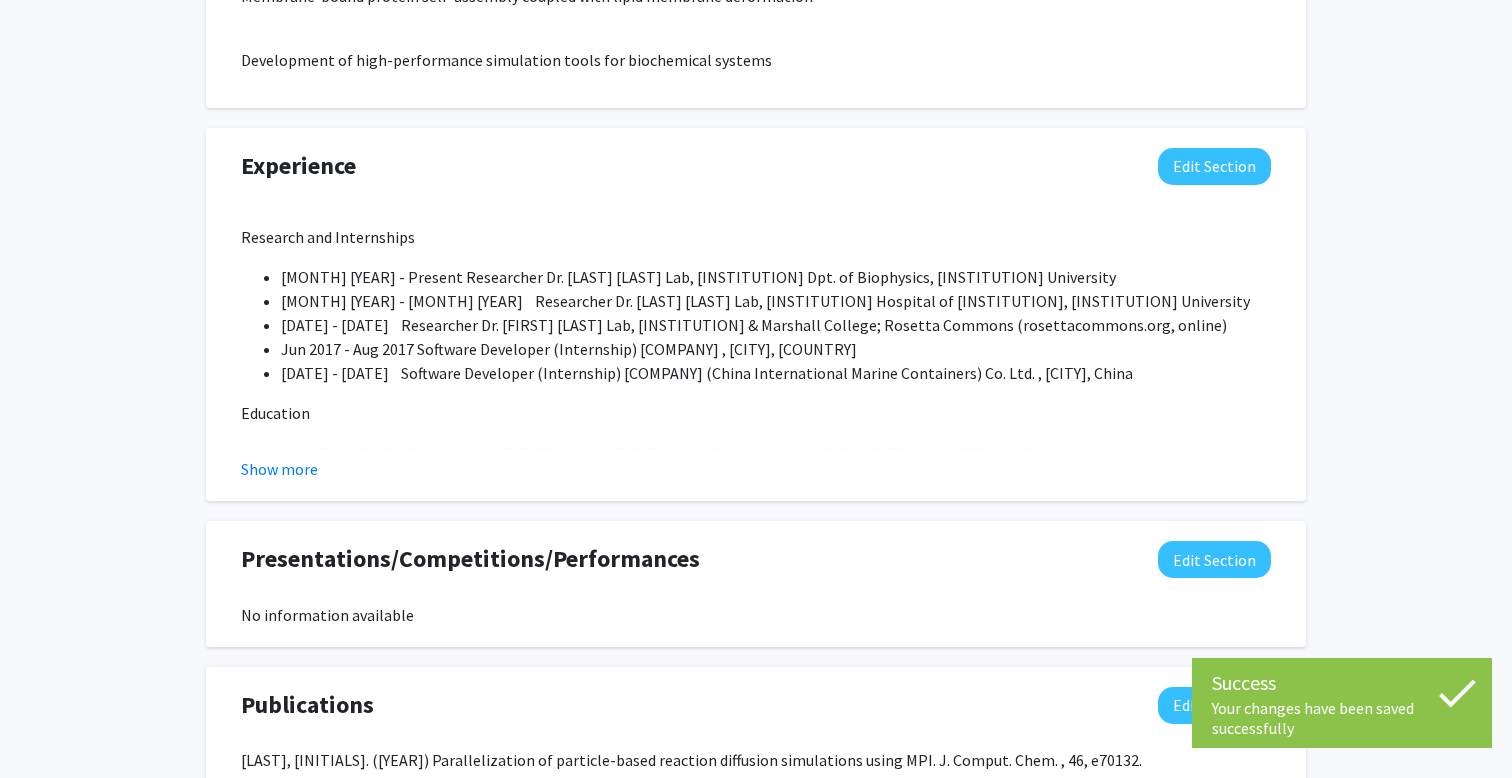 scroll, scrollTop: 1470, scrollLeft: 0, axis: vertical 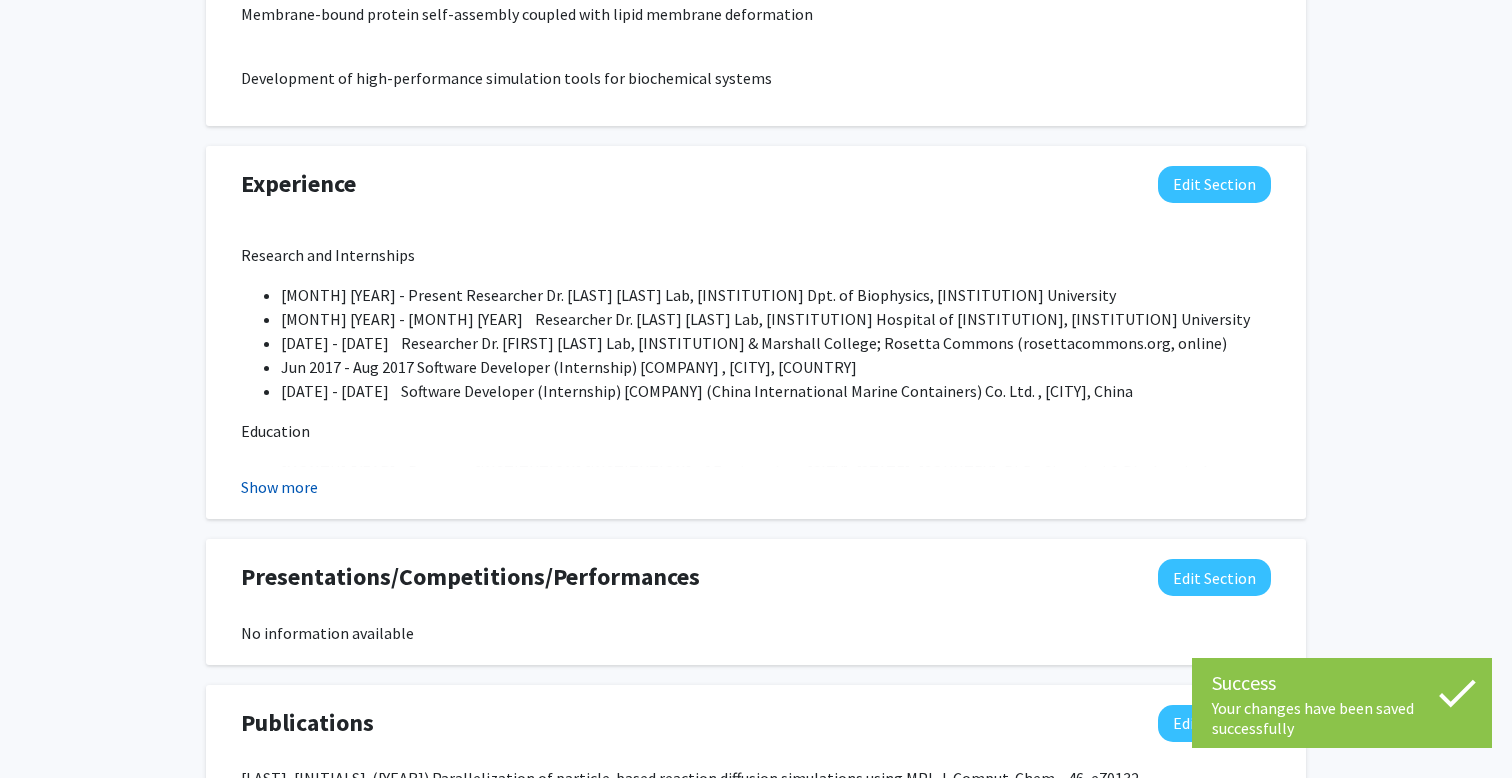 click on "Show more" 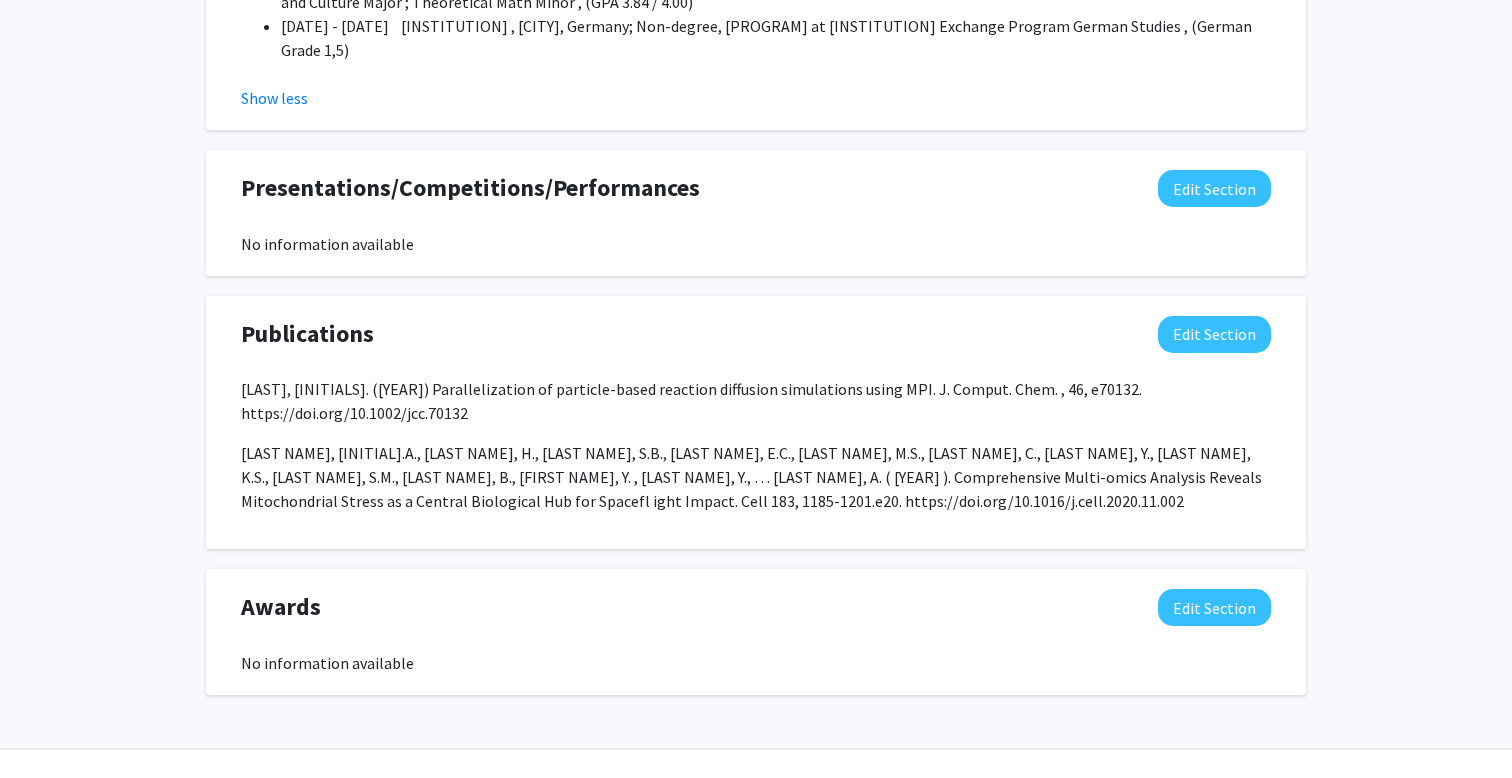 scroll, scrollTop: 2012, scrollLeft: 0, axis: vertical 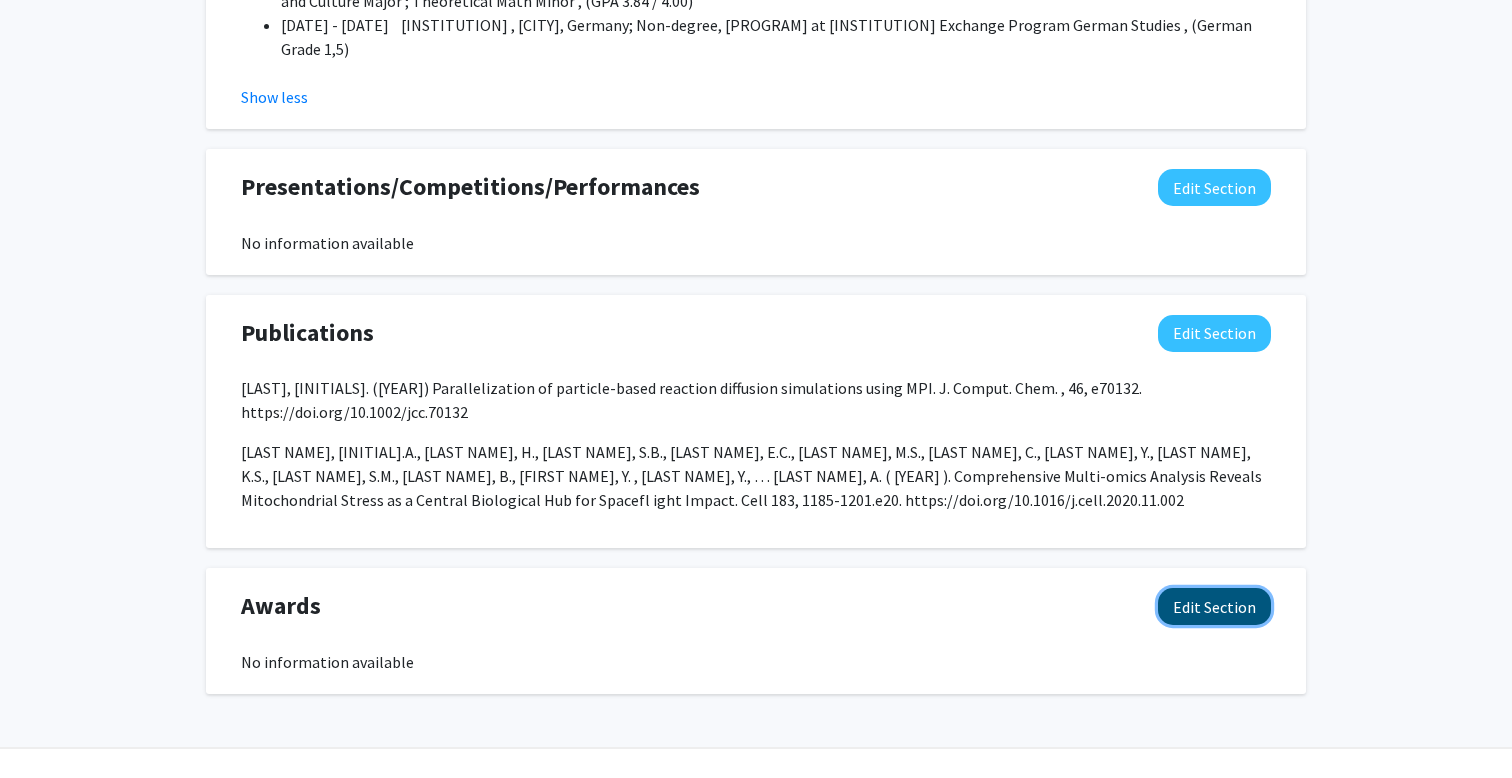 click on "Edit Section" 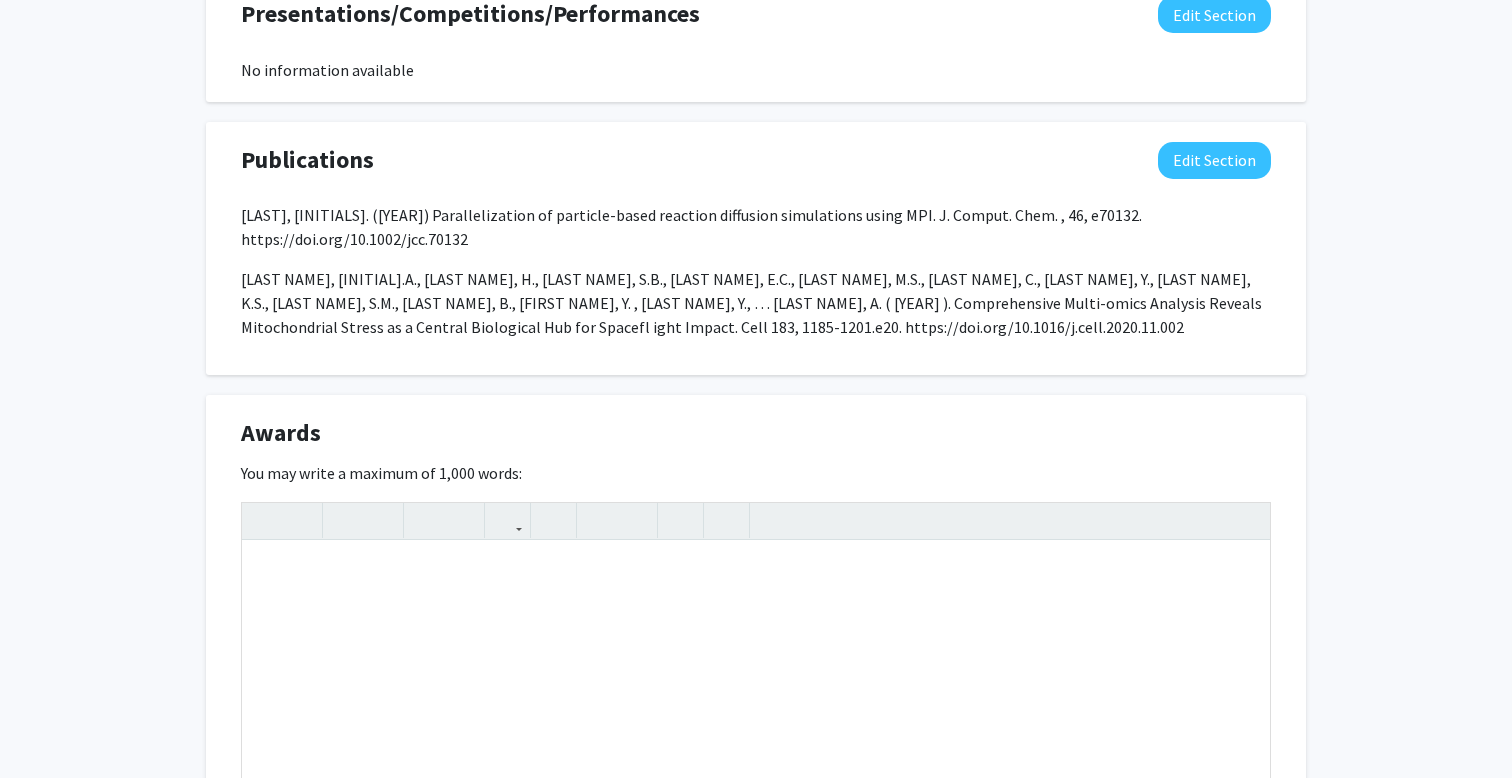 scroll, scrollTop: 2242, scrollLeft: 0, axis: vertical 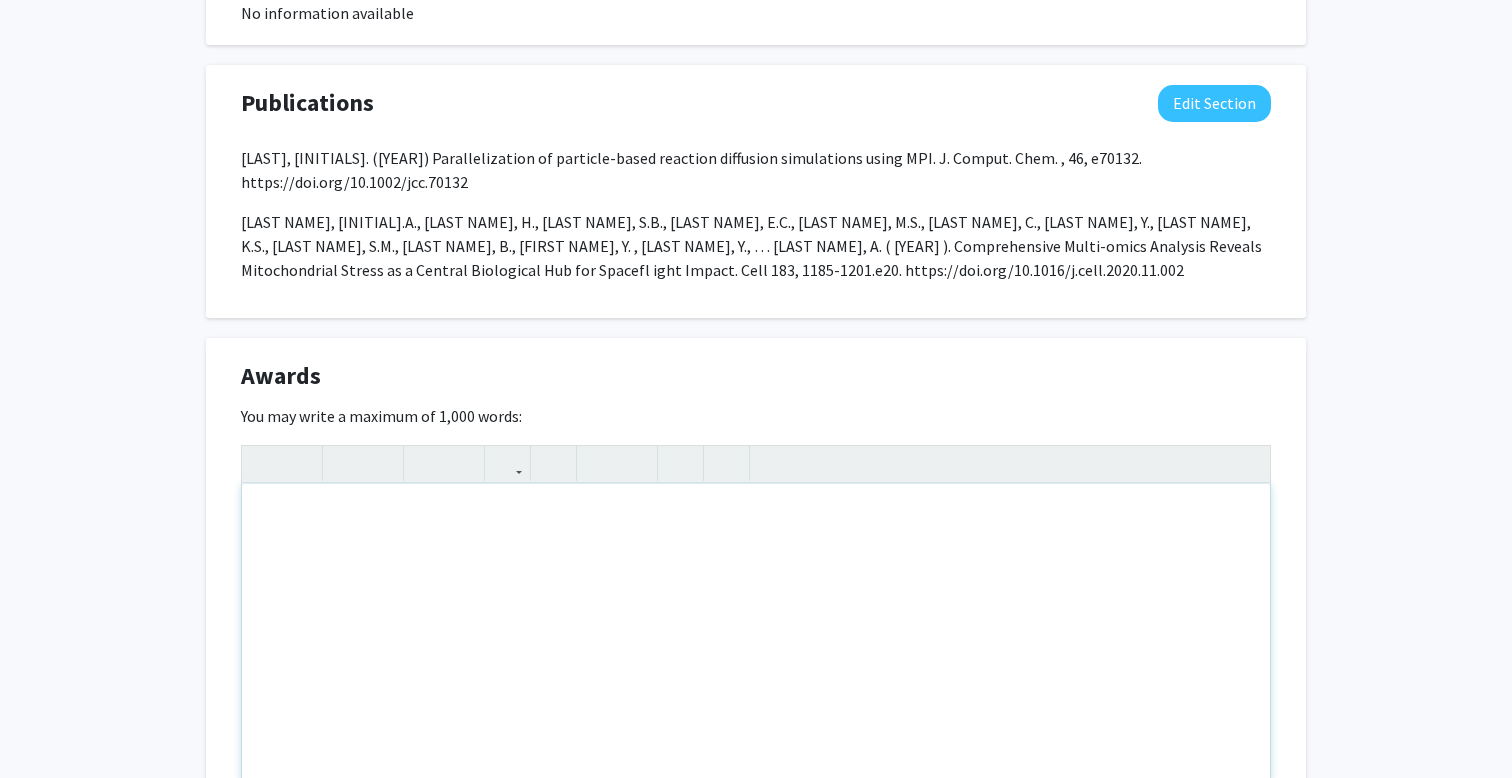 click at bounding box center (756, 634) 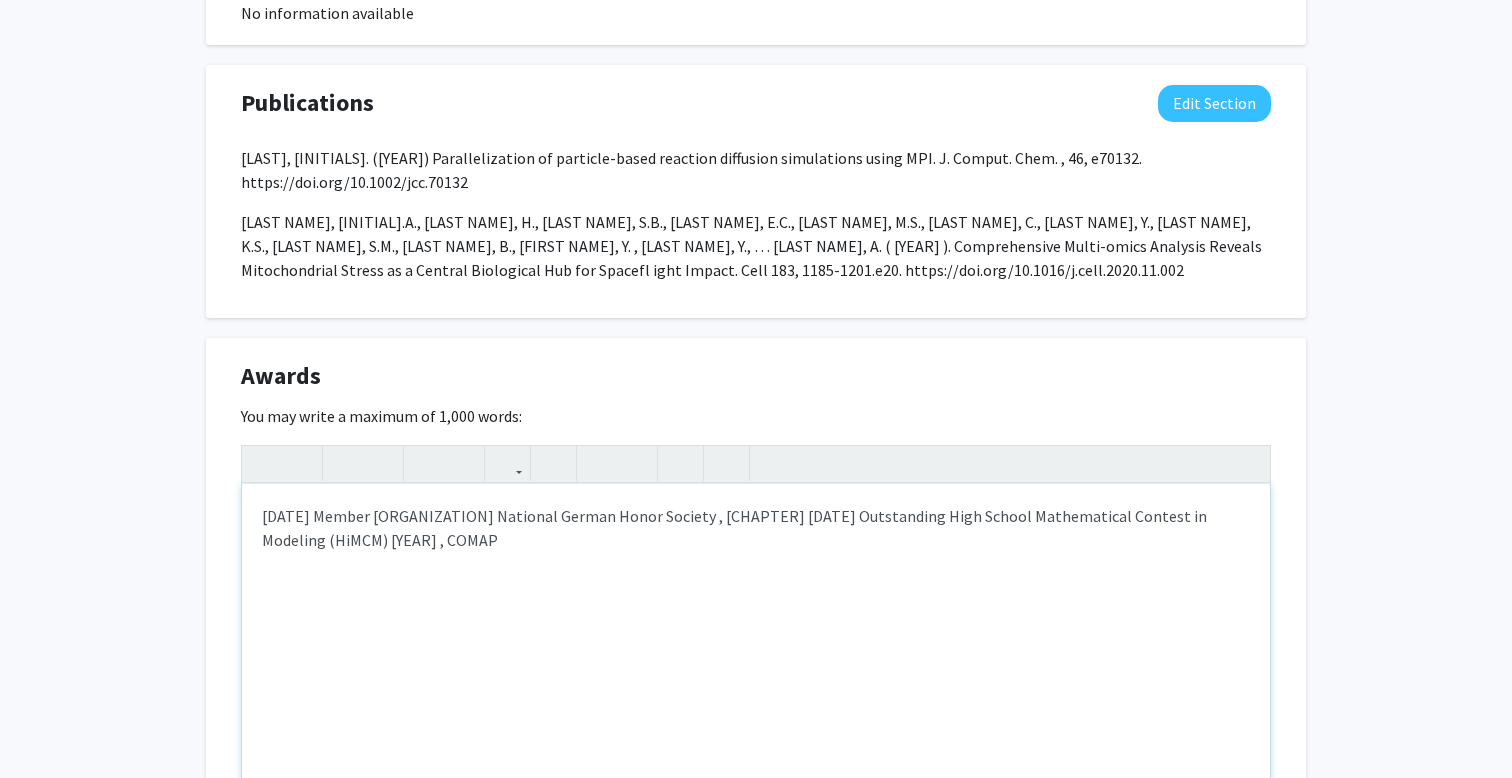 click on "[DATE] Member [ORGANIZATION] National German Honor Society , [CHAPTER] [DATE] Outstanding High School Mathematical Contest in Modeling (HiMCM) [YEAR] , COMAP" at bounding box center [756, 528] 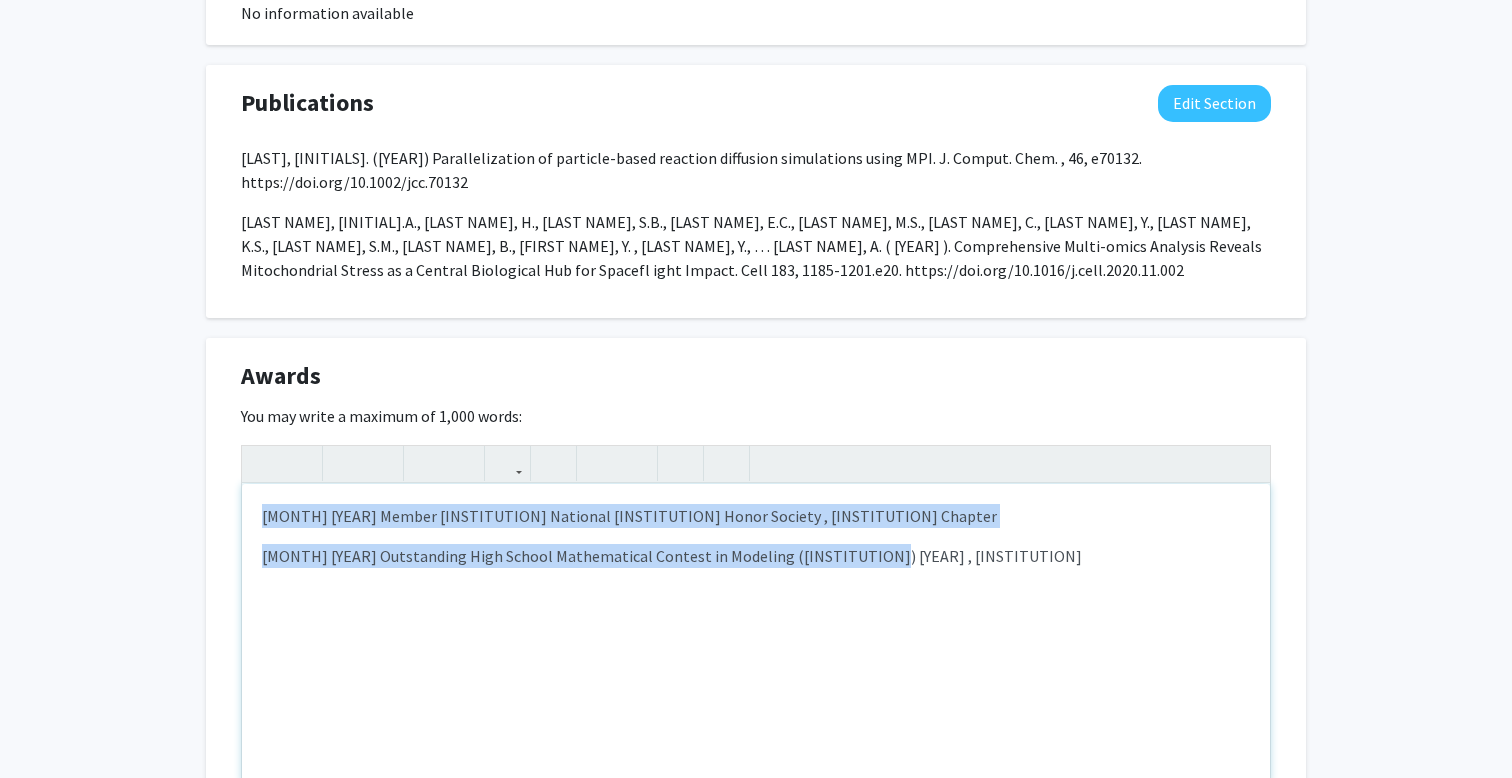 drag, startPoint x: 938, startPoint y: 553, endPoint x: 109, endPoint y: 392, distance: 844.4892 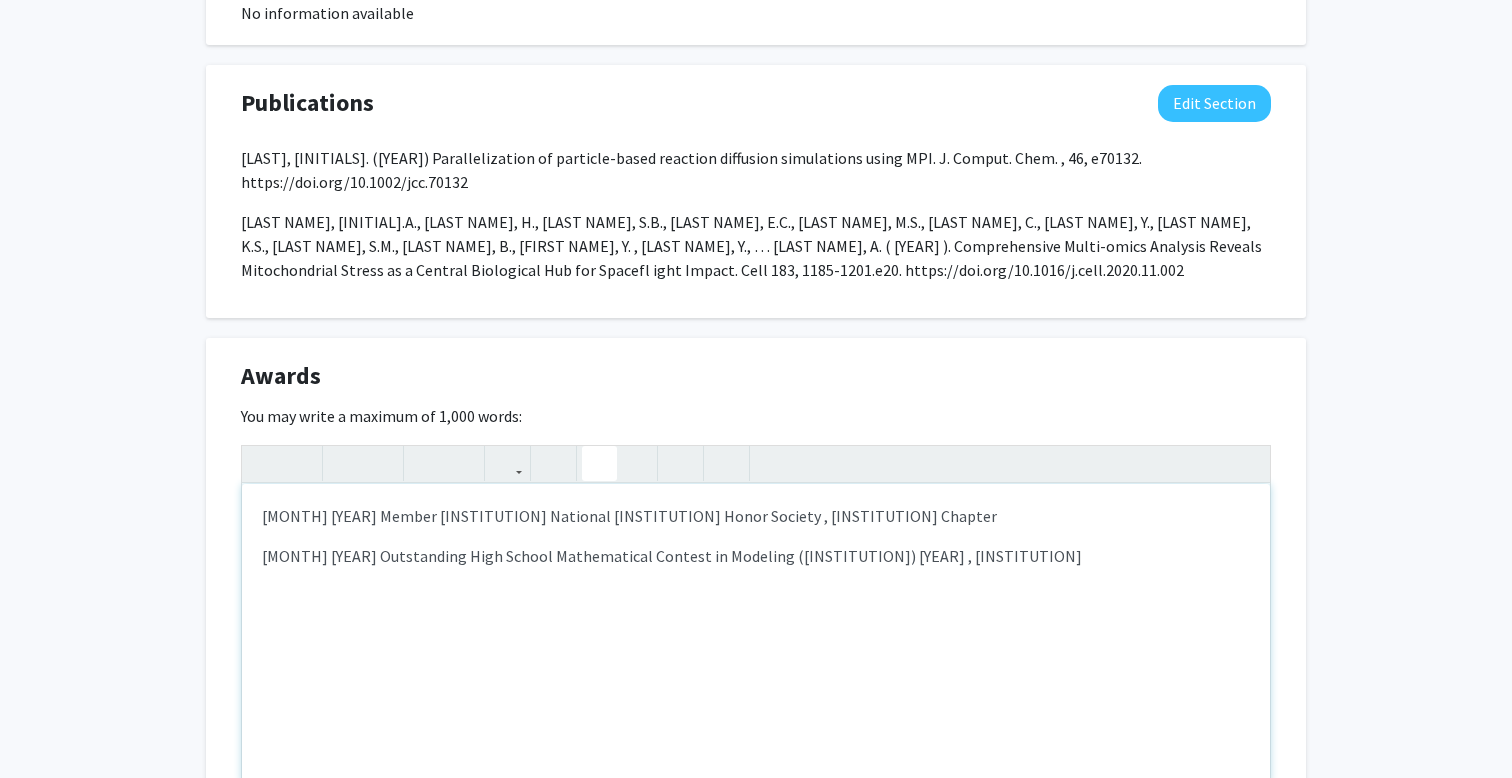 click 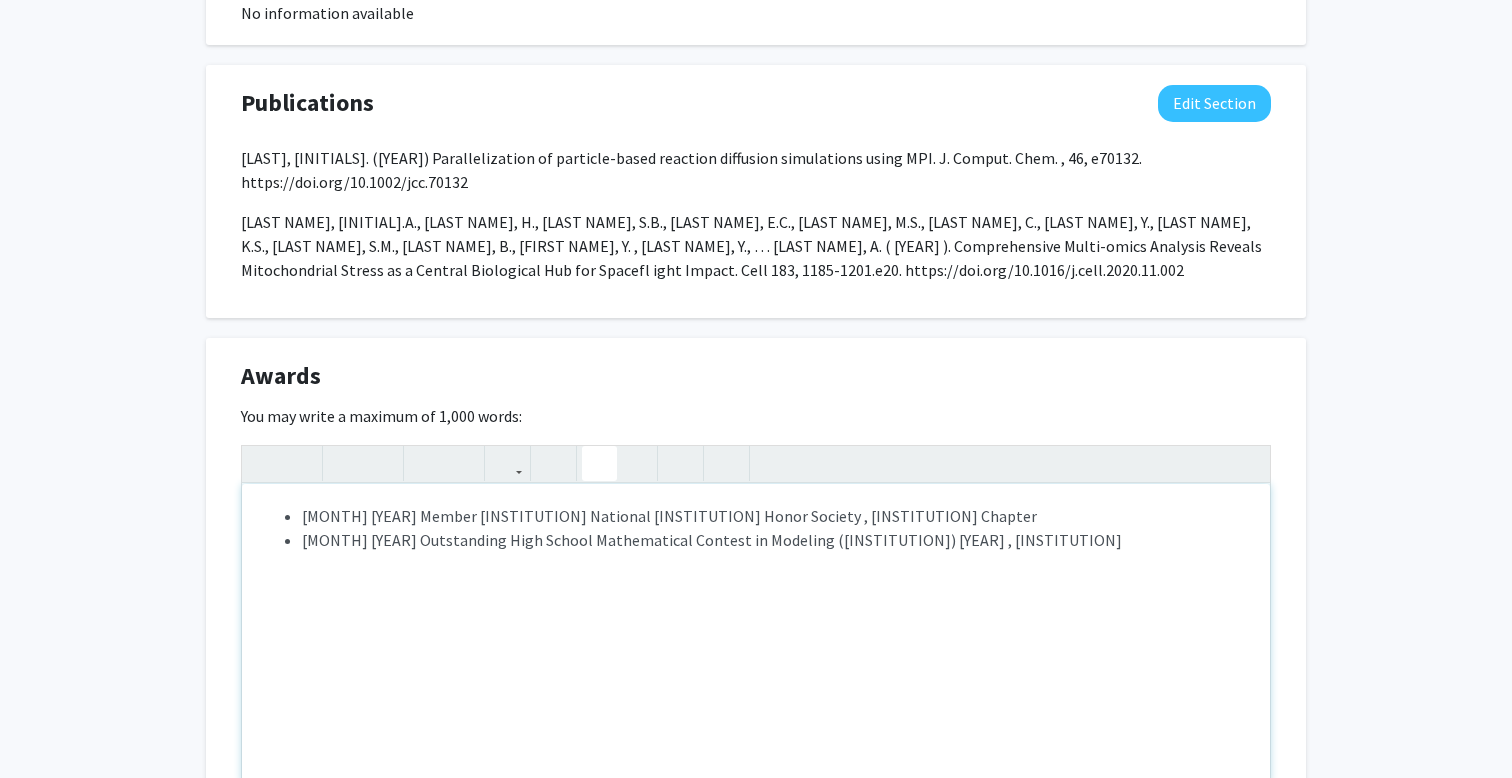 click on "[MONTH] [YEAR] Outstanding High School Mathematical Contest in Modeling ([INSTITUTION]) [YEAR] , [INSTITUTION]" at bounding box center (776, 540) 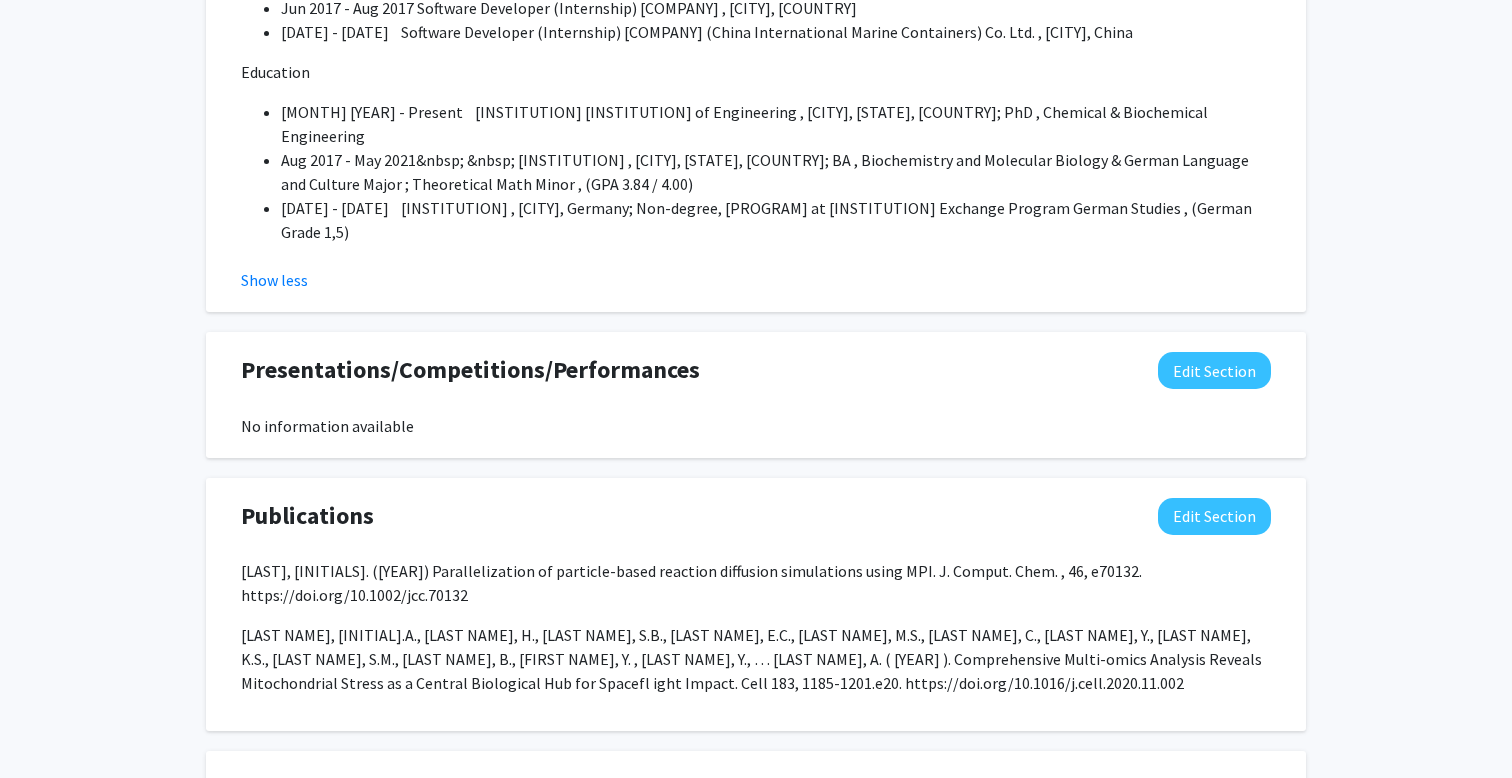 scroll, scrollTop: 1817, scrollLeft: 0, axis: vertical 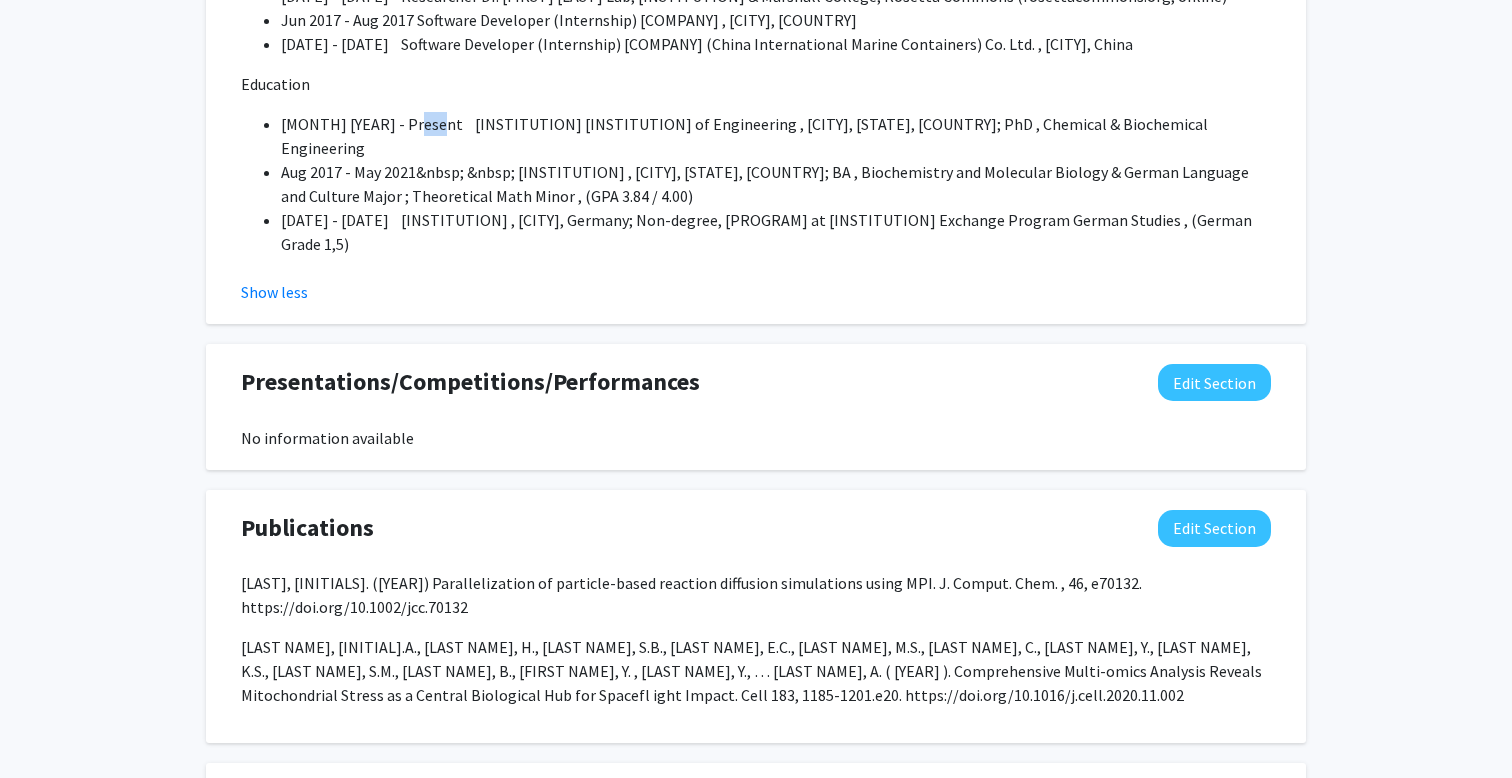 drag, startPoint x: 406, startPoint y: 127, endPoint x: 418, endPoint y: 127, distance: 12 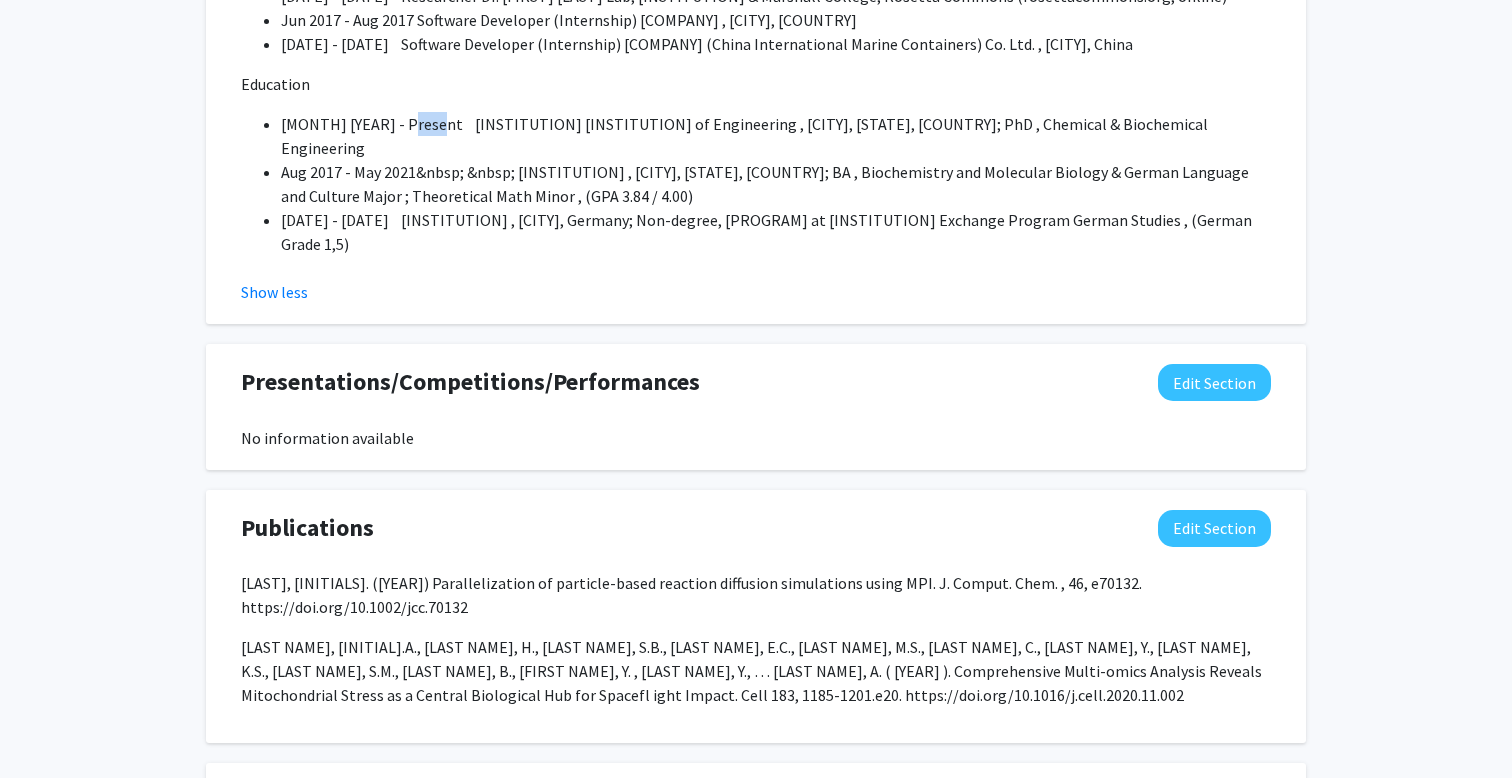 drag, startPoint x: 404, startPoint y: 125, endPoint x: 419, endPoint y: 125, distance: 15 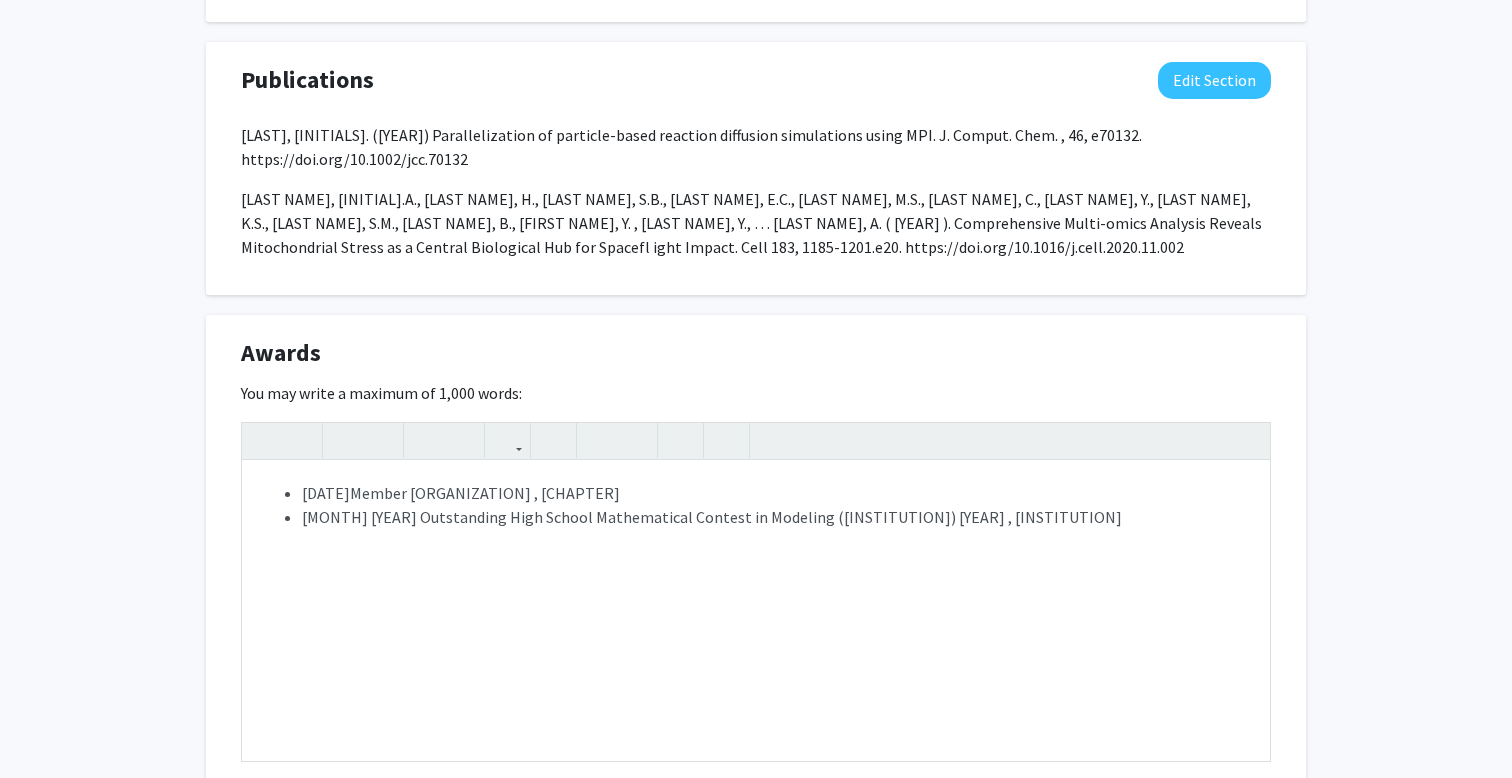 scroll, scrollTop: 2298, scrollLeft: 0, axis: vertical 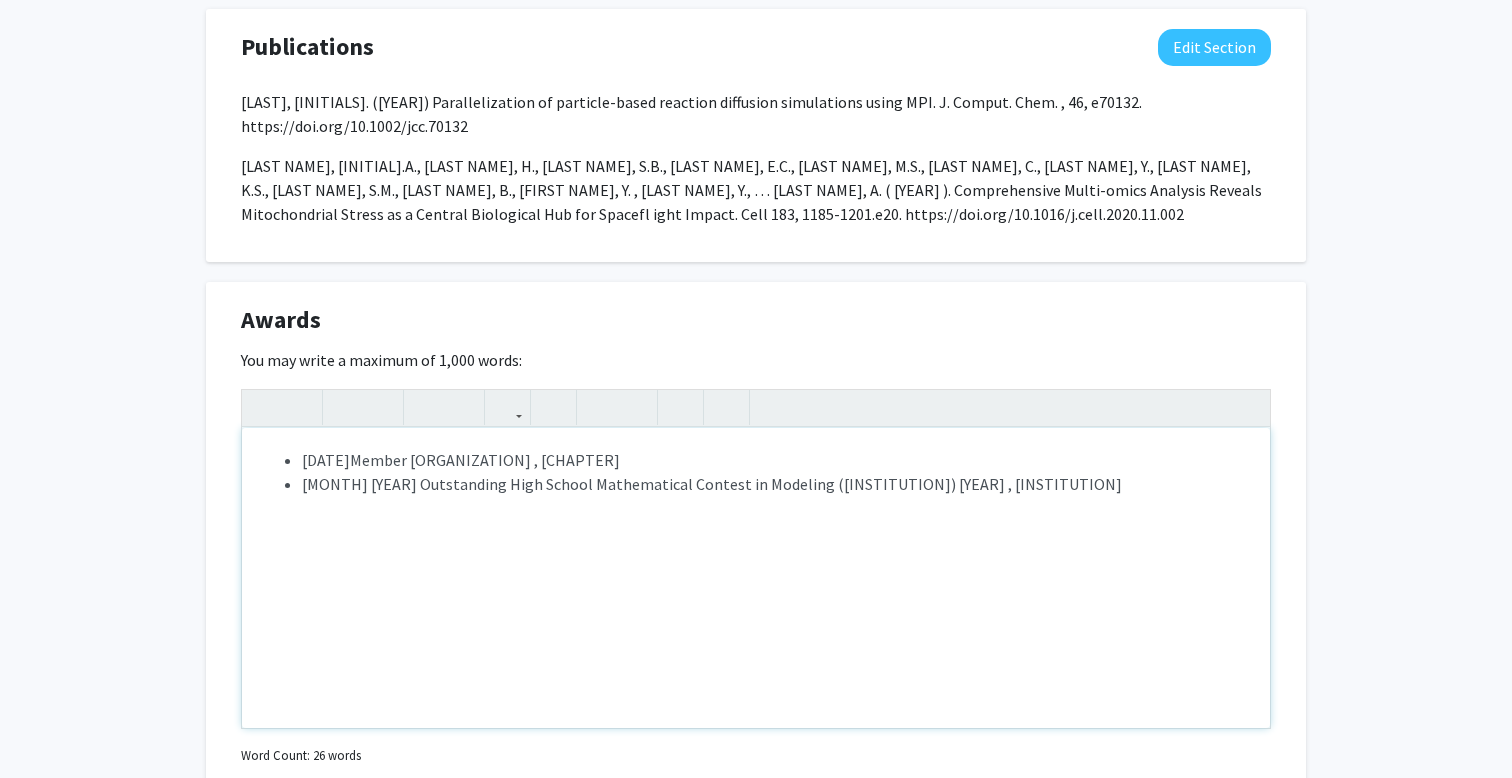 click on "[DATE]Member [ORGANIZATION] , [CHAPTER]" at bounding box center [776, 460] 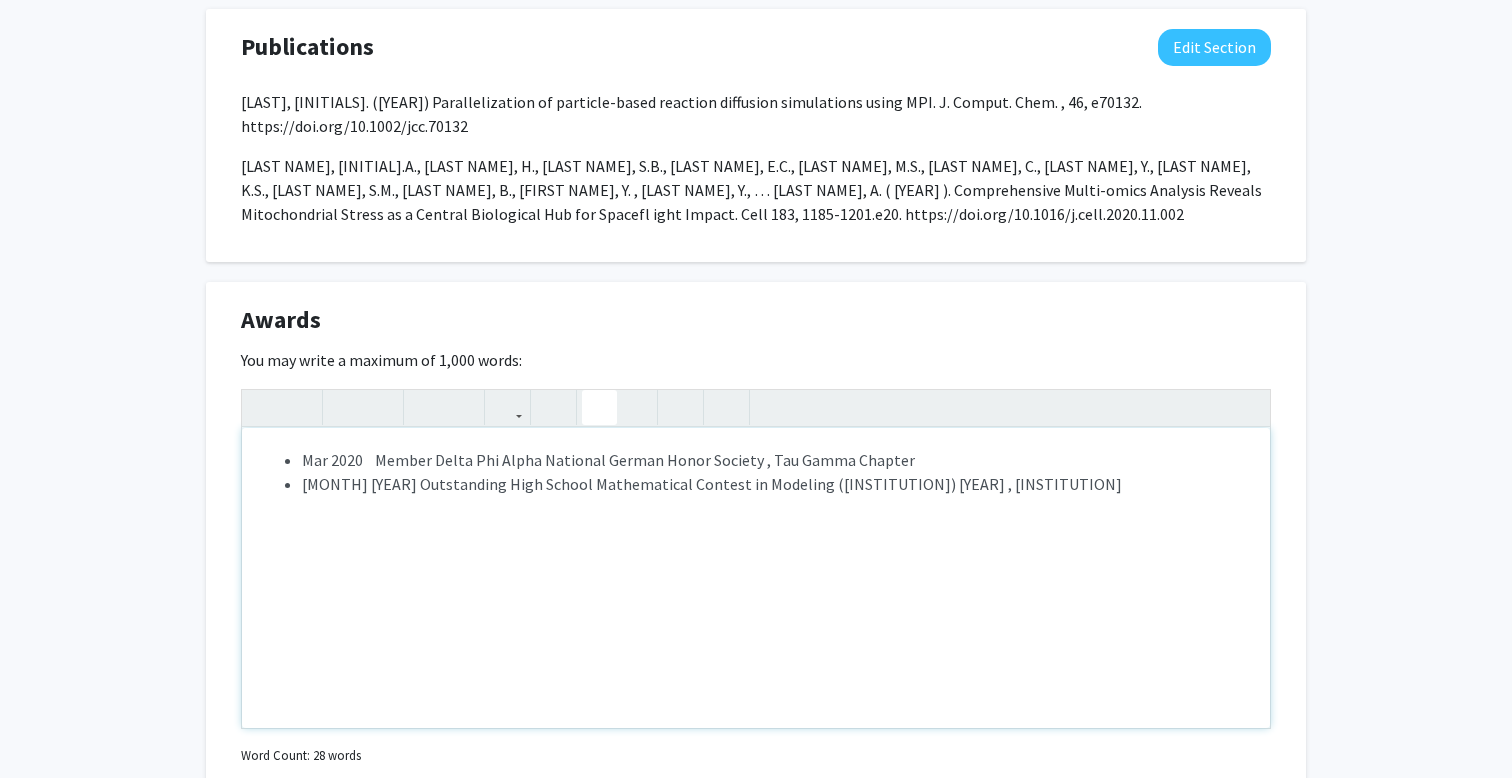 click on "[MONTH] [YEAR] Outstanding High School Mathematical Contest in Modeling ([INSTITUTION]) [YEAR] , [INSTITUTION]" at bounding box center [776, 484] 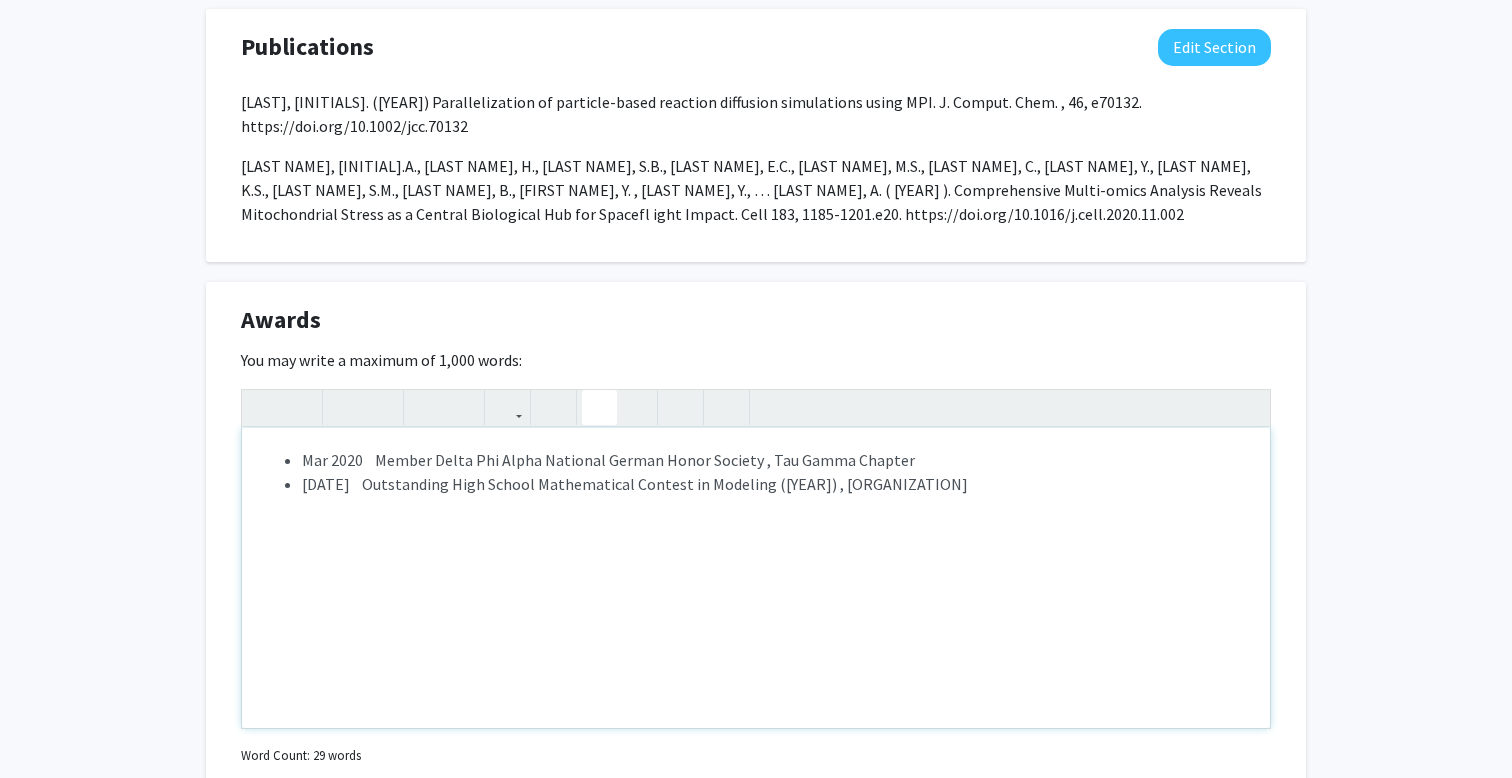 click on "Mar 2020    Member Delta Phi Alpha National German Honor Society , Tau Gamma Chapter" at bounding box center (776, 460) 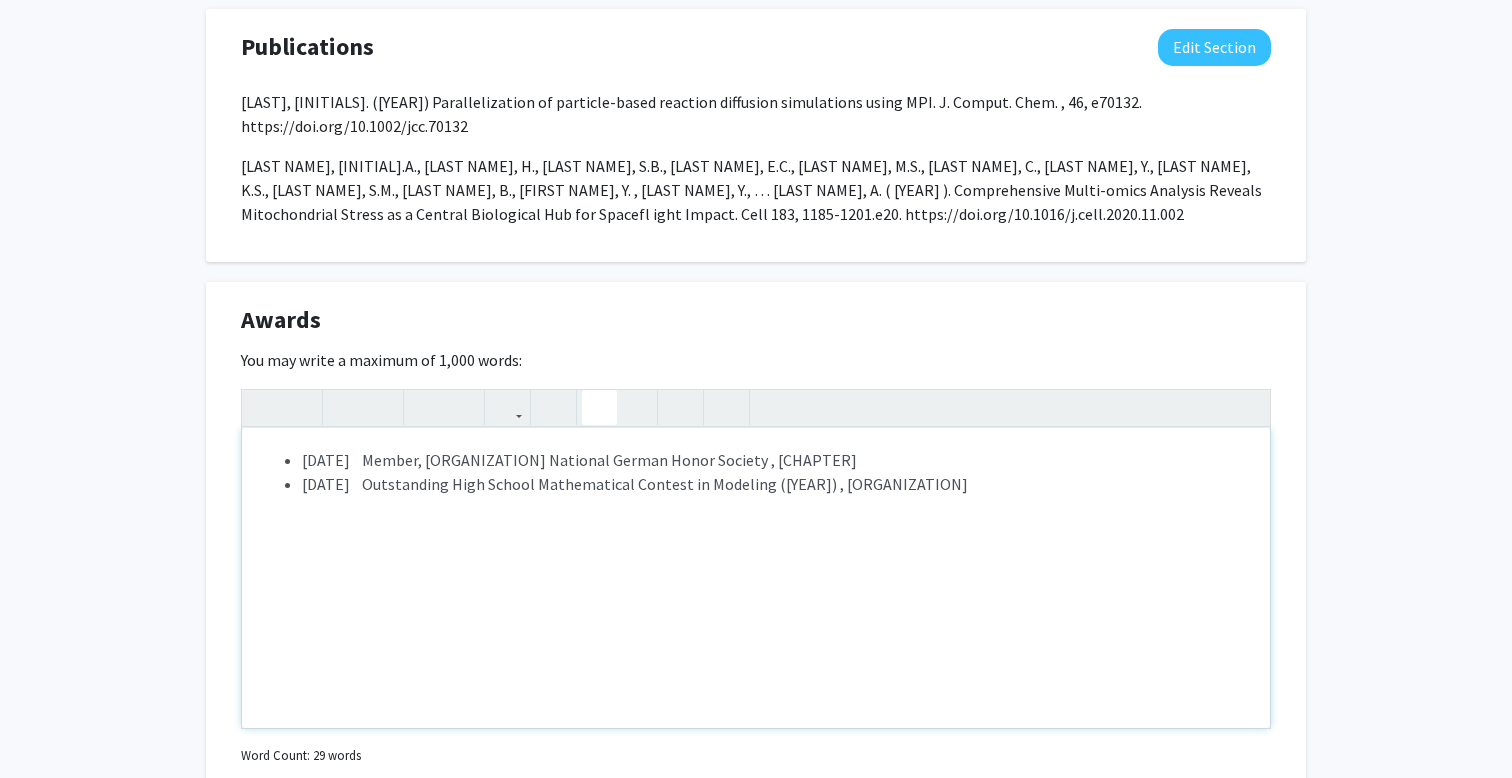 click on "[DATE]    Outstanding High School Mathematical Contest in Modeling ([YEAR]) , [ORGANIZATION]" at bounding box center (776, 484) 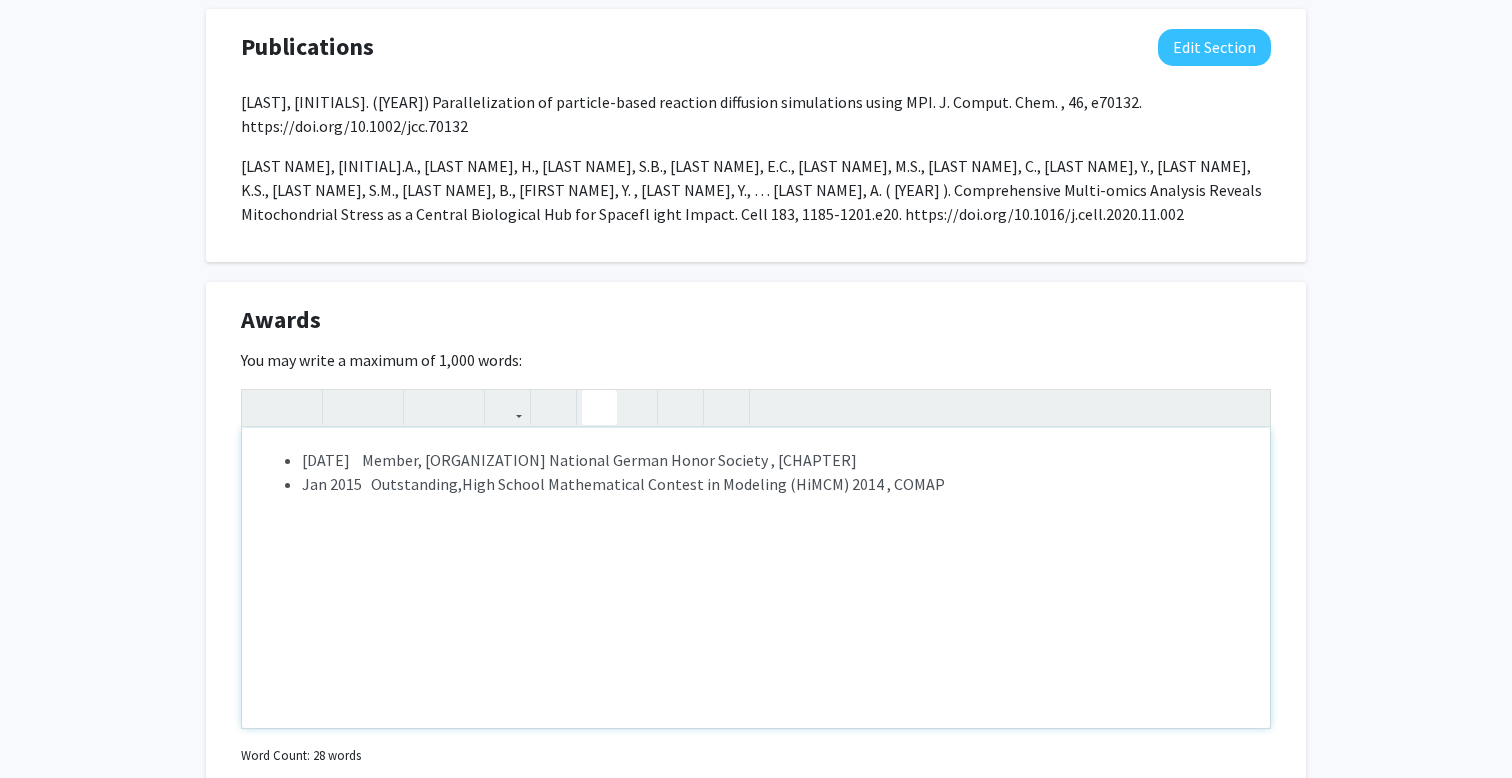 type on "<ul><li>Mar 2020&nbsp; &nbsp; Member, Delta Phi Alpha National German Honor Society , Tau Gamma Chapter</li><li>Jan 2015&nbsp; &nbsp; Outstanding, High School Mathematical Contest in Modeling (HiMCM) 2014 , COMAP</li></ul><p></p>" 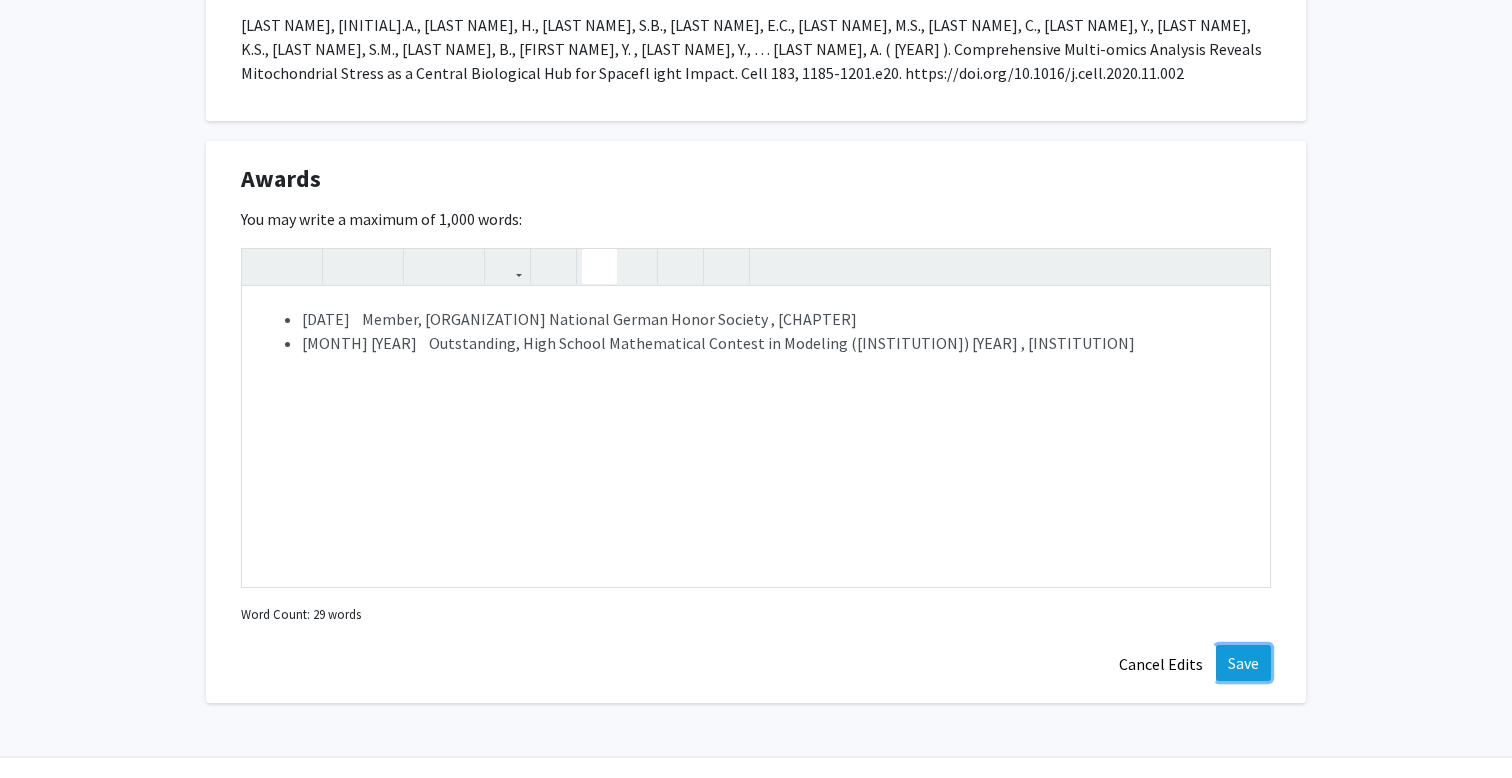 click on "Save" 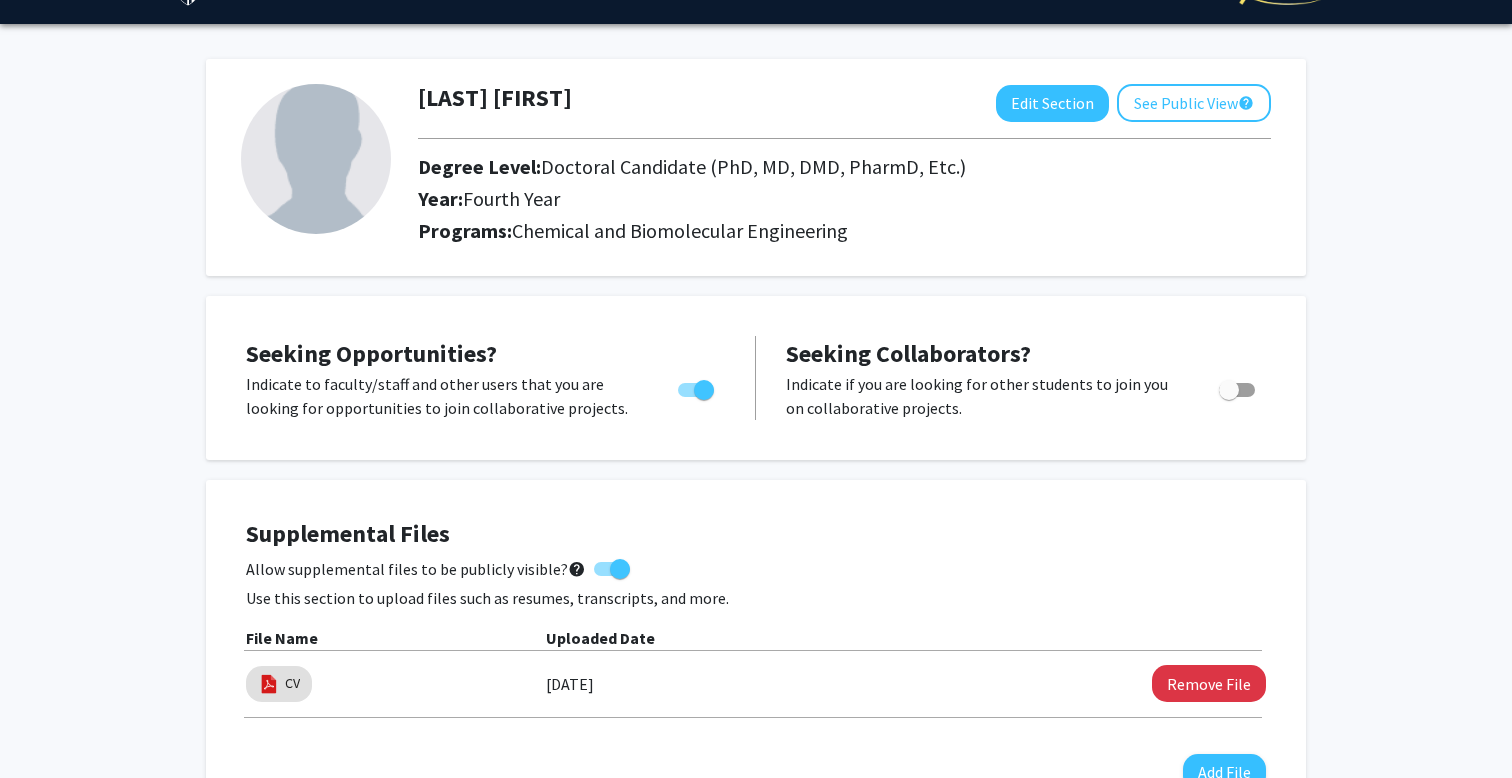 scroll, scrollTop: 0, scrollLeft: 0, axis: both 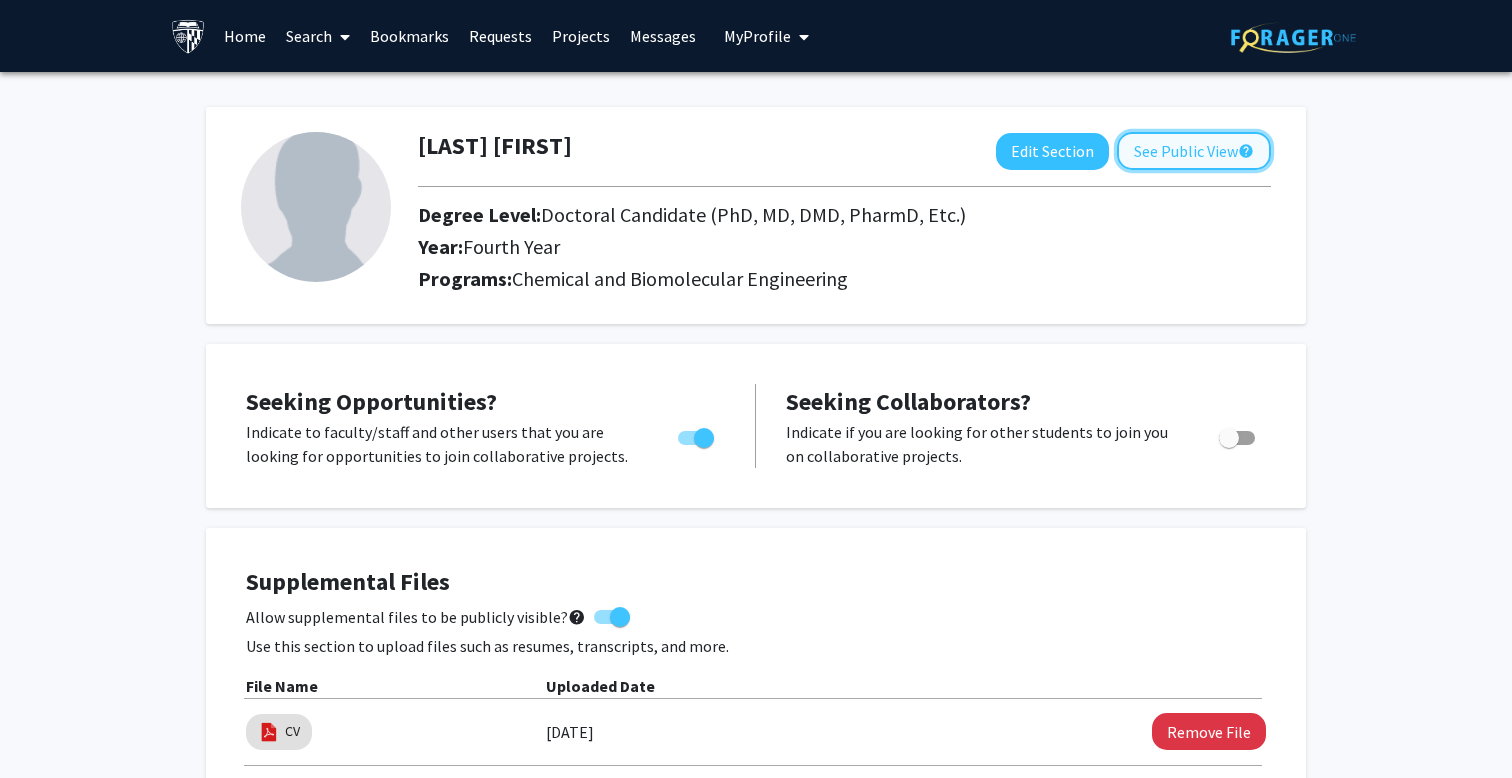 click on "See Public View  help" 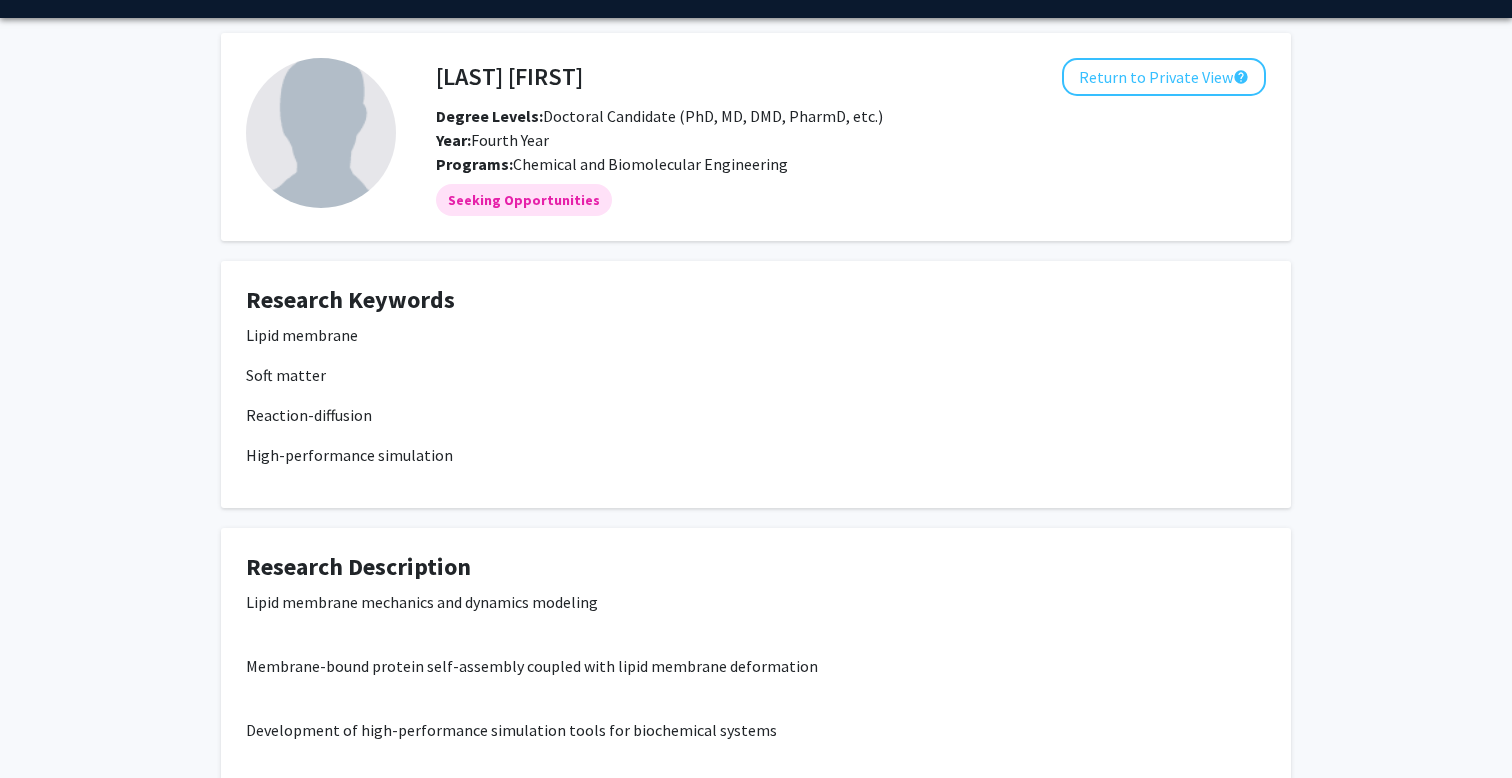 scroll, scrollTop: 0, scrollLeft: 0, axis: both 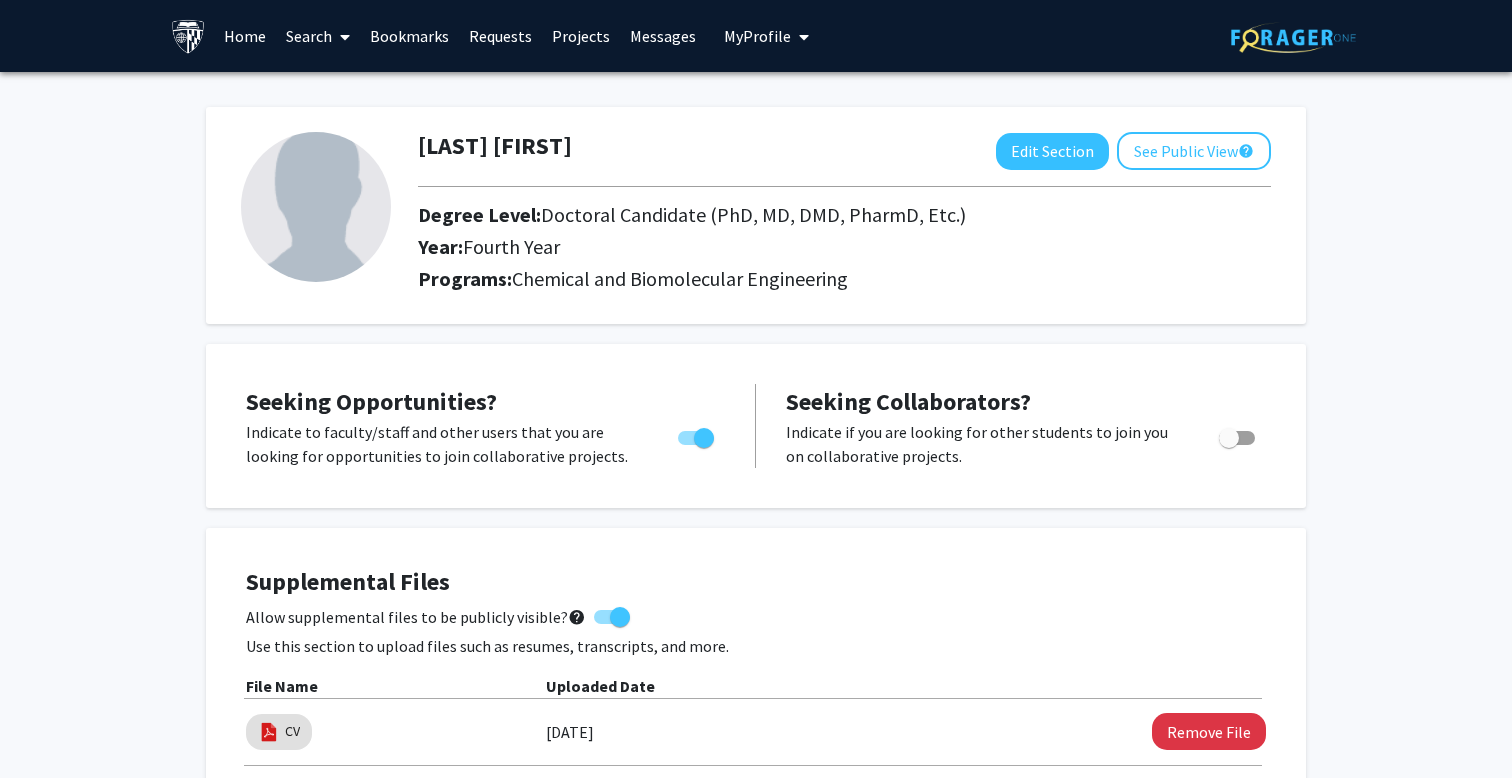 click on "Search" at bounding box center (318, 36) 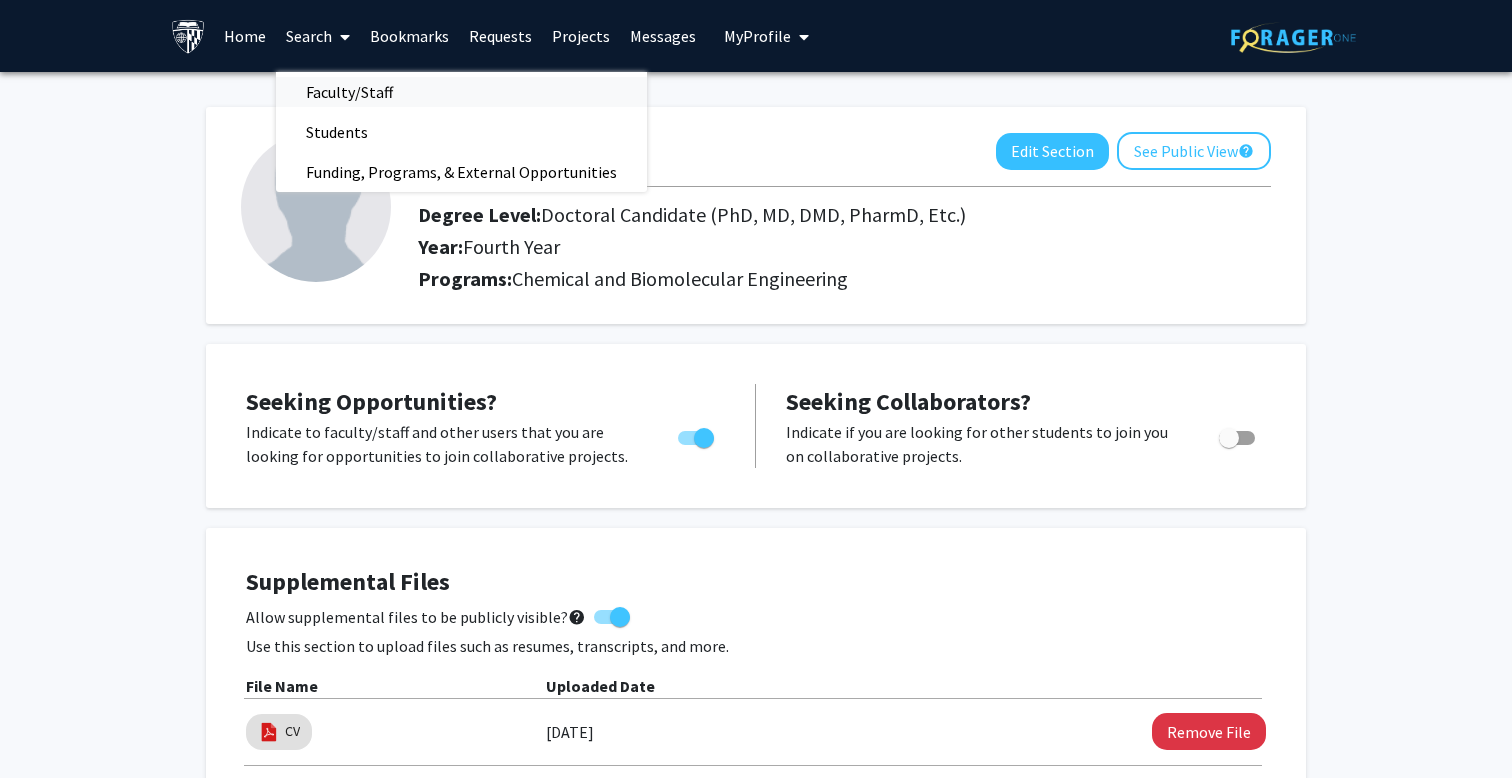 click on "Faculty/Staff" at bounding box center (349, 92) 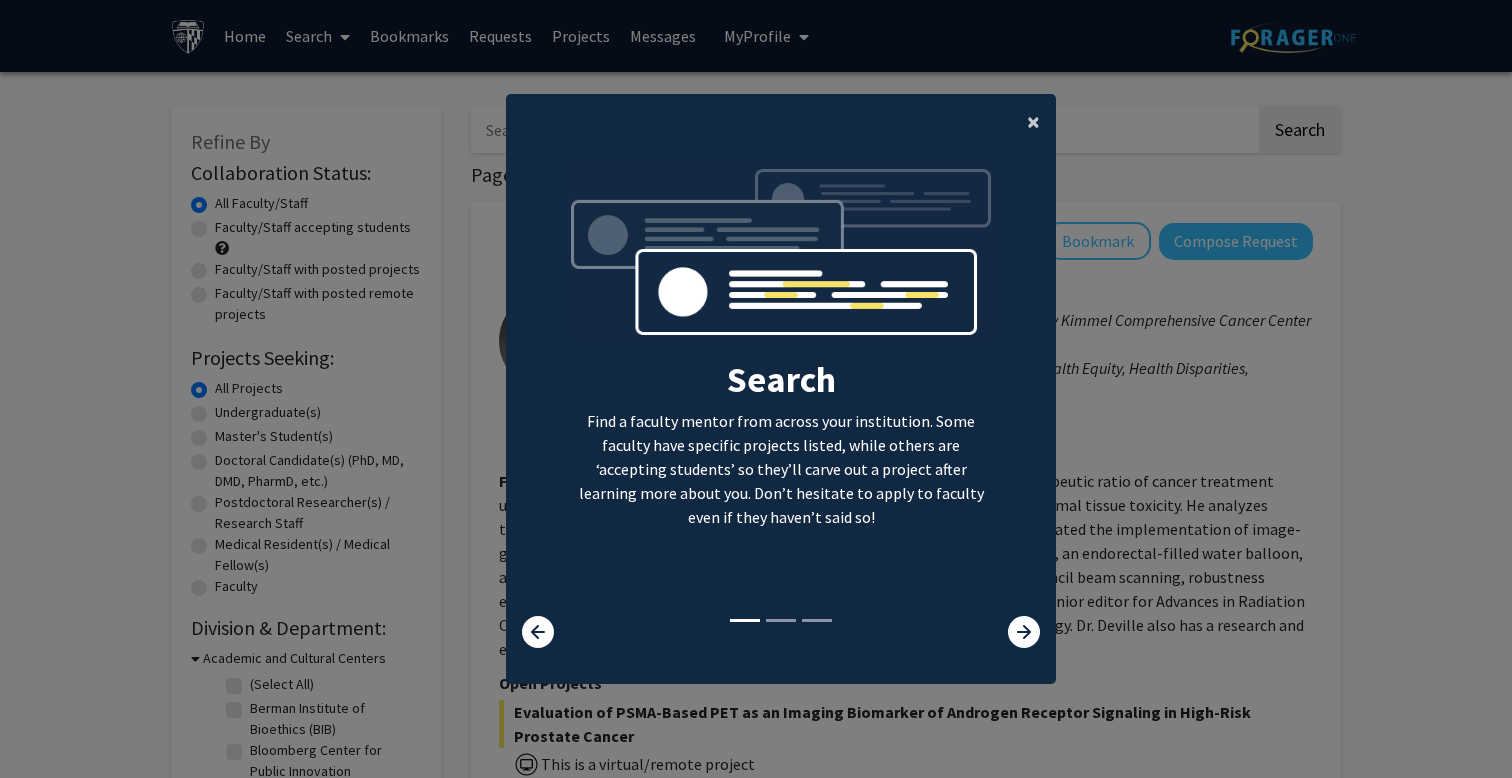 click on "×" 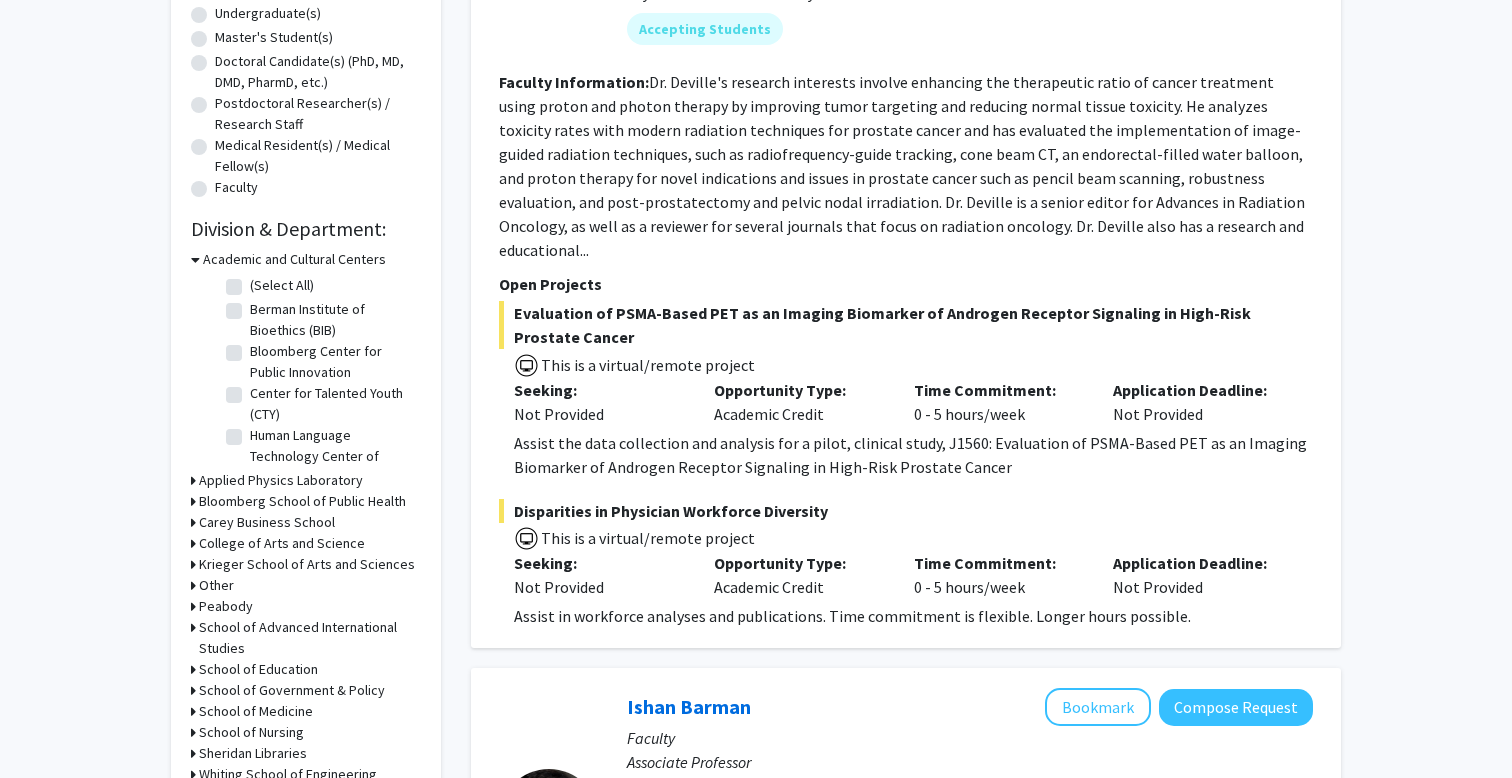 scroll, scrollTop: 0, scrollLeft: 0, axis: both 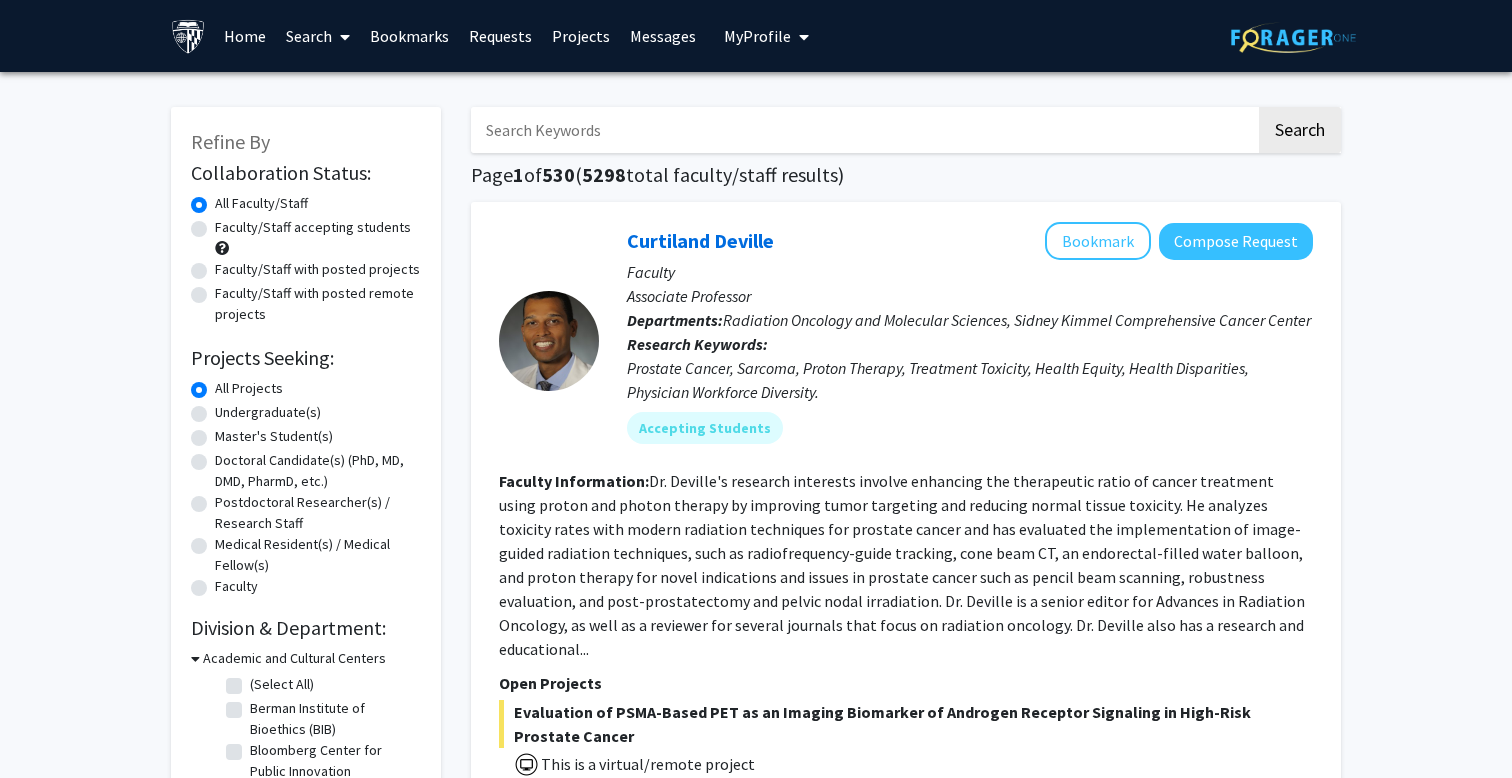 click on "My   Profile" at bounding box center [757, 36] 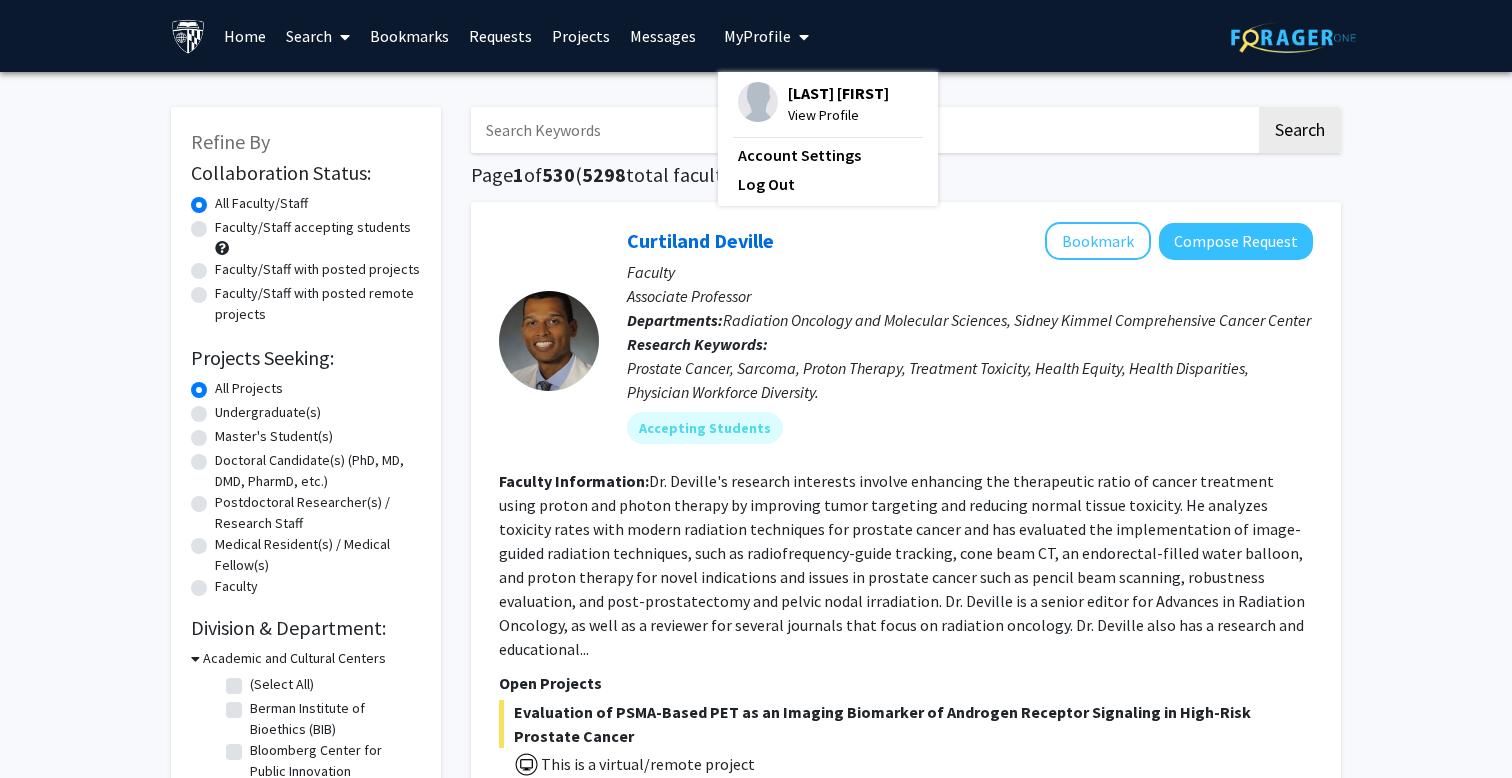 click on "View Profile" at bounding box center [838, 115] 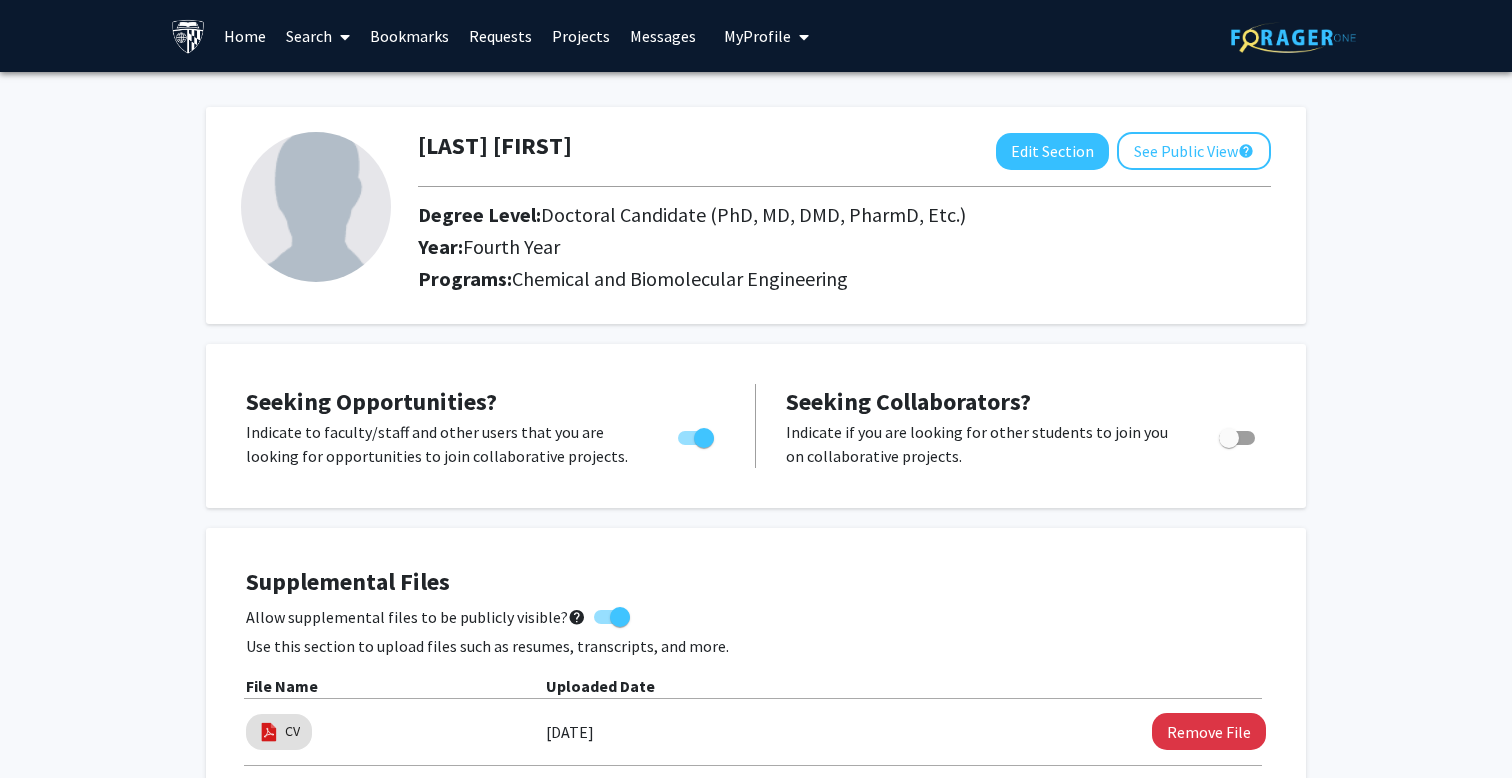 click at bounding box center [696, 438] 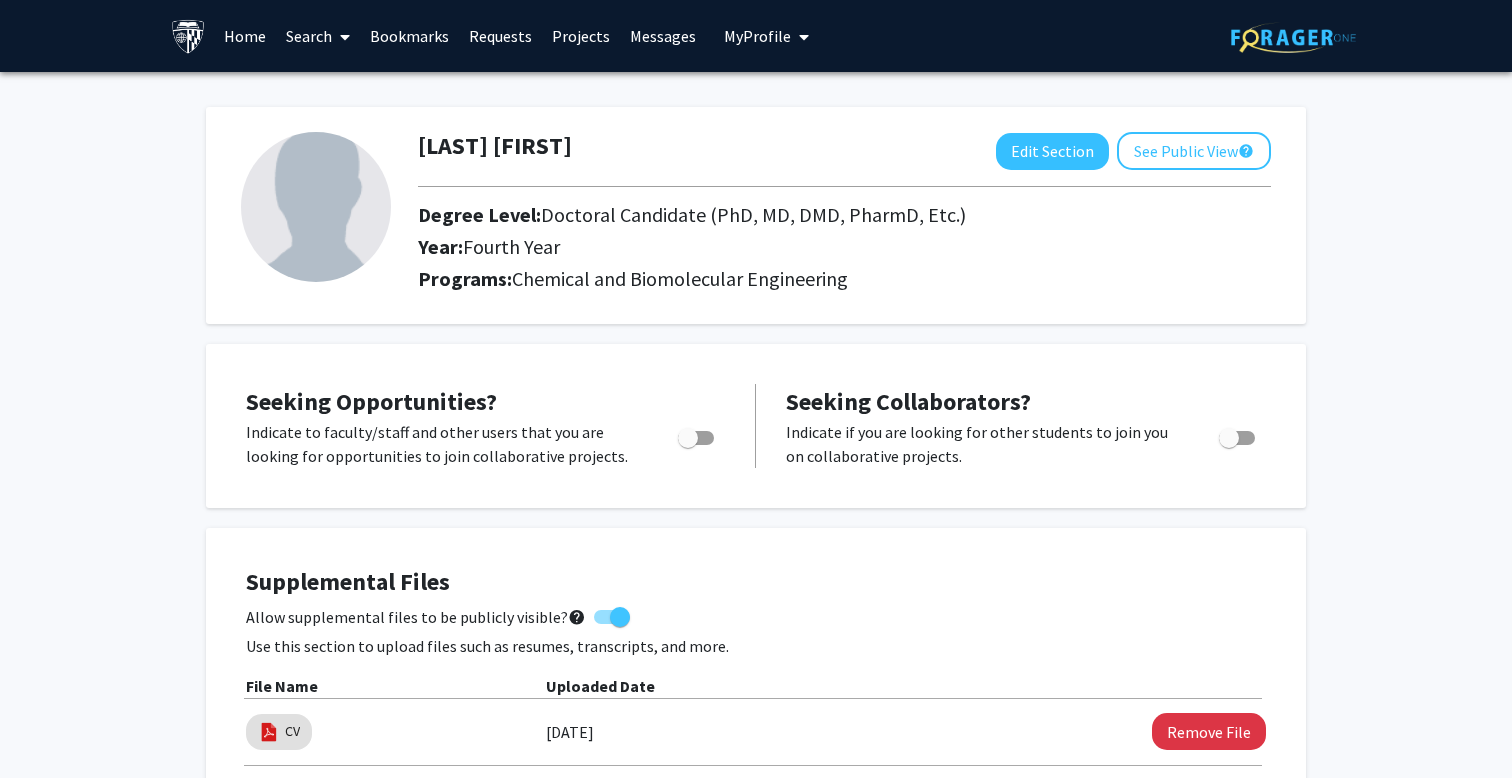 click on "Home" at bounding box center [245, 36] 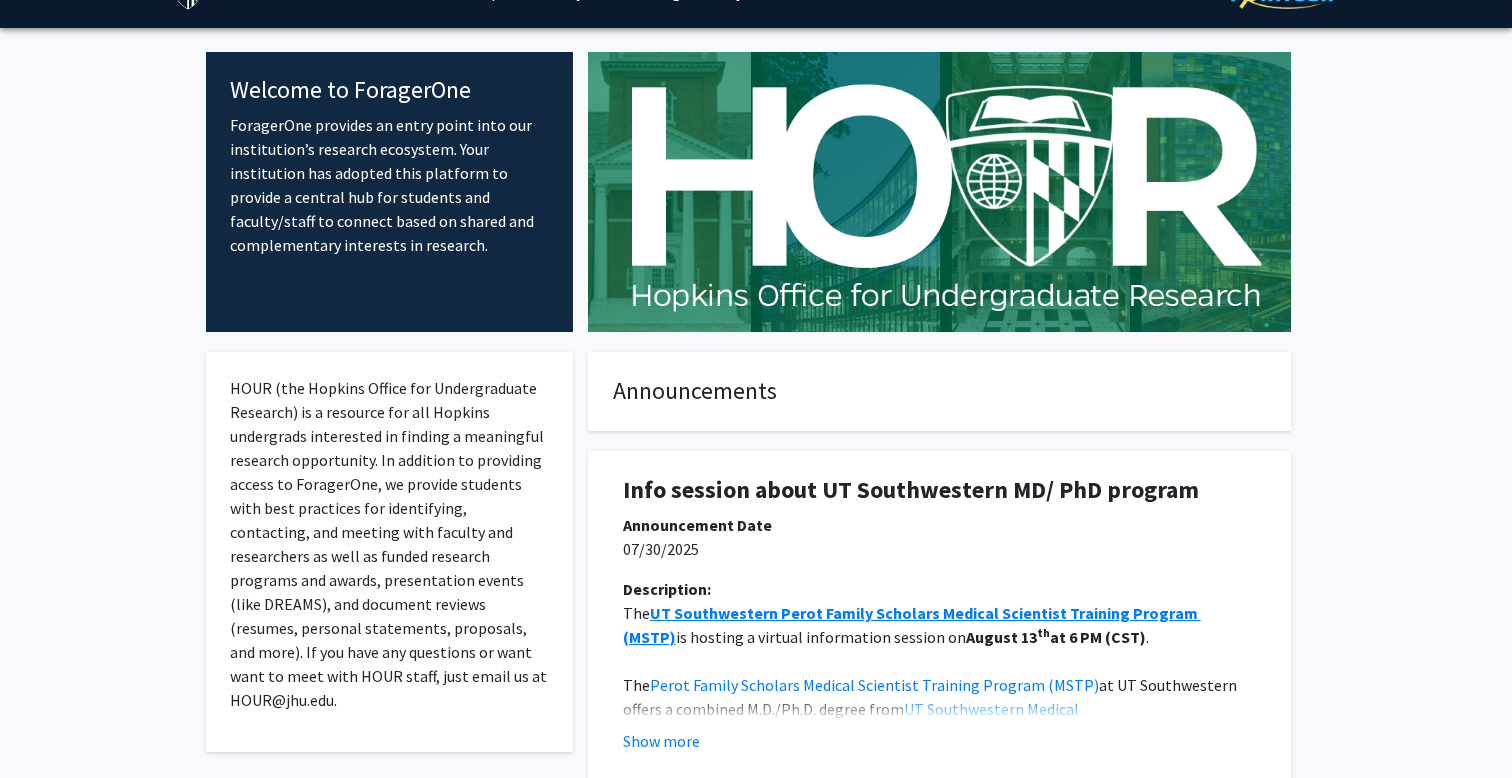 scroll, scrollTop: 53, scrollLeft: 0, axis: vertical 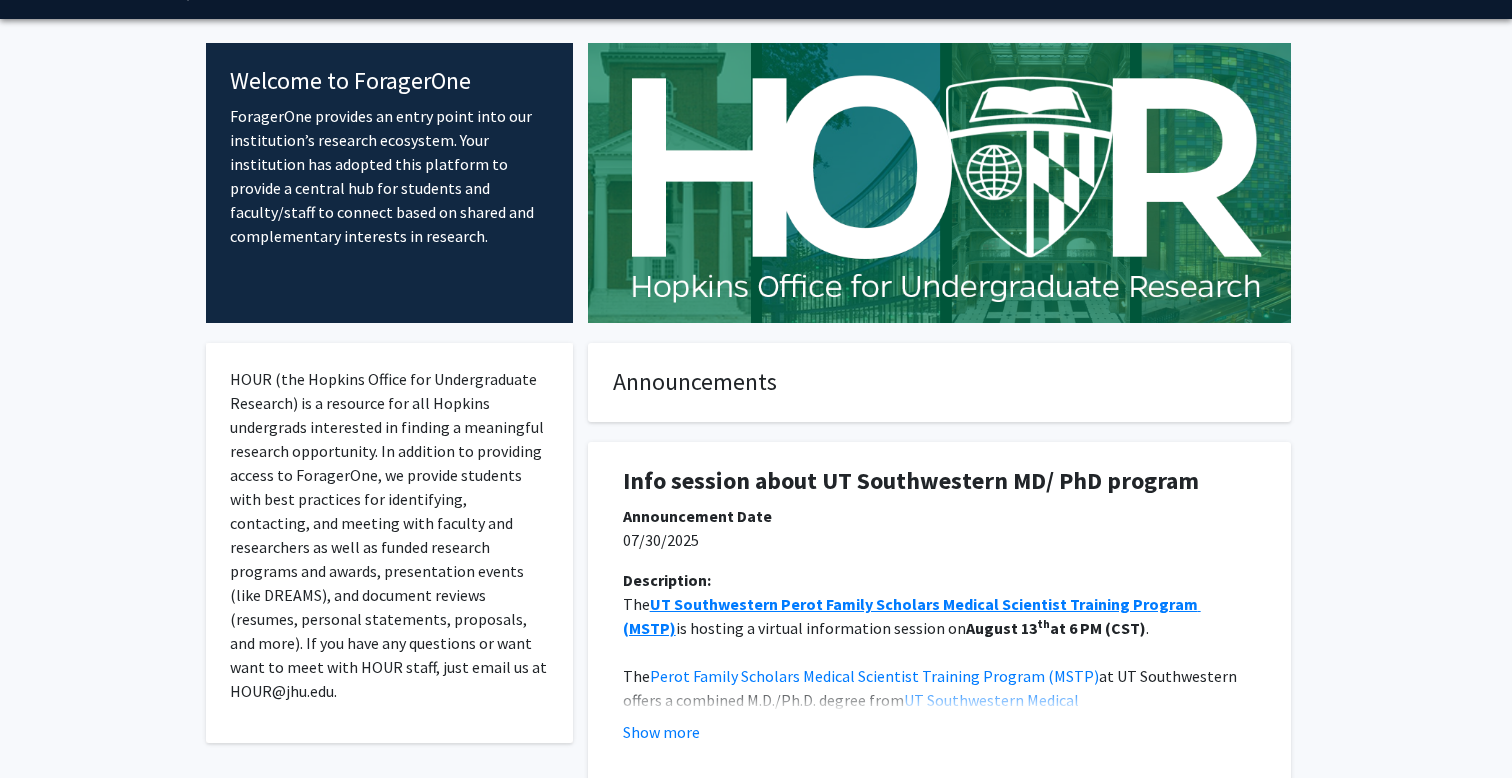 drag, startPoint x: 330, startPoint y: 91, endPoint x: 409, endPoint y: 243, distance: 171.30382 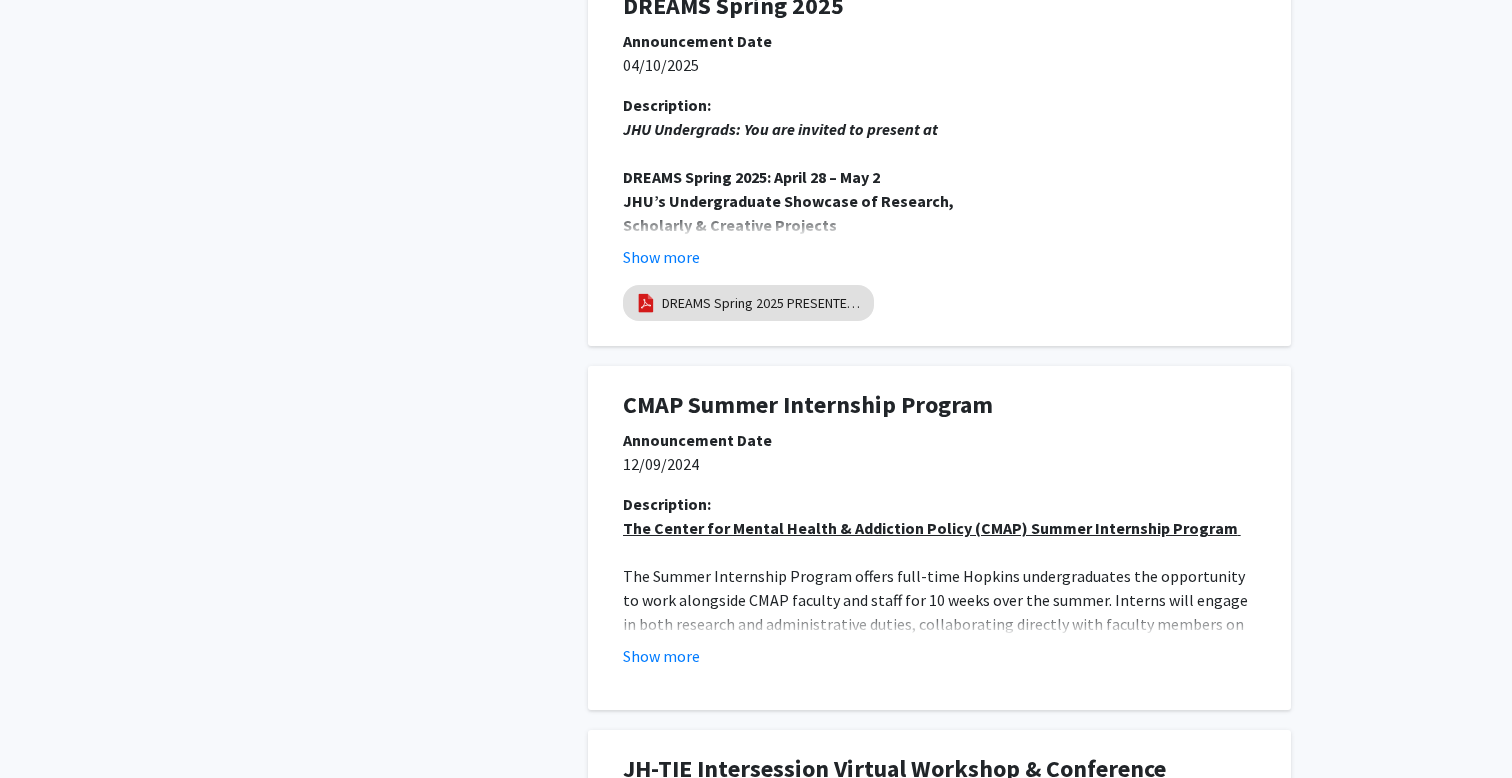 scroll, scrollTop: 2942, scrollLeft: 0, axis: vertical 